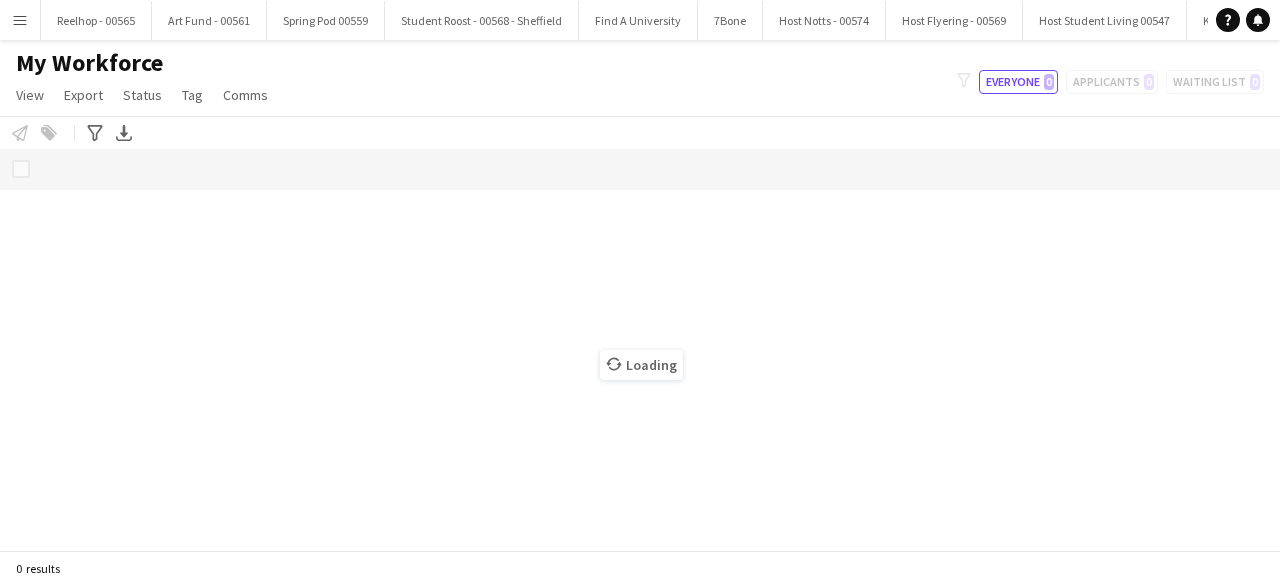 scroll, scrollTop: 0, scrollLeft: 0, axis: both 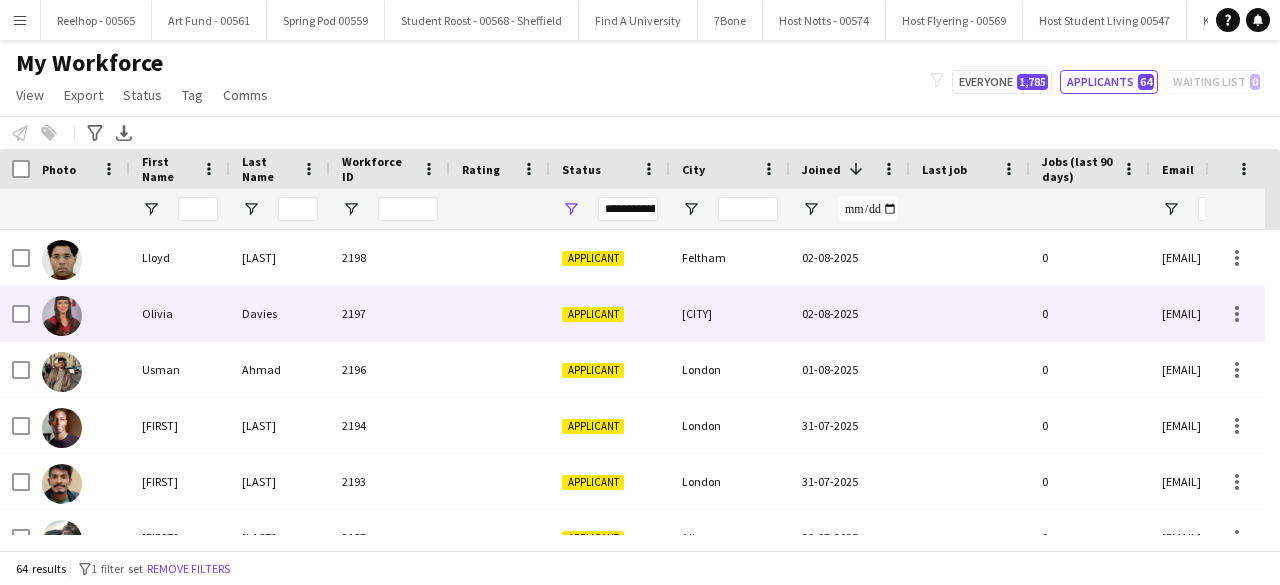 click at bounding box center (500, 313) 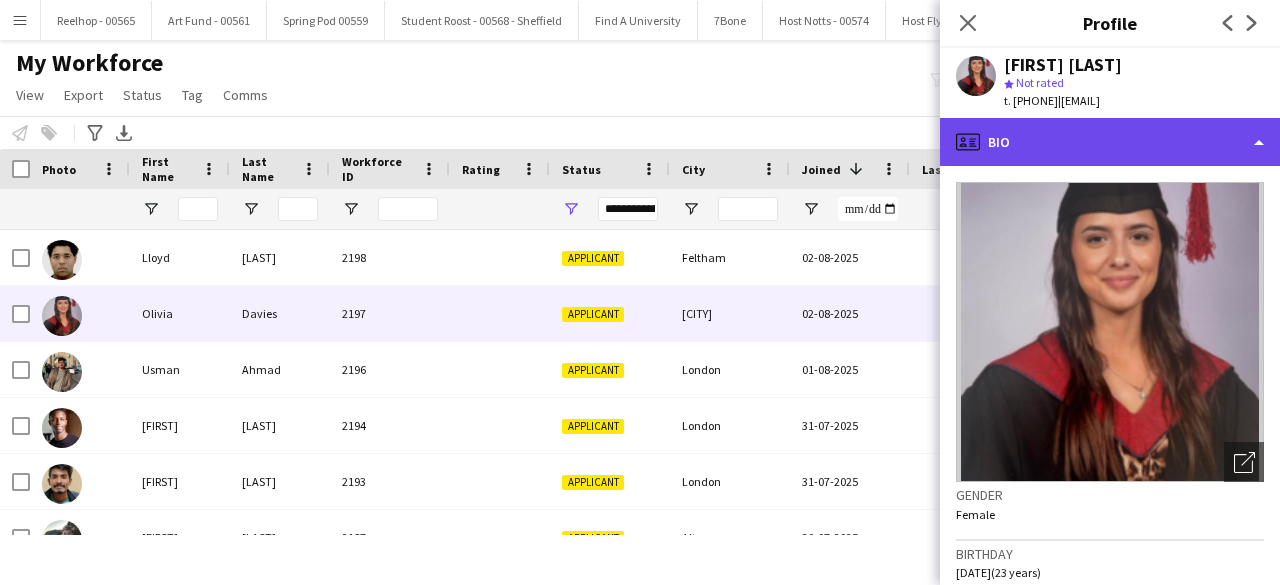 click on "profile
Bio" 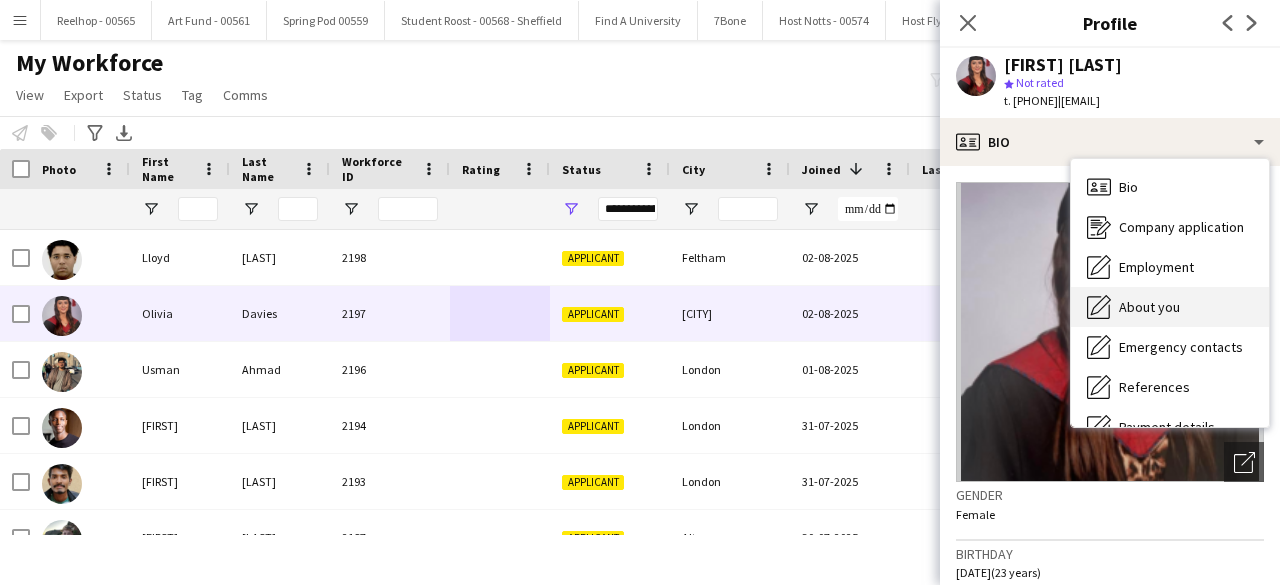 click on "About you" at bounding box center (1149, 307) 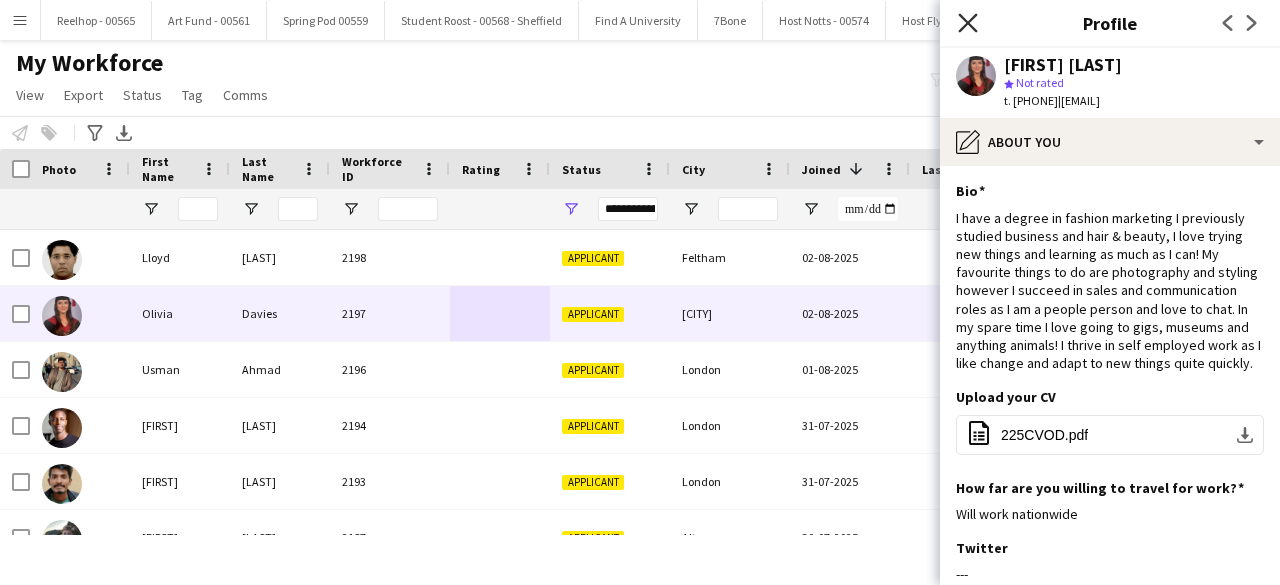 click 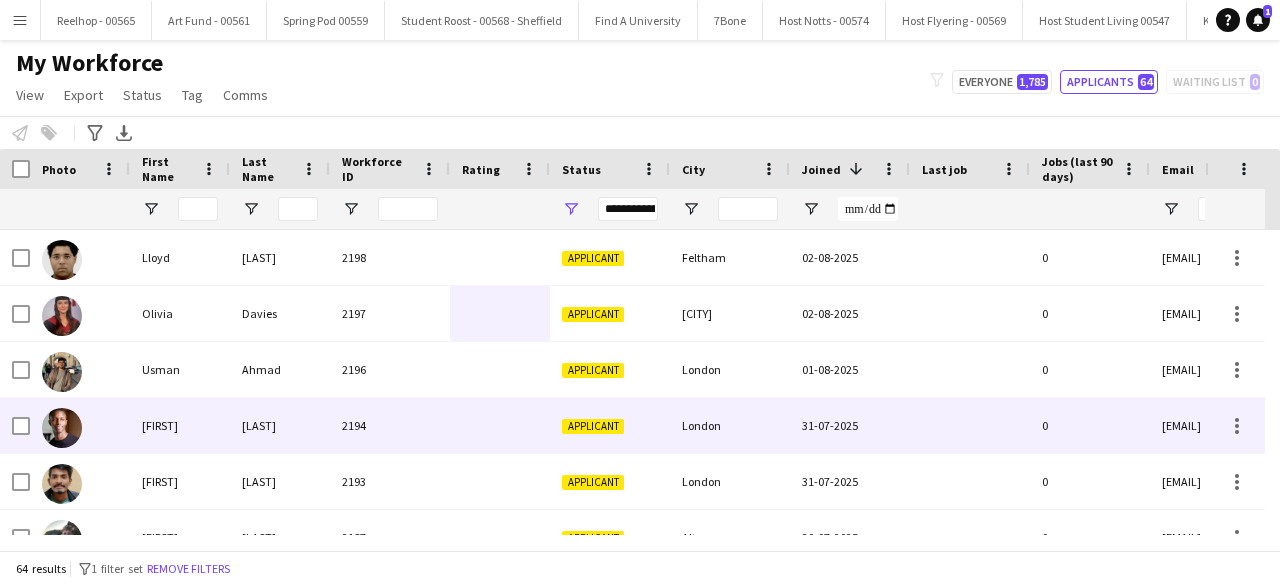 scroll, scrollTop: 92, scrollLeft: 0, axis: vertical 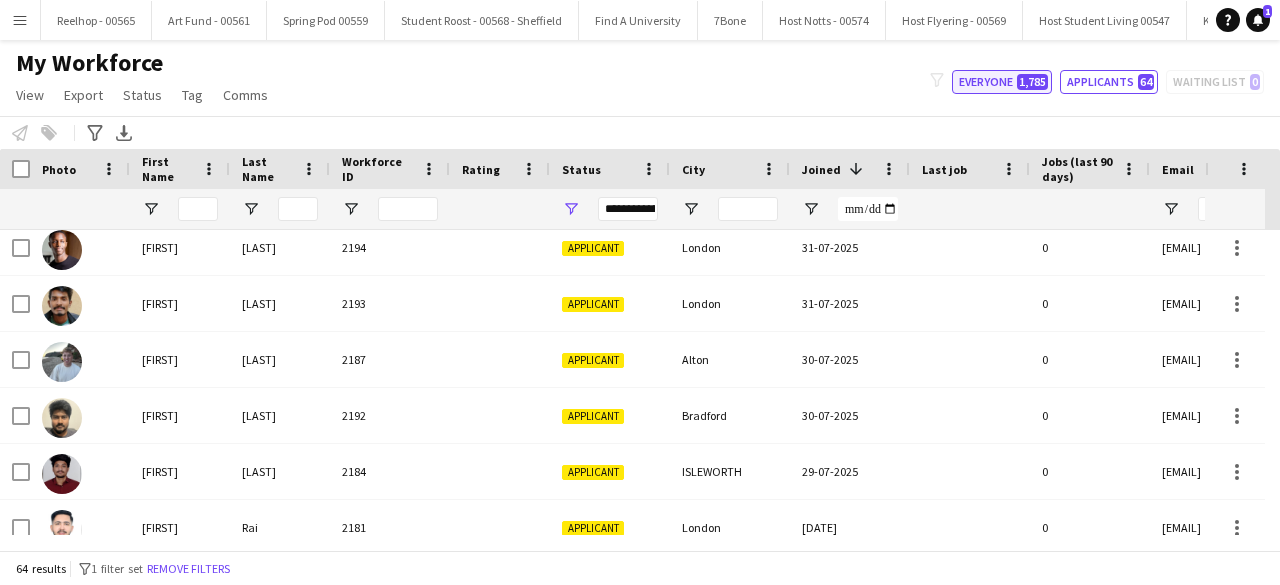 click on "Everyone   1,785" 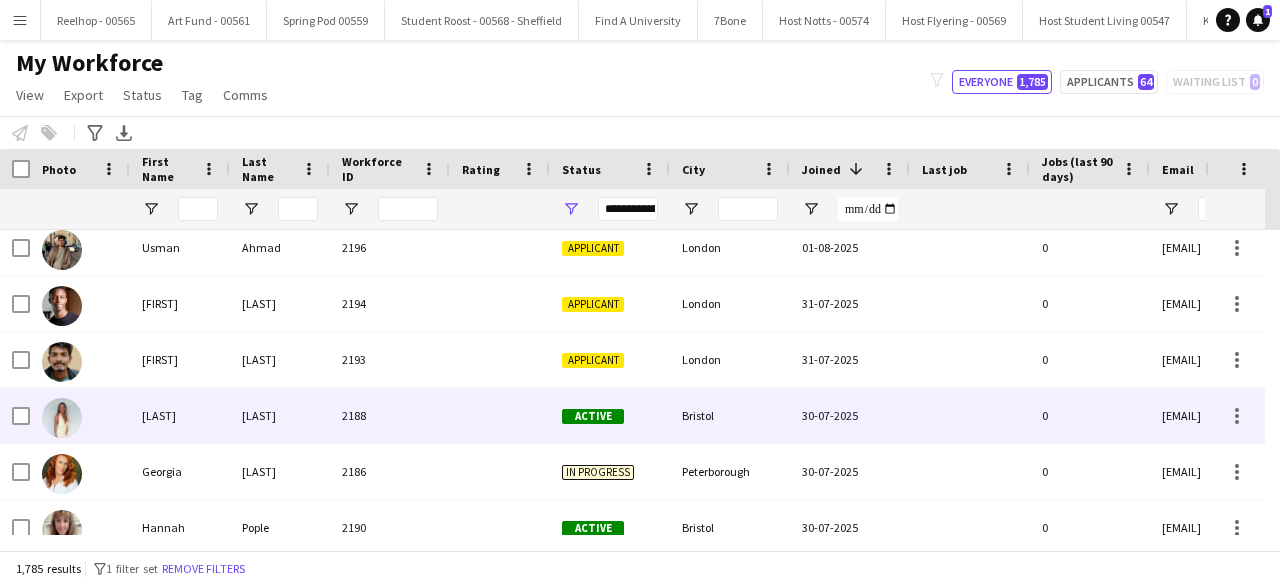 scroll, scrollTop: 196, scrollLeft: 0, axis: vertical 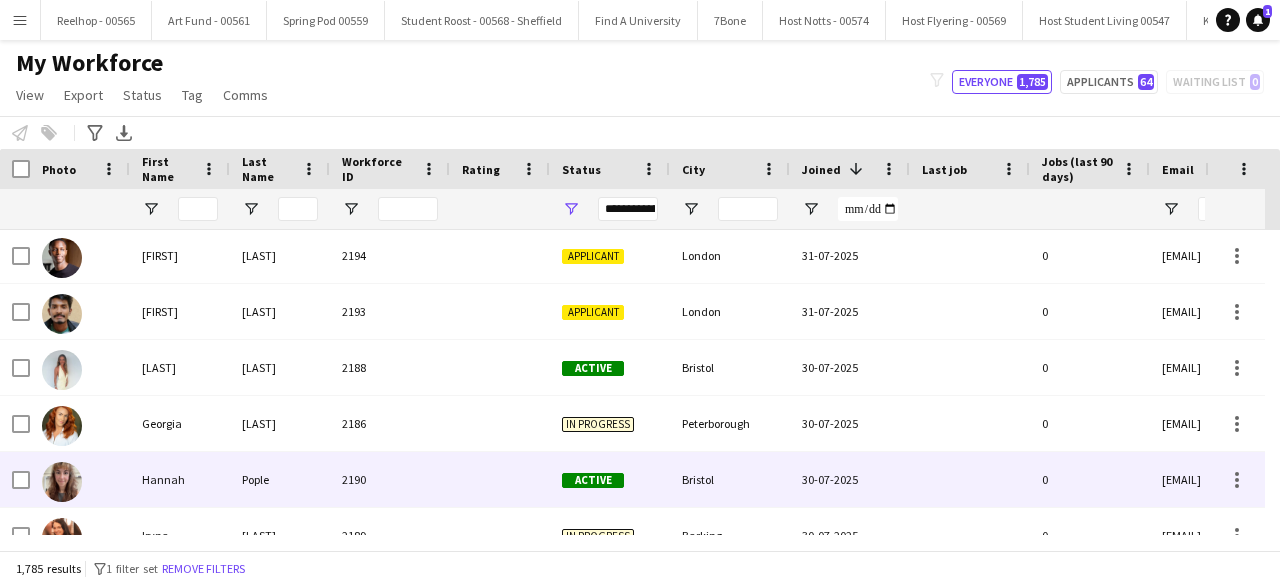 click on "2190" at bounding box center (390, 479) 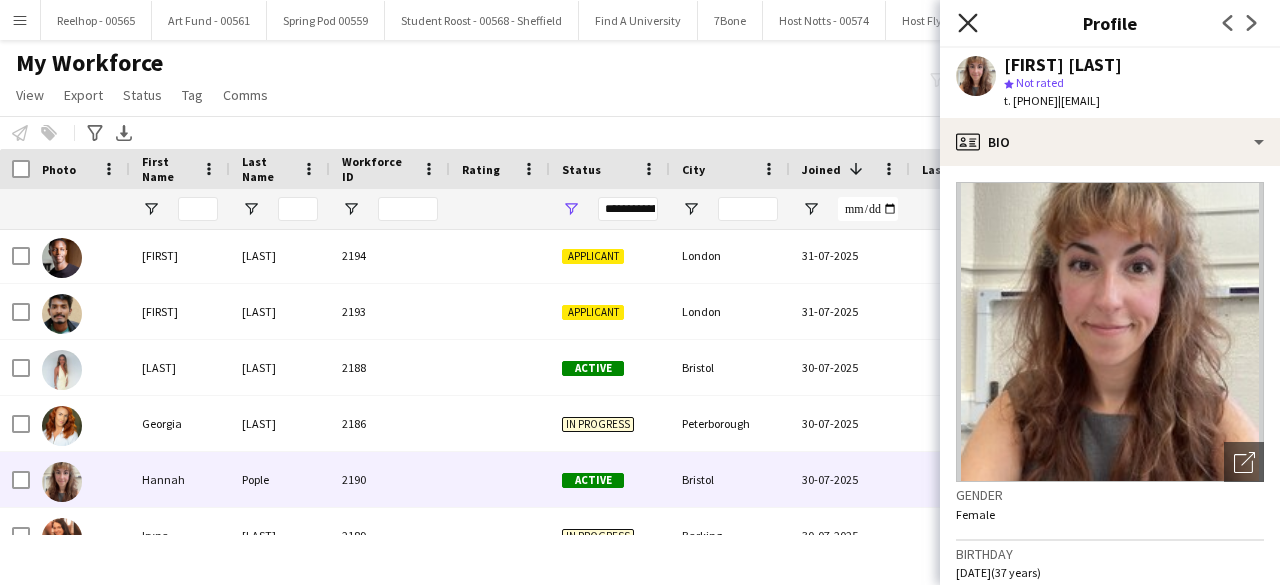 click 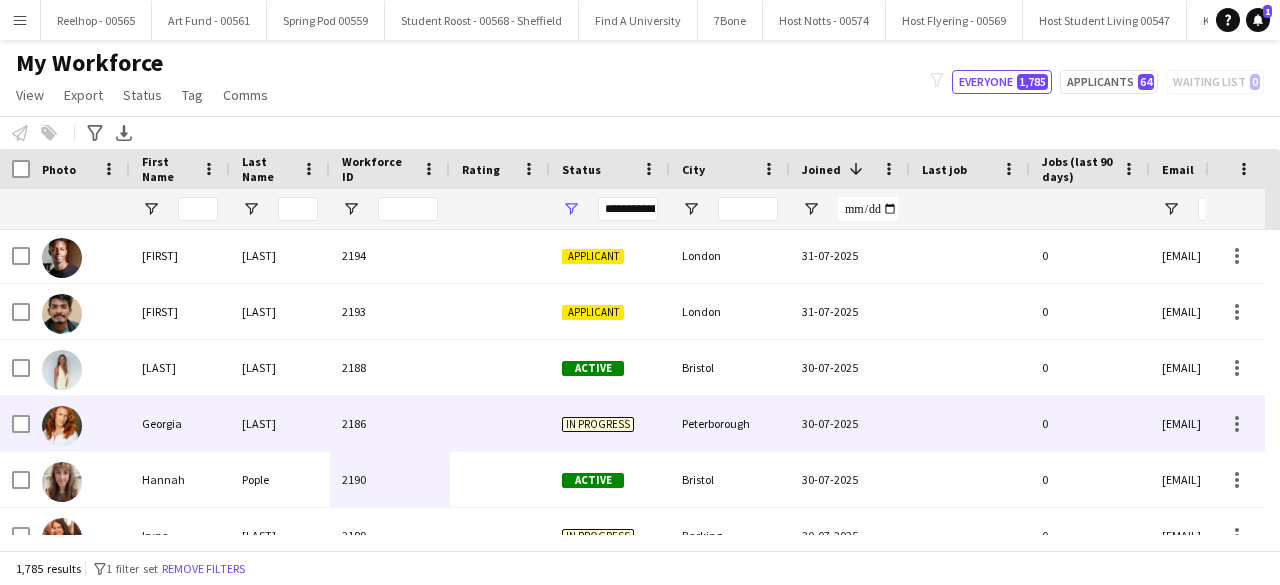 scroll, scrollTop: 194, scrollLeft: 0, axis: vertical 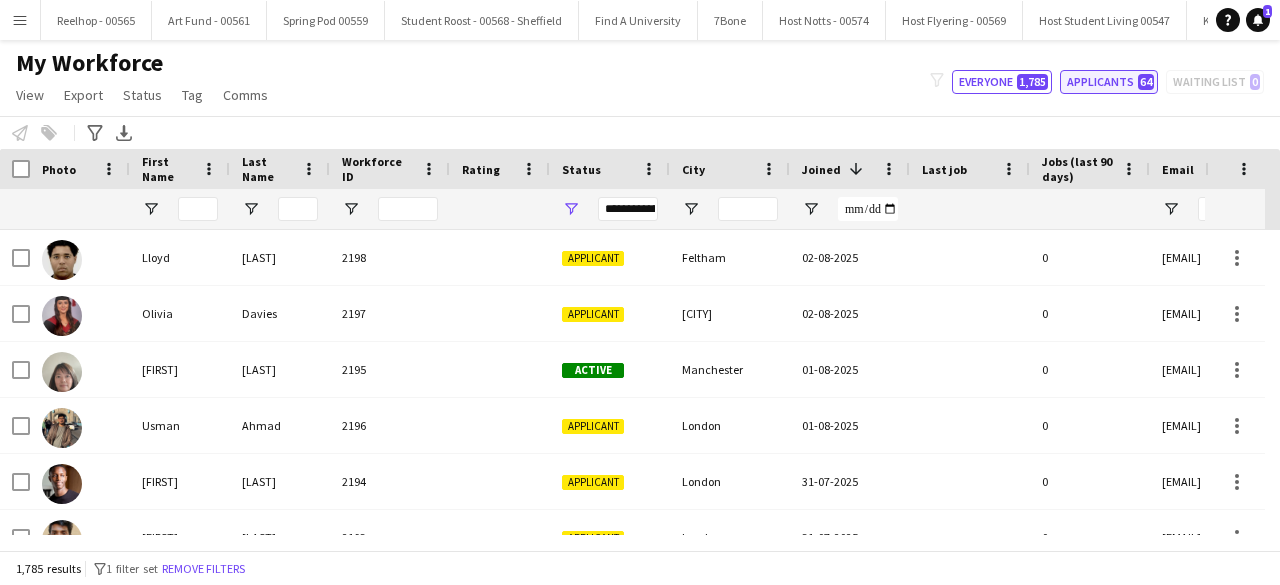 click on "Applicants   64" 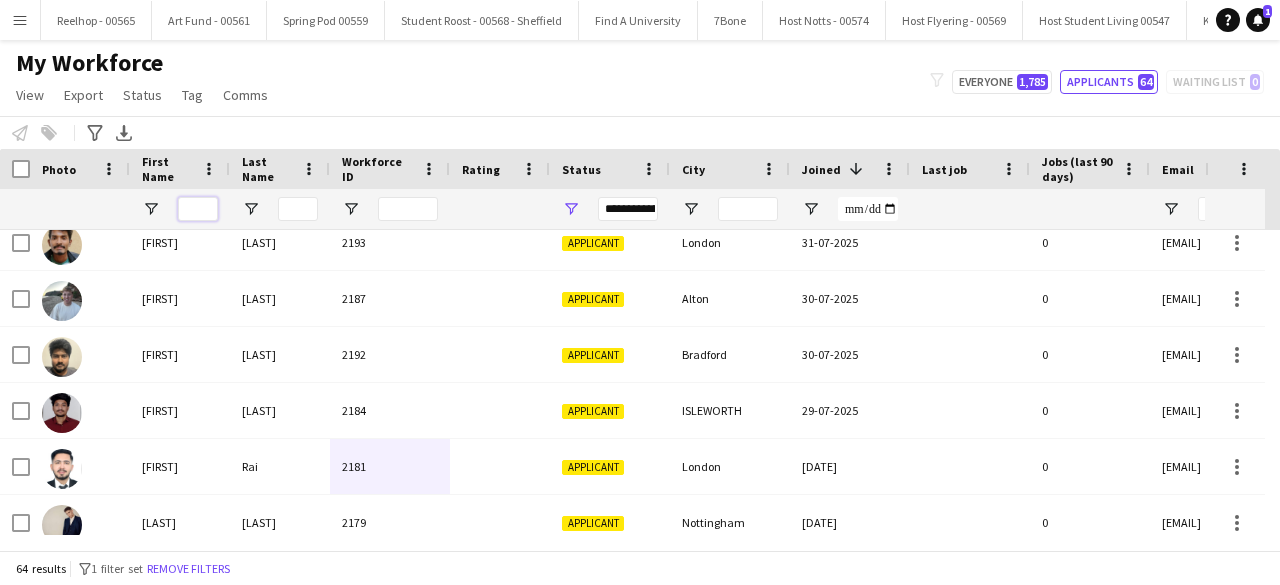 click at bounding box center (198, 209) 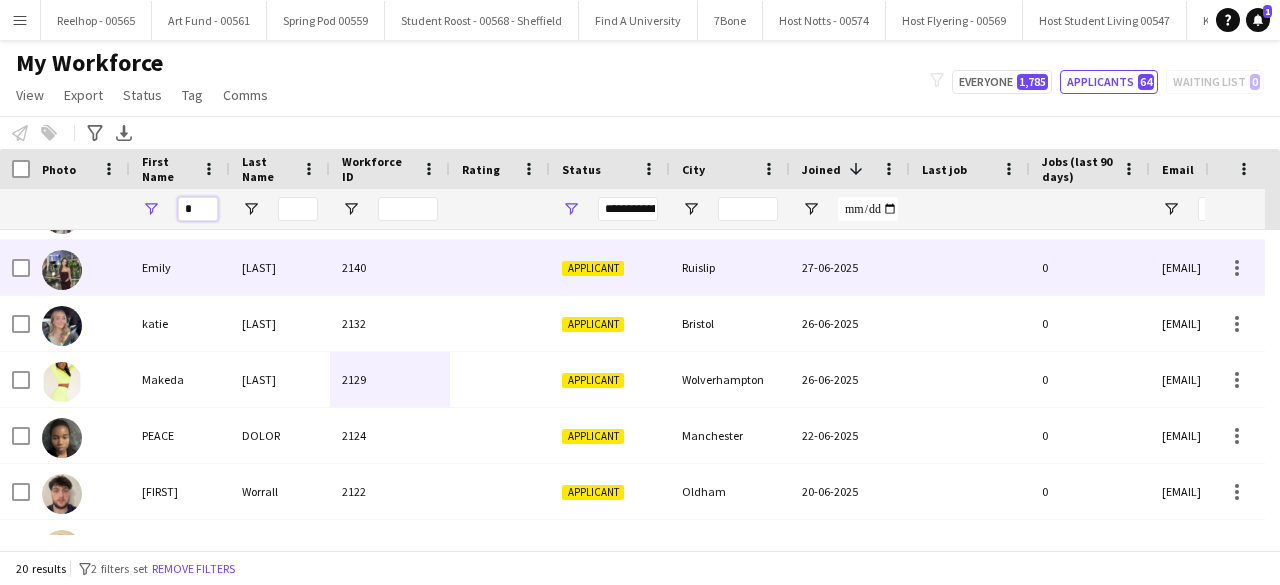 type on "*" 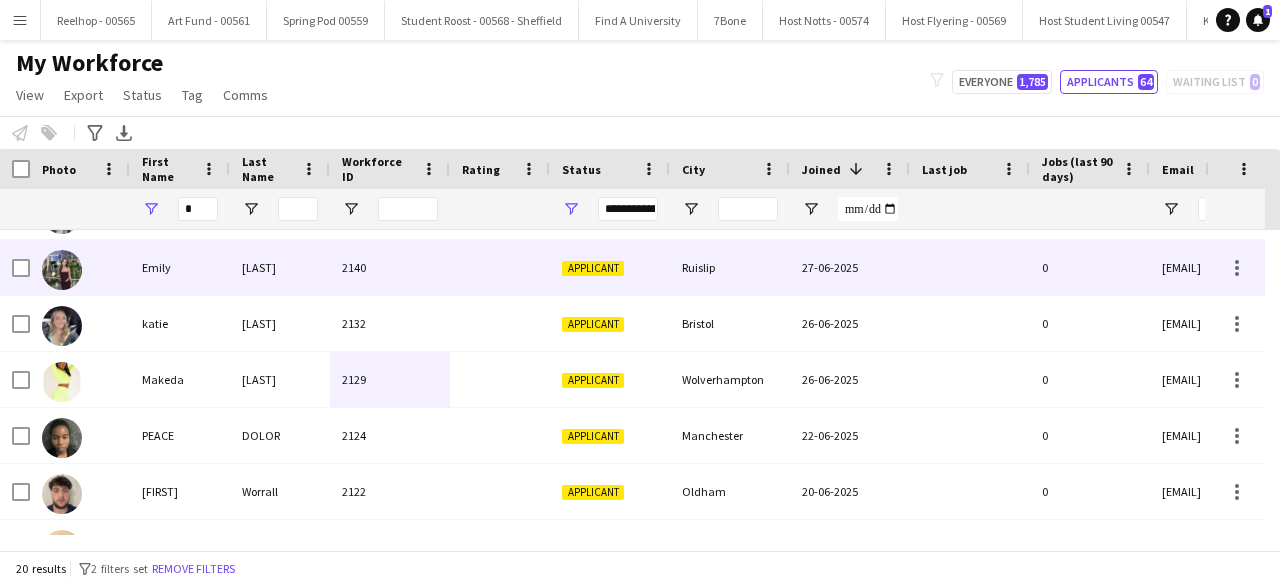 click on "Emily" at bounding box center [180, 267] 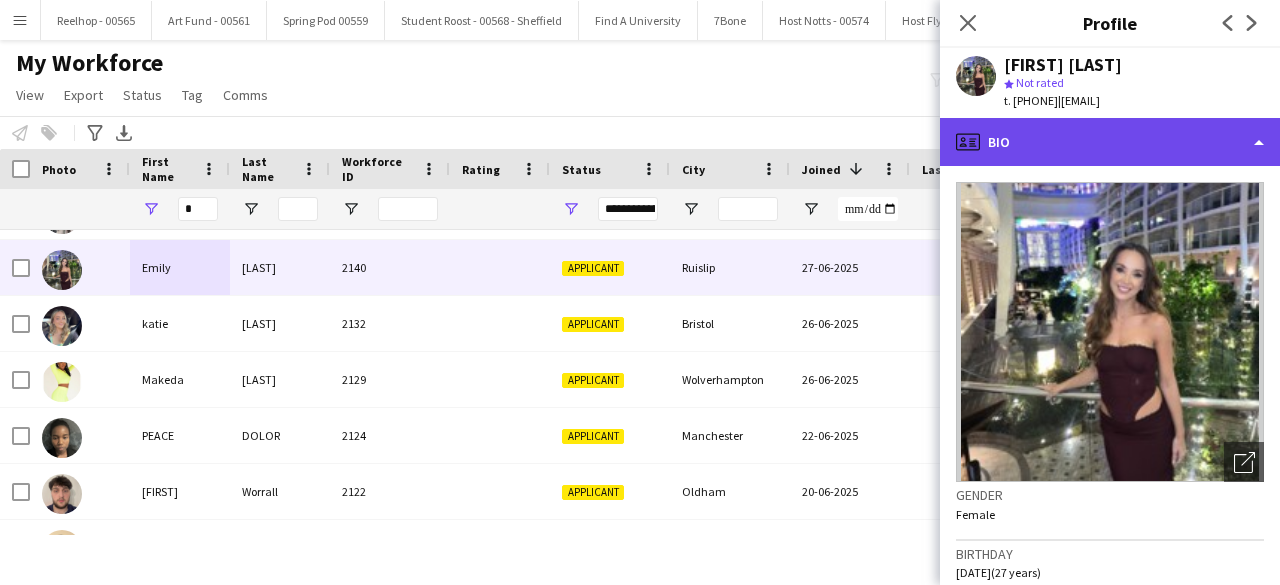 click on "profile
Bio" 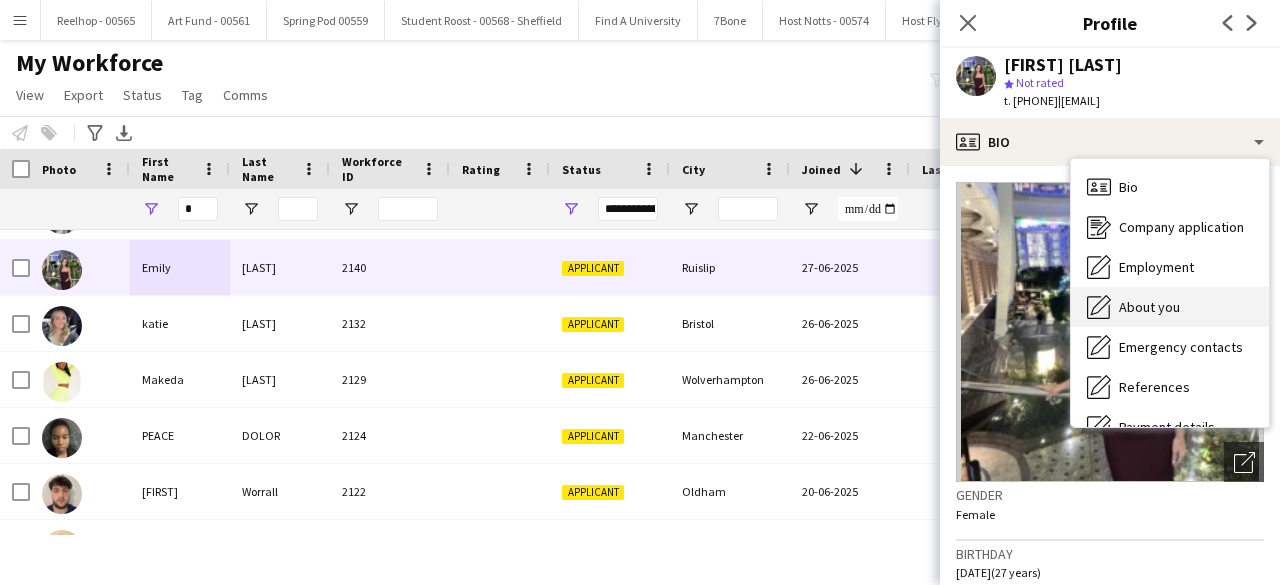 click on "About you" at bounding box center (1149, 307) 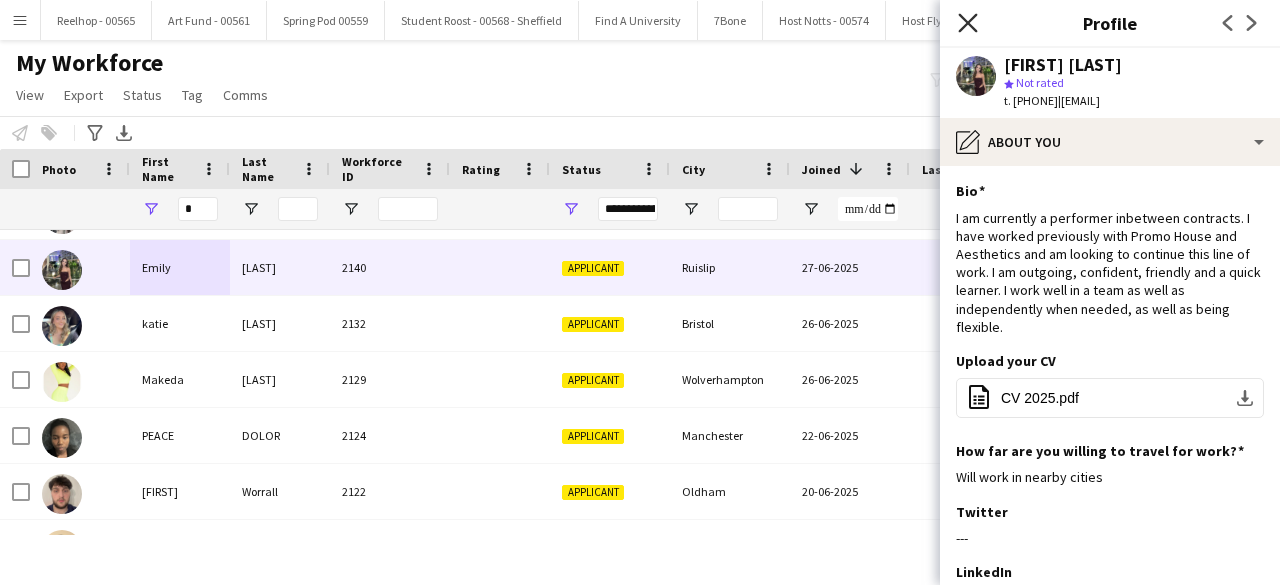 click 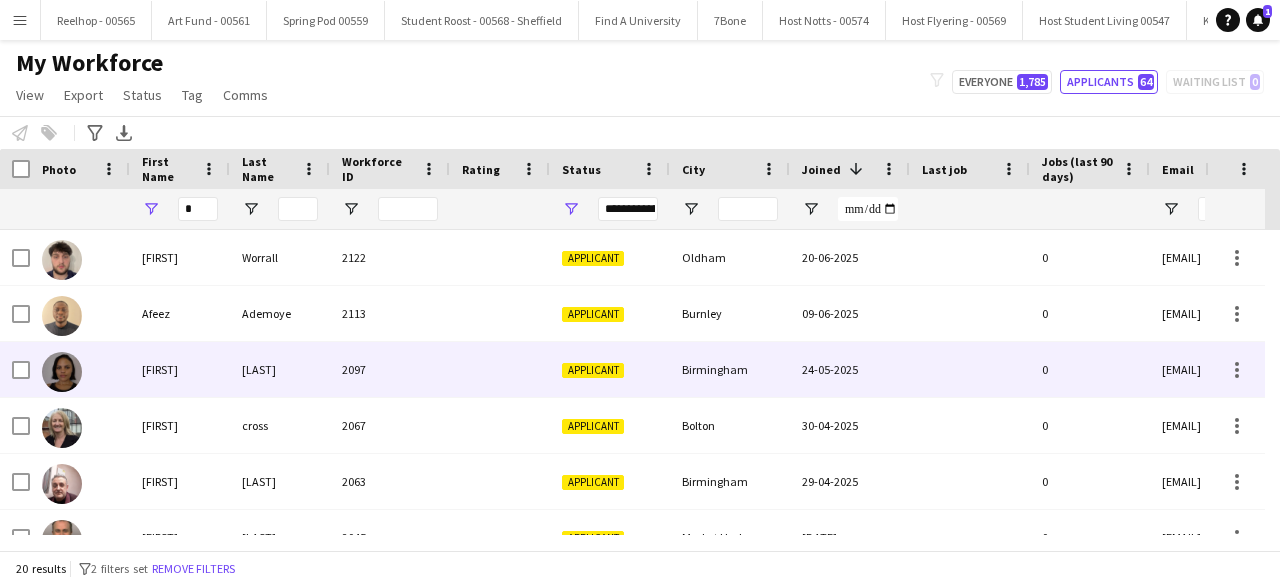 click on "2097" at bounding box center [390, 369] 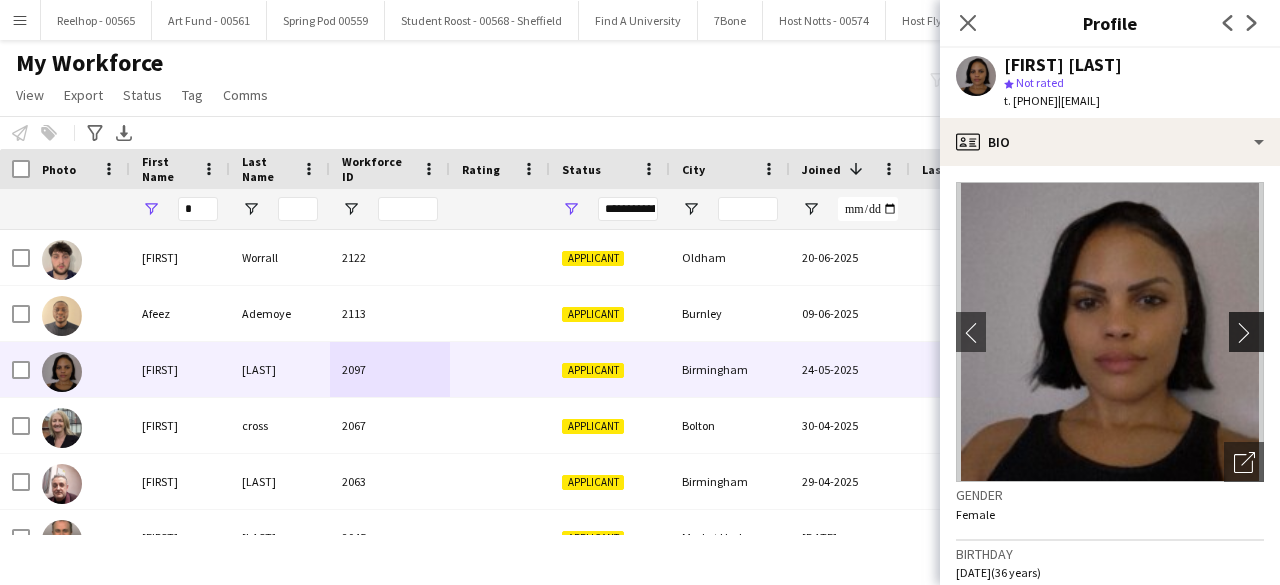 click on "chevron-right" 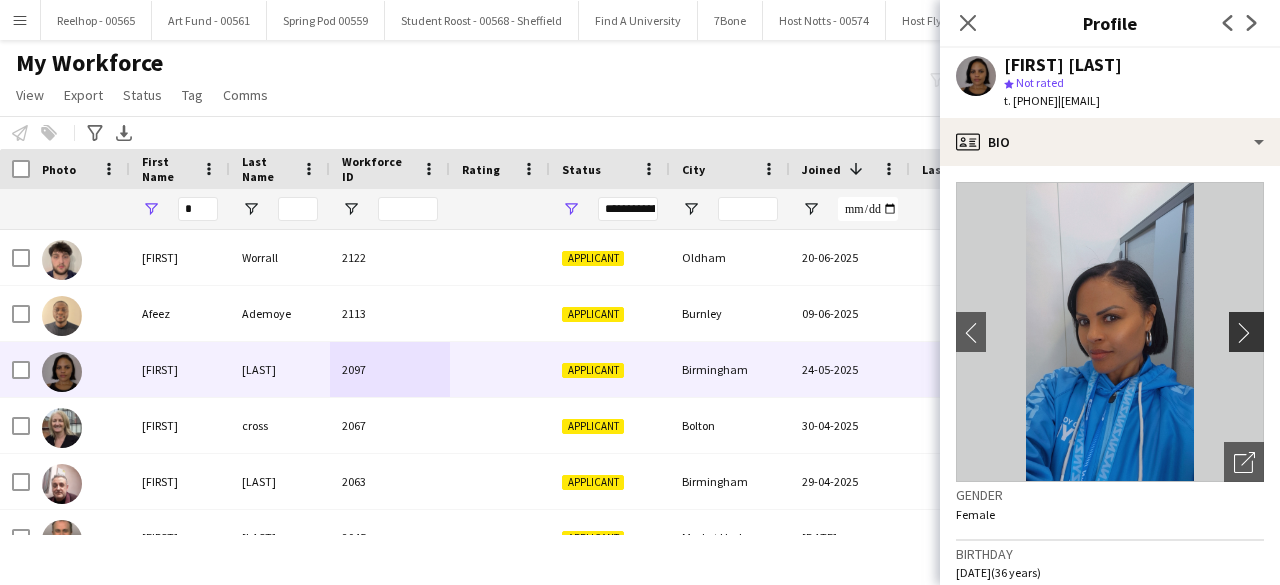 click on "chevron-right" 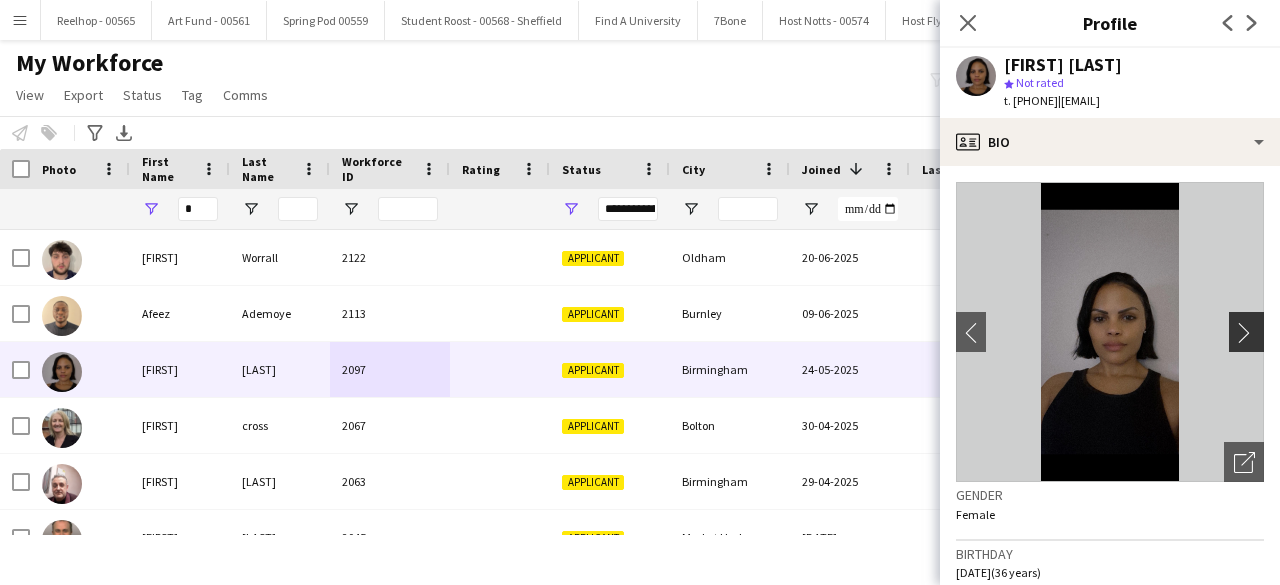 click on "chevron-right" 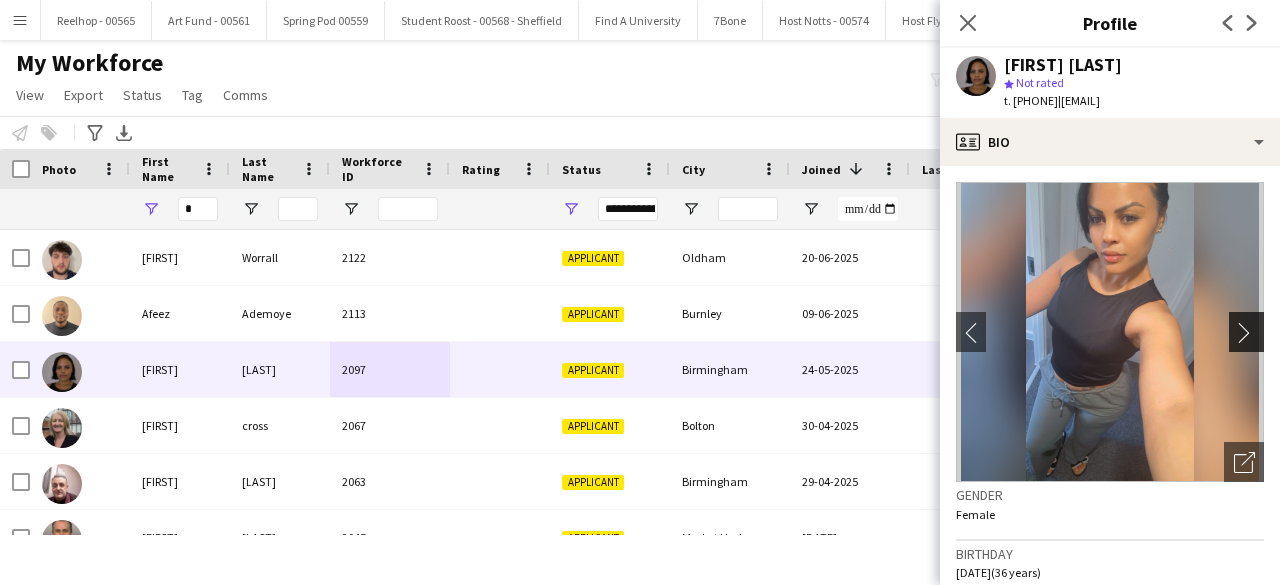 click on "chevron-right" 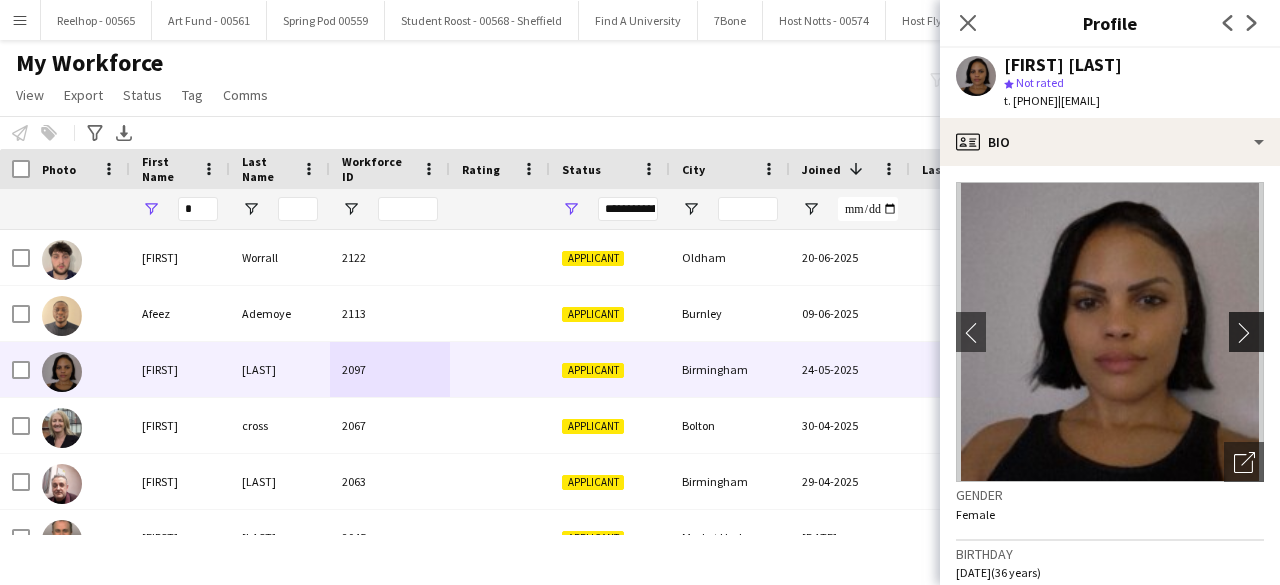 click on "chevron-right" 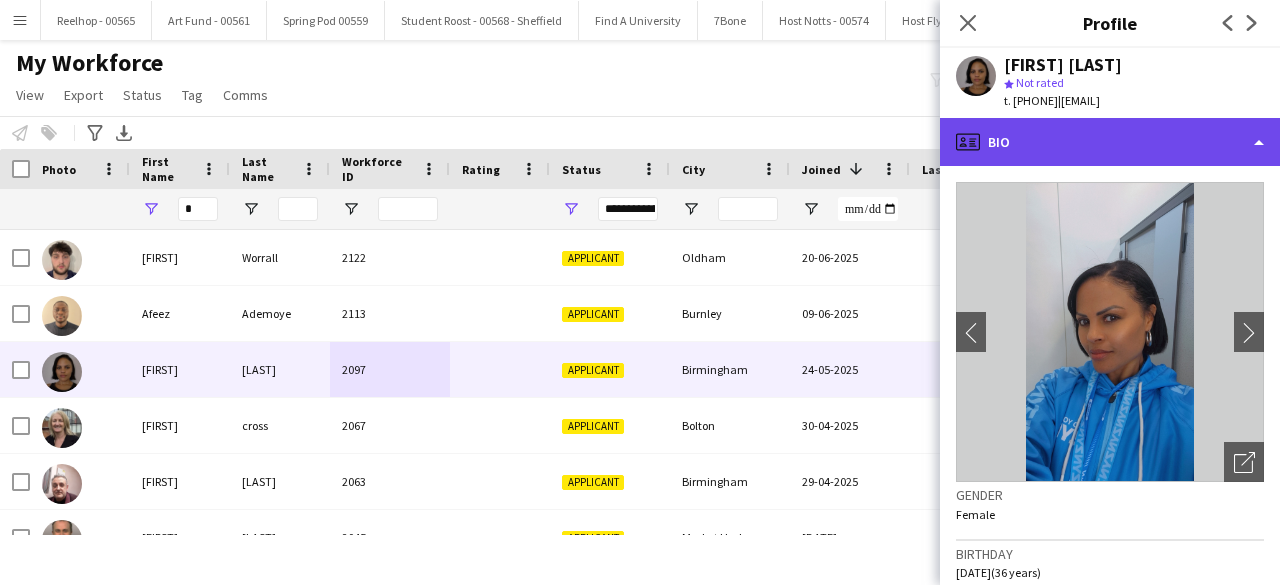 click on "profile
Bio" 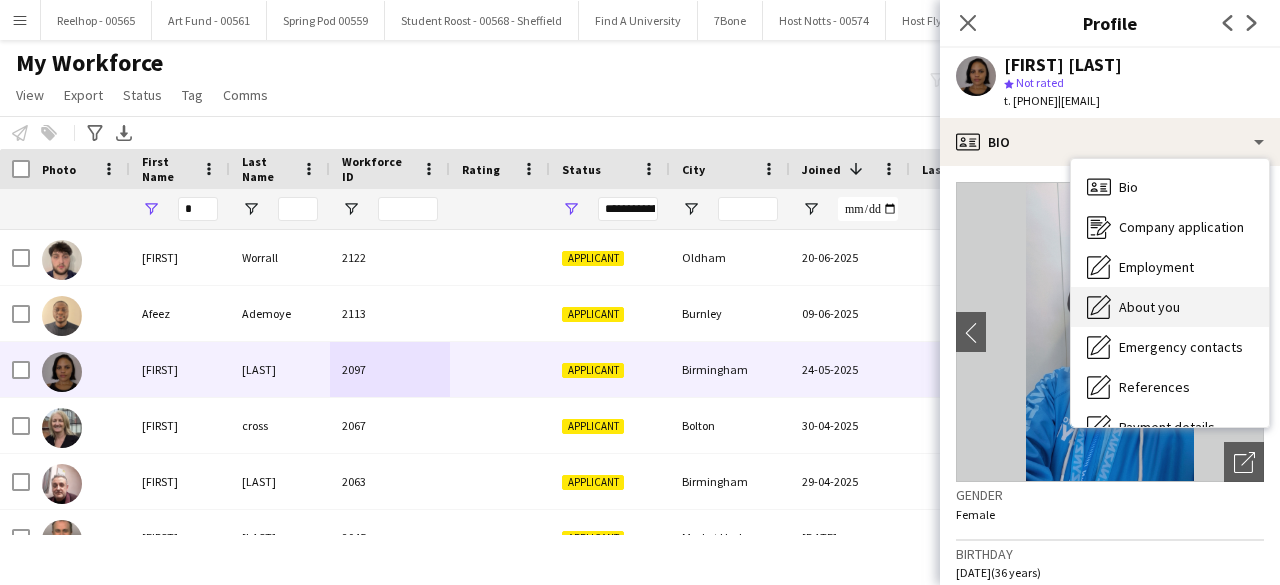 click on "About you" at bounding box center (1149, 307) 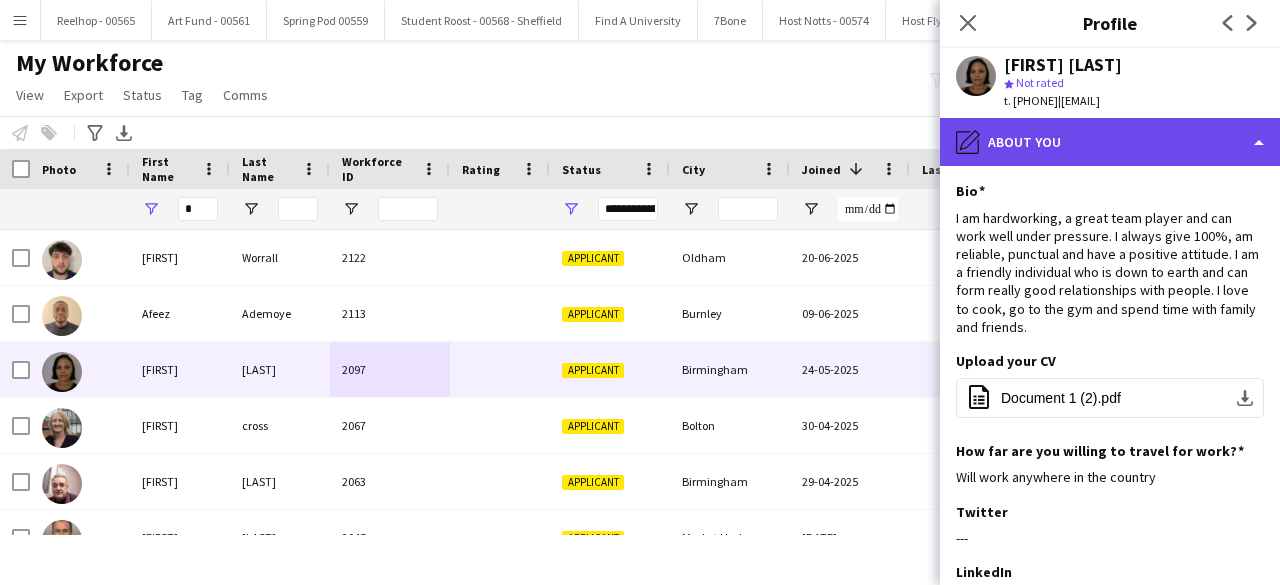 click on "pencil4
About you" 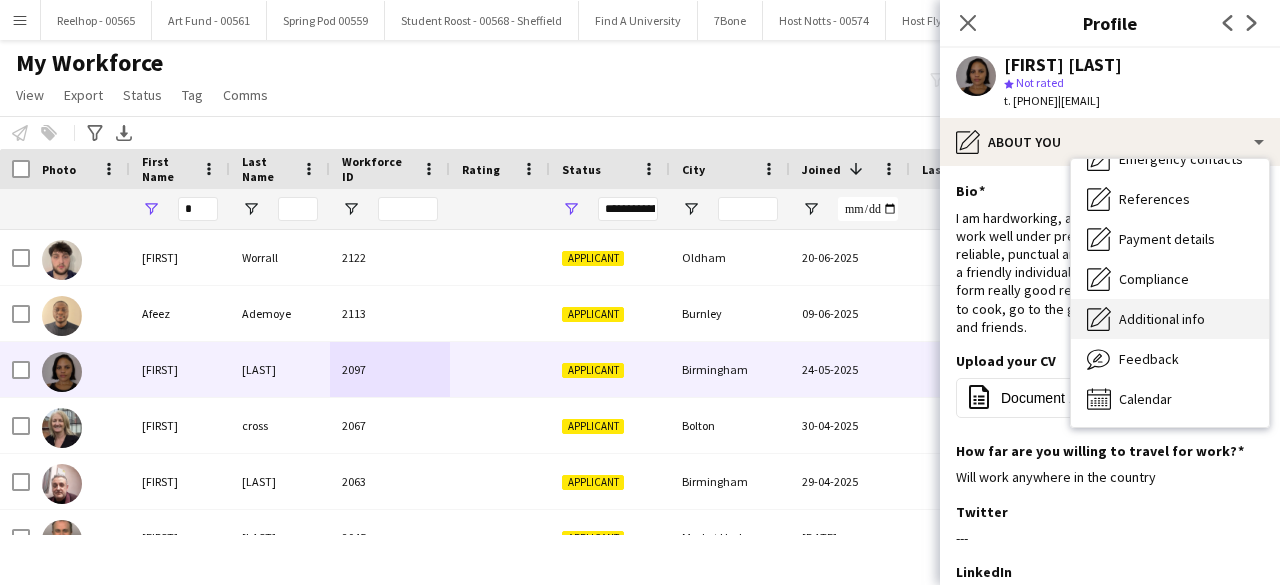 click on "Additional info" at bounding box center (1162, 319) 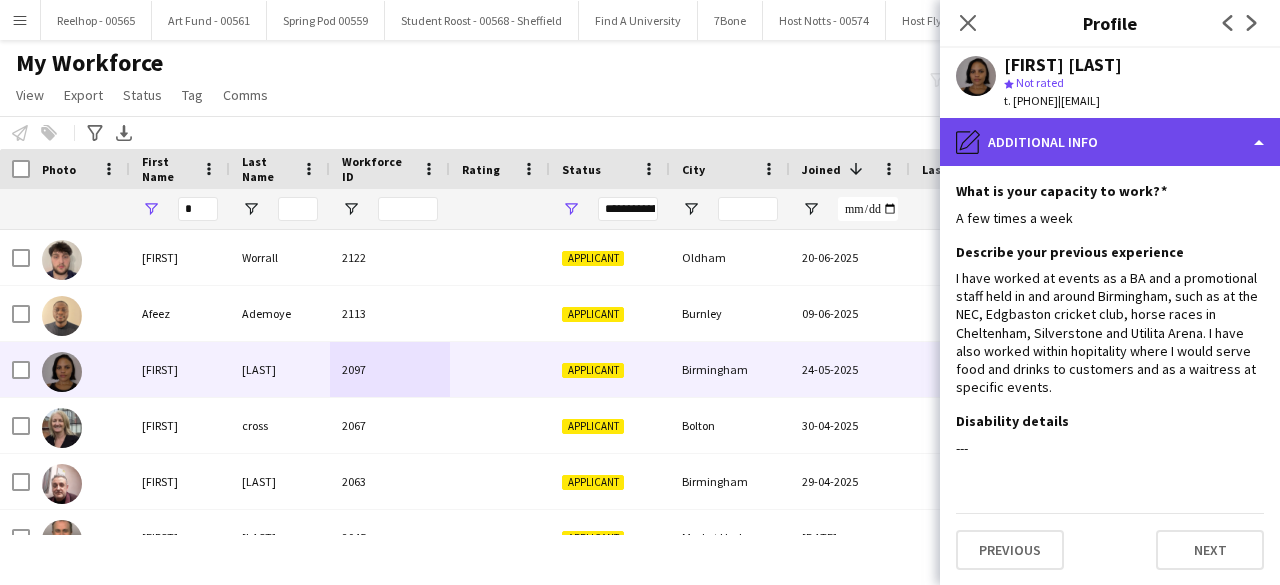 click on "pencil4
Additional info" 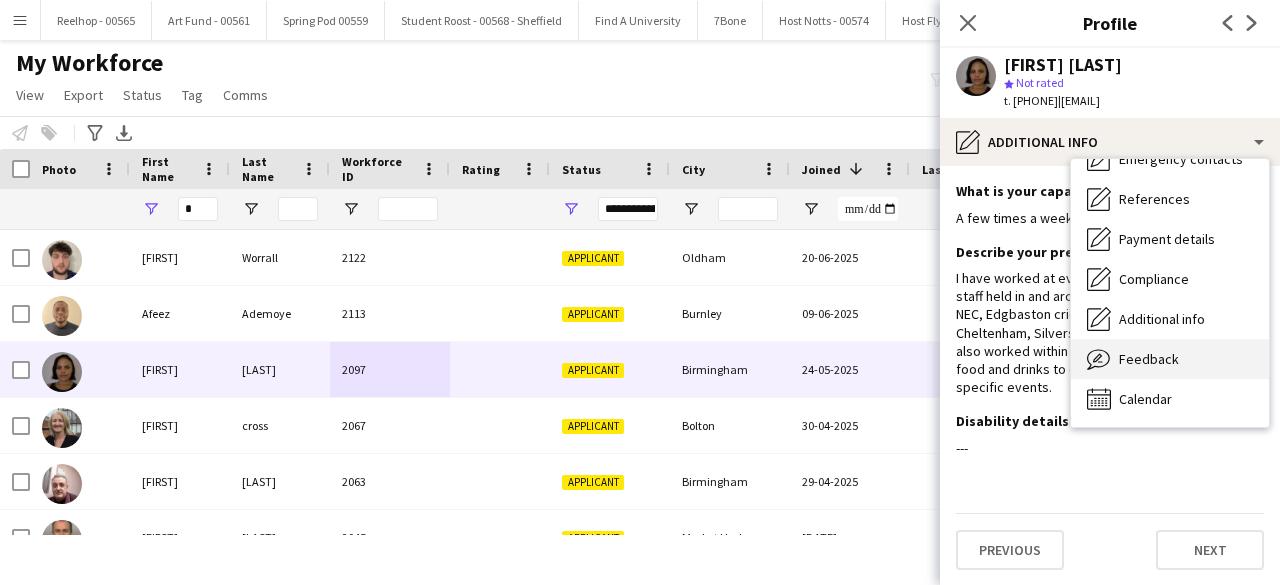 click on "Feedback" at bounding box center [1149, 359] 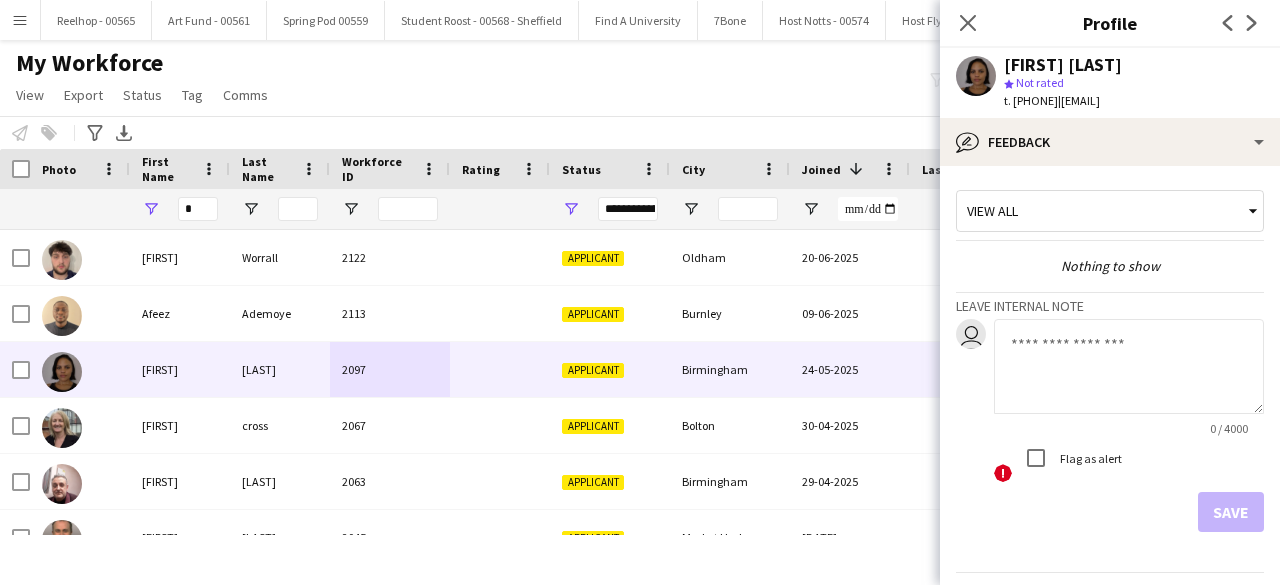 click 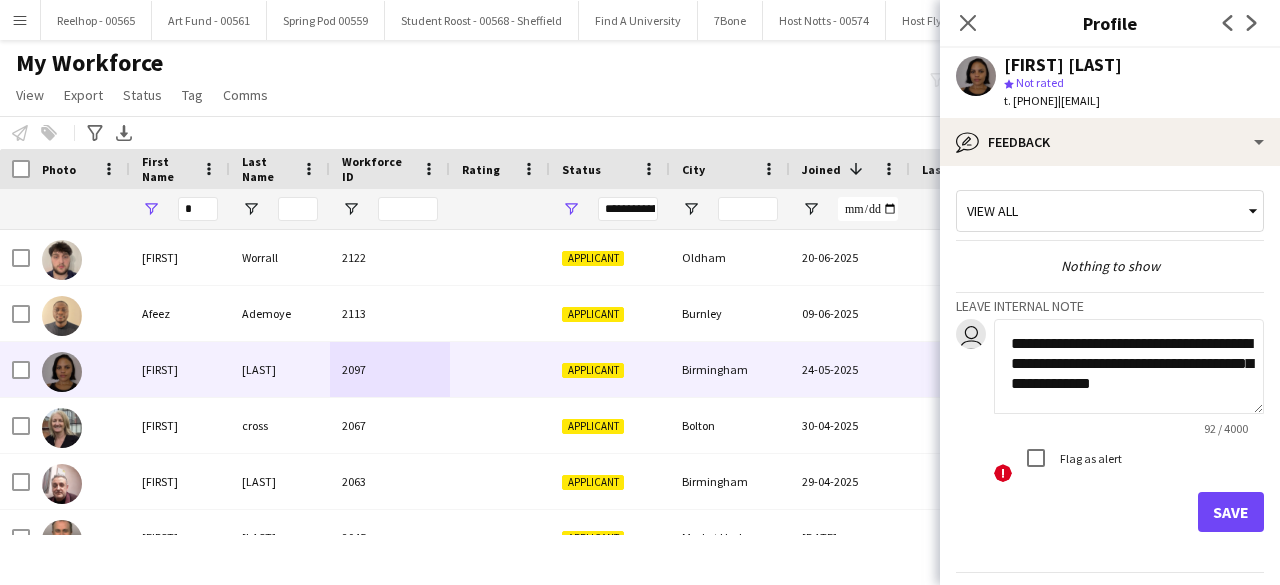 scroll, scrollTop: 0, scrollLeft: 0, axis: both 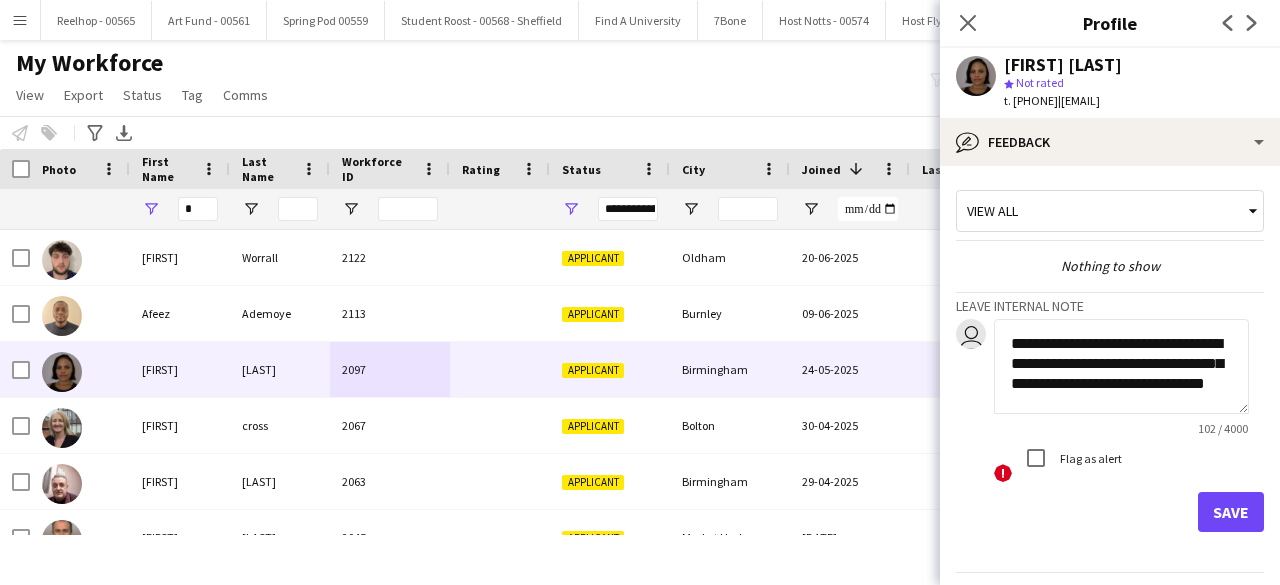type on "**********" 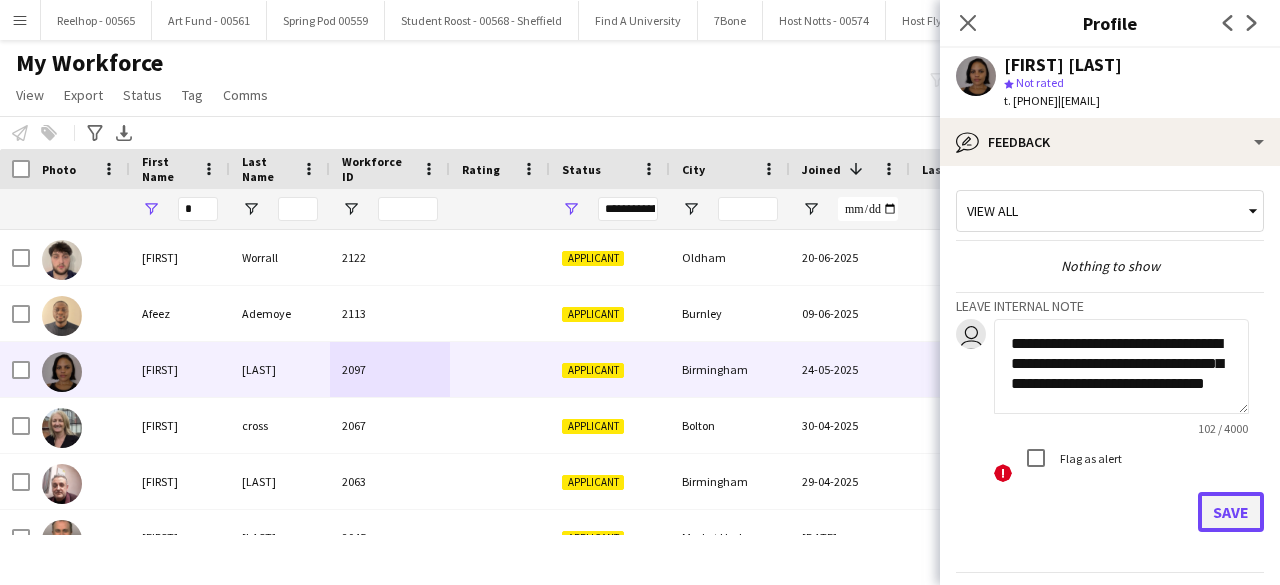 click on "Save" 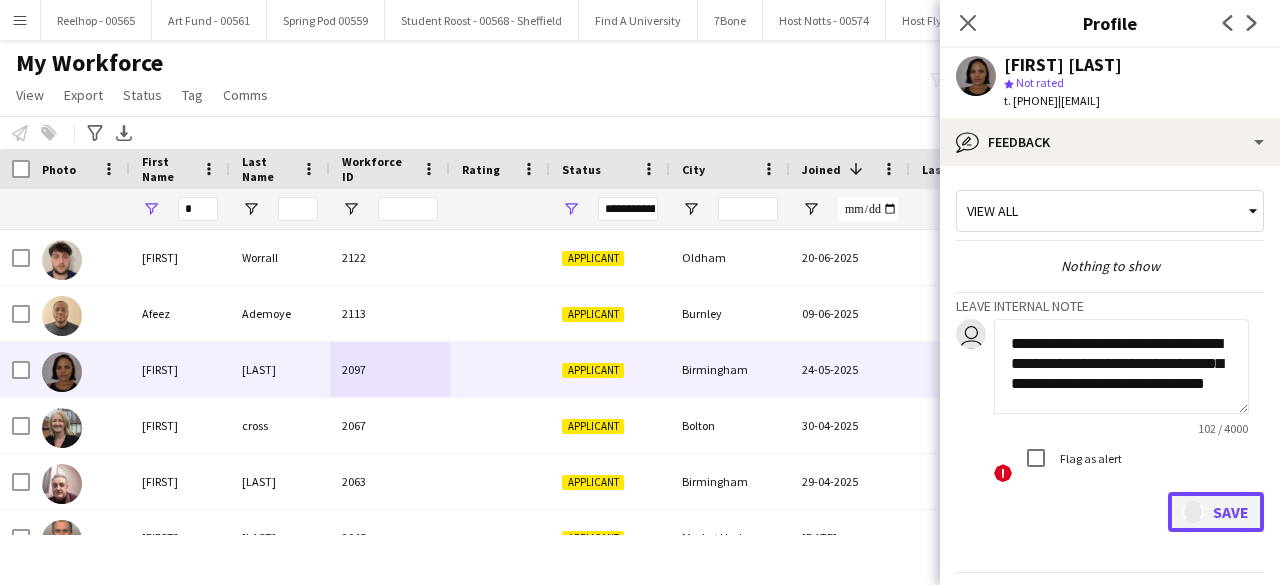 type 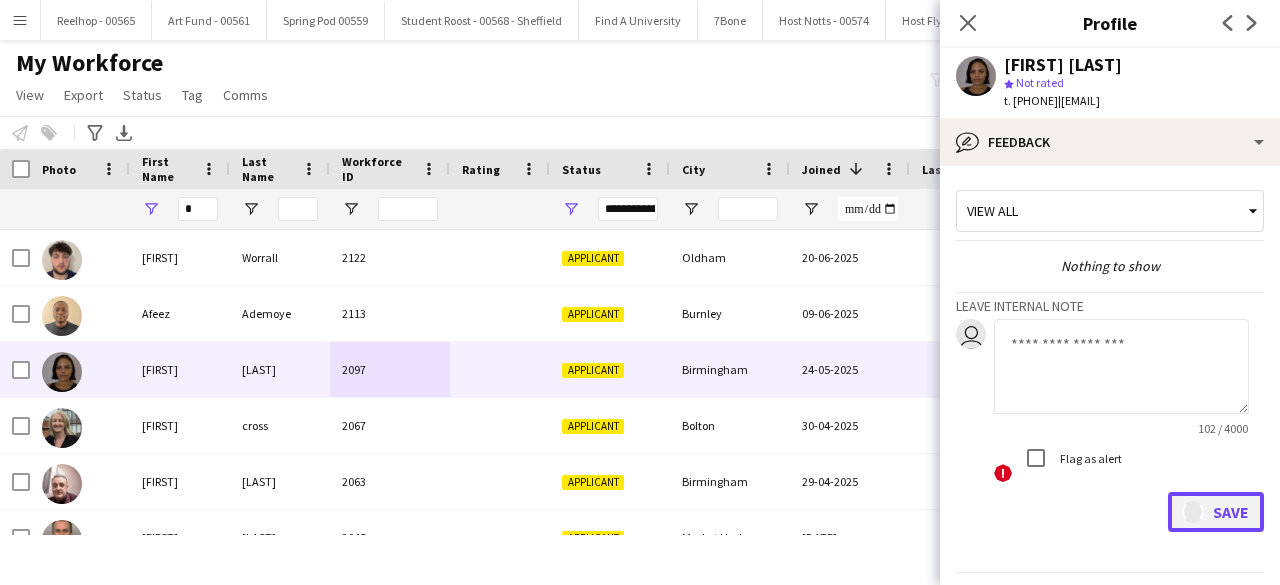 scroll, scrollTop: 0, scrollLeft: 0, axis: both 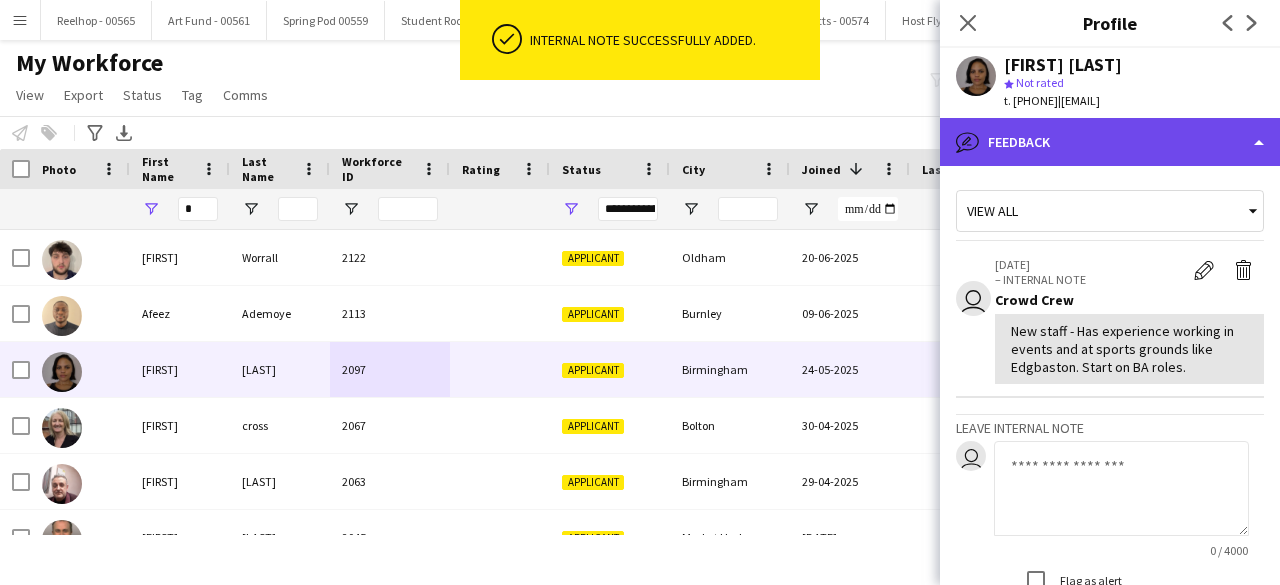 click on "bubble-pencil
Feedback" 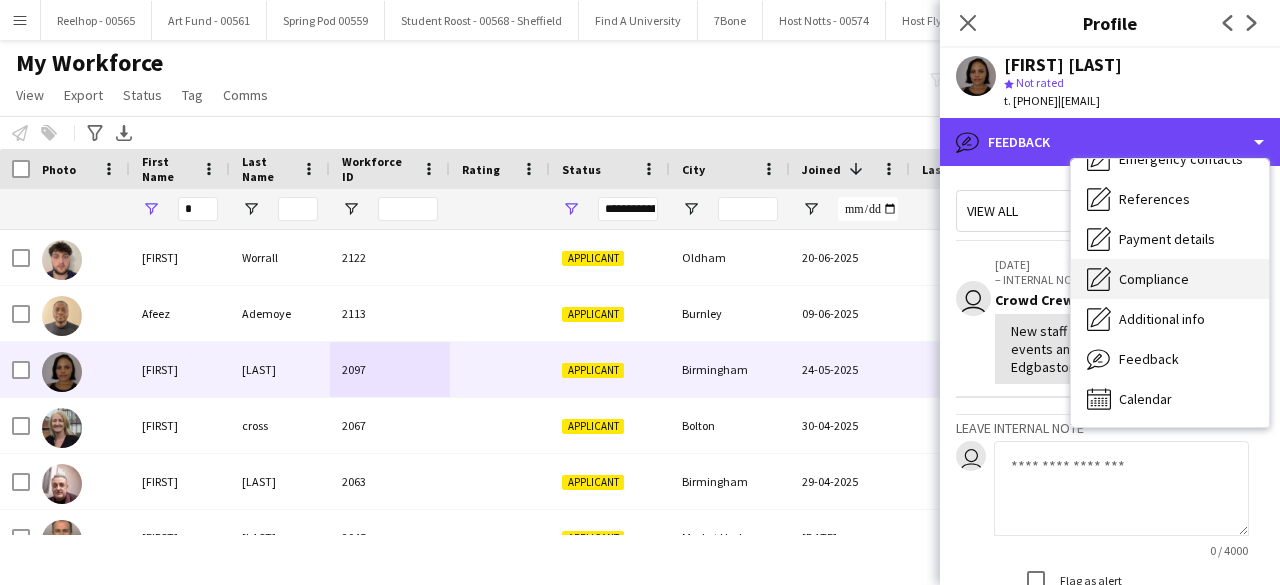 scroll, scrollTop: 0, scrollLeft: 0, axis: both 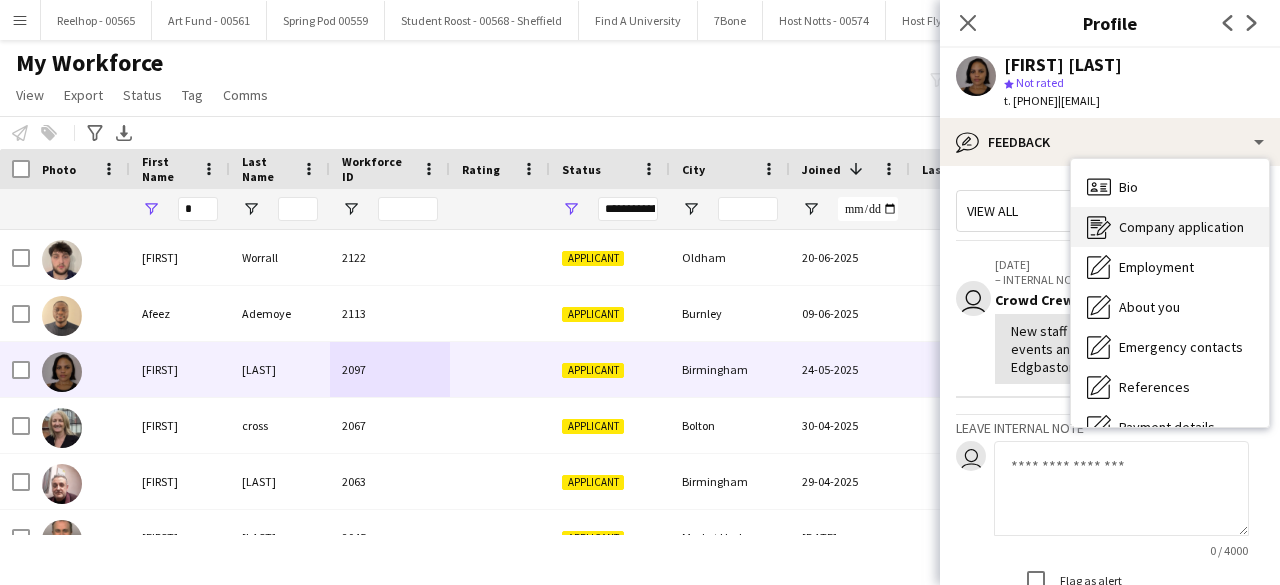 click on "Company application" at bounding box center [1181, 227] 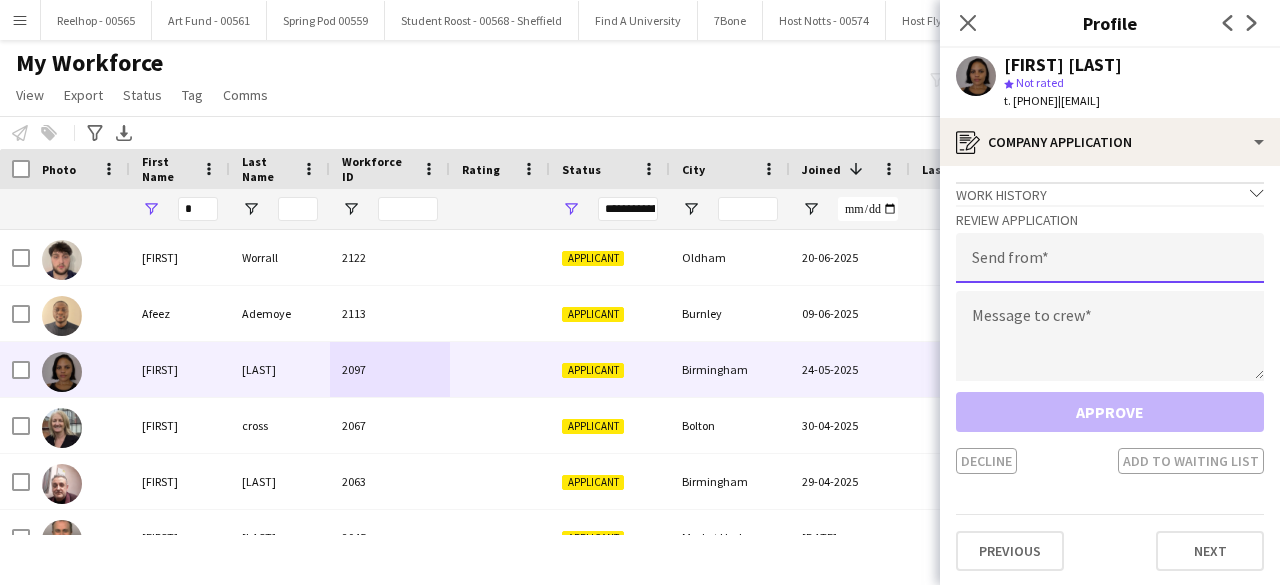 click 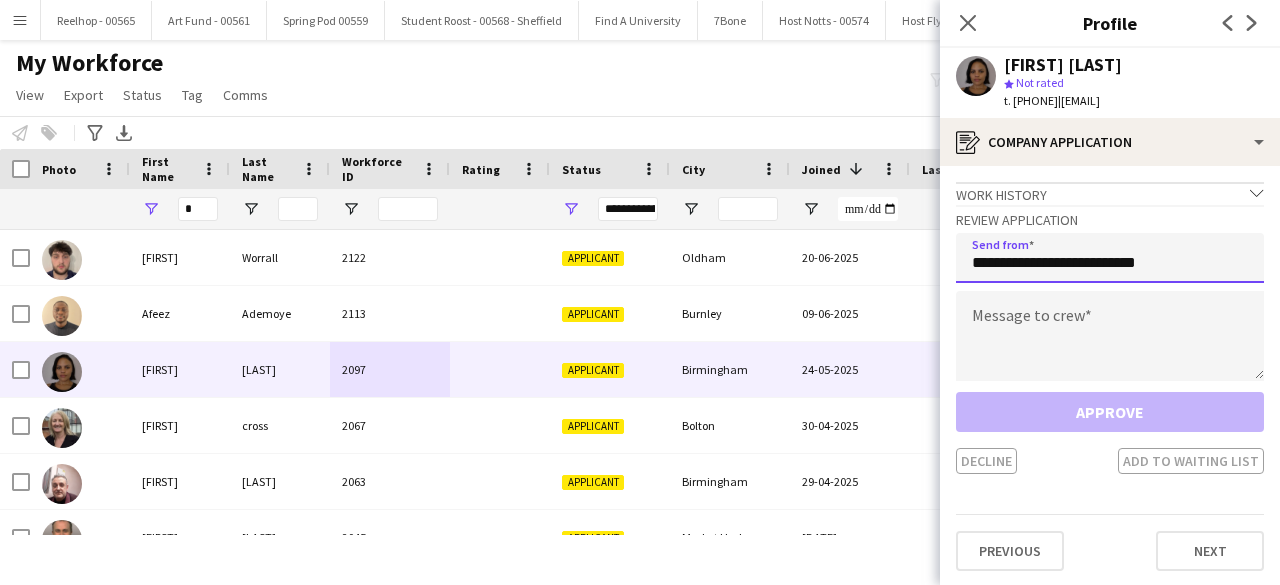 type on "**********" 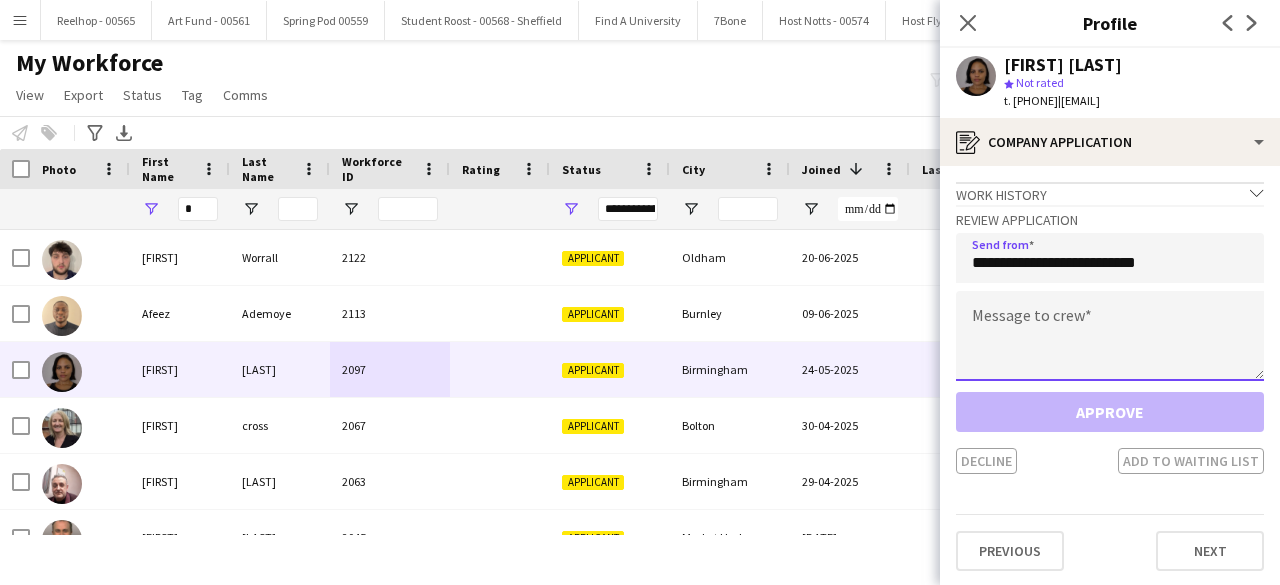 click 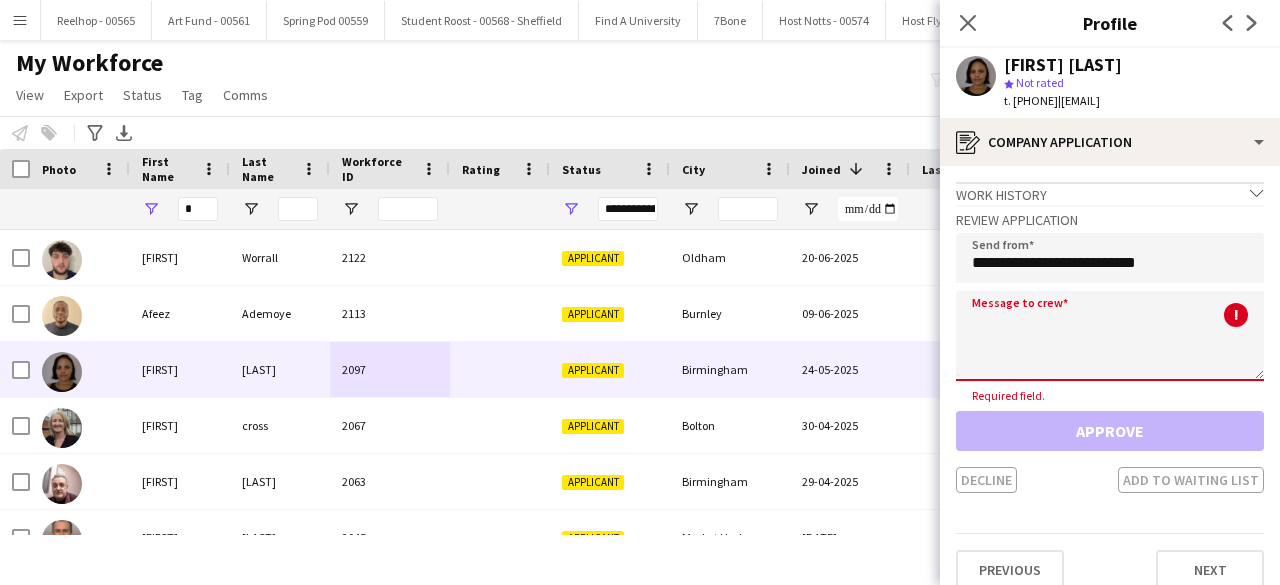 click 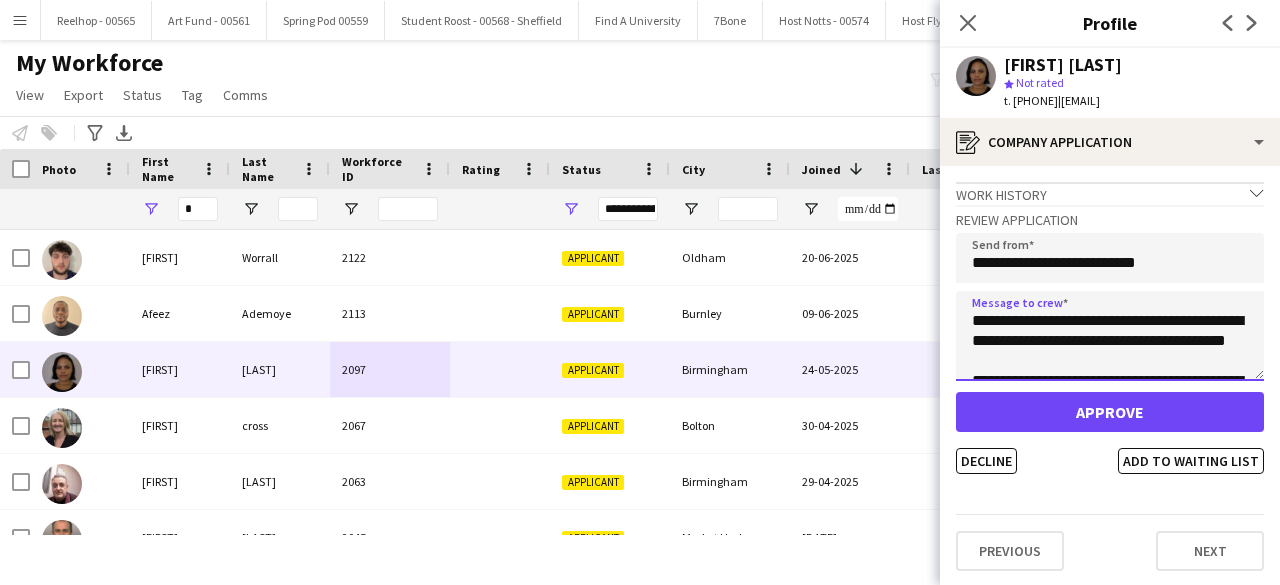 scroll, scrollTop: 1132, scrollLeft: 0, axis: vertical 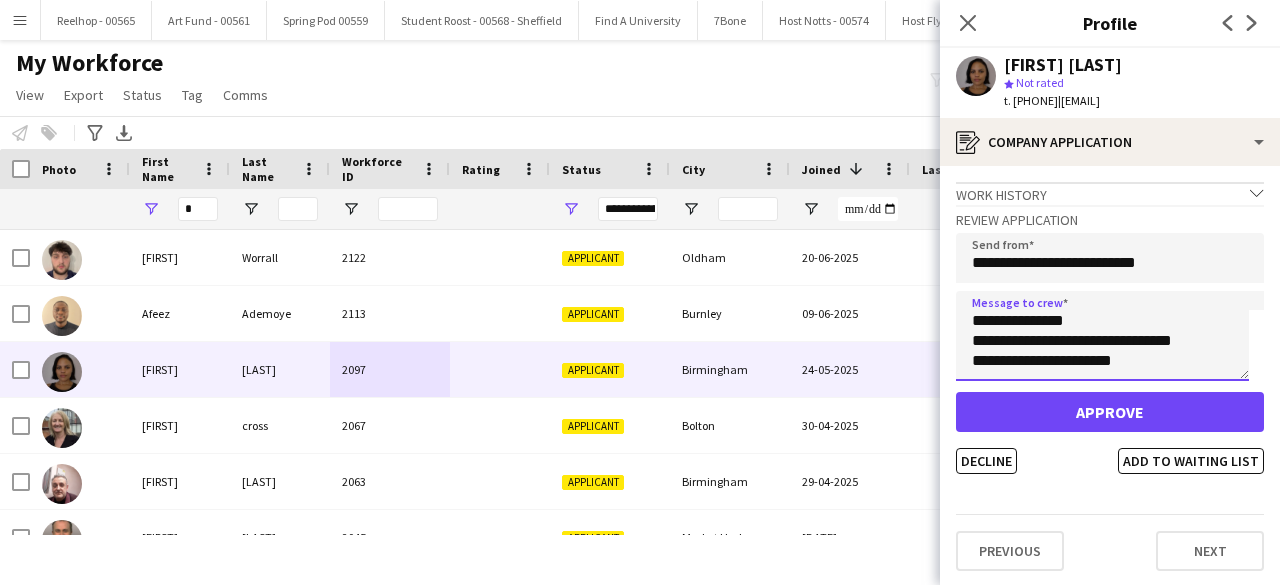 type on "**********" 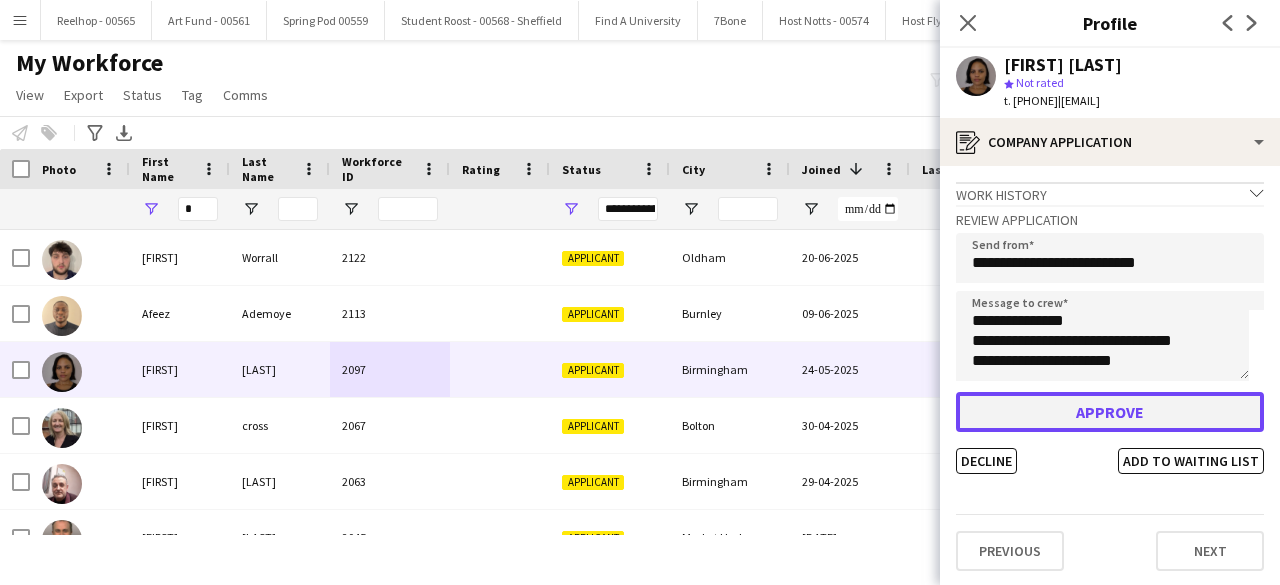 click on "Approve" 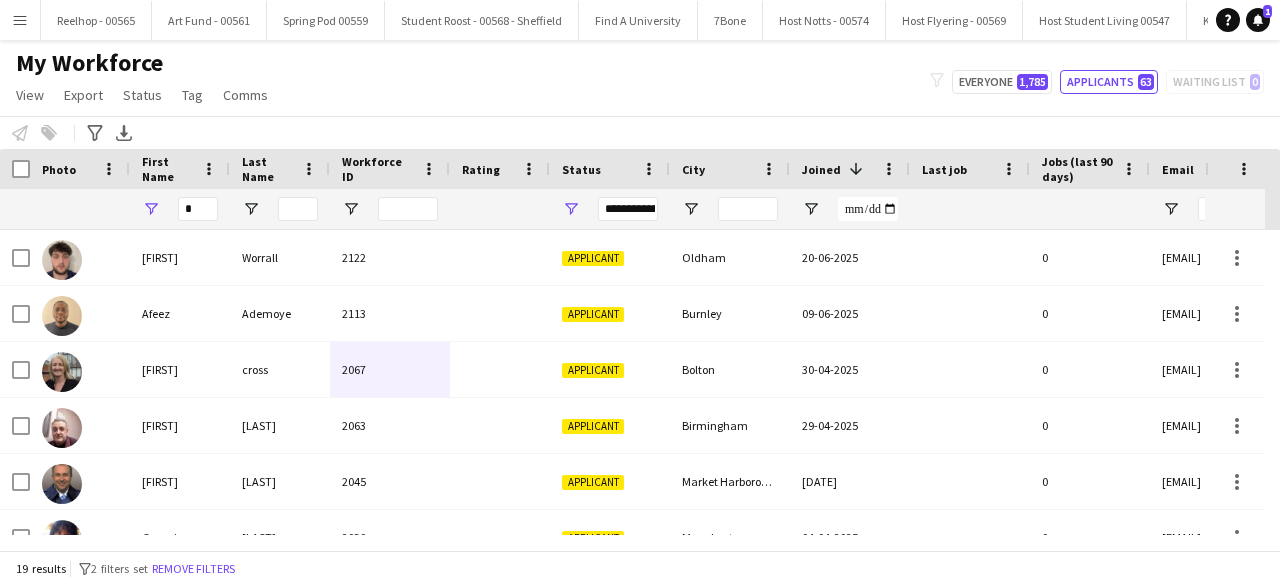 click on "*" at bounding box center (198, 209) 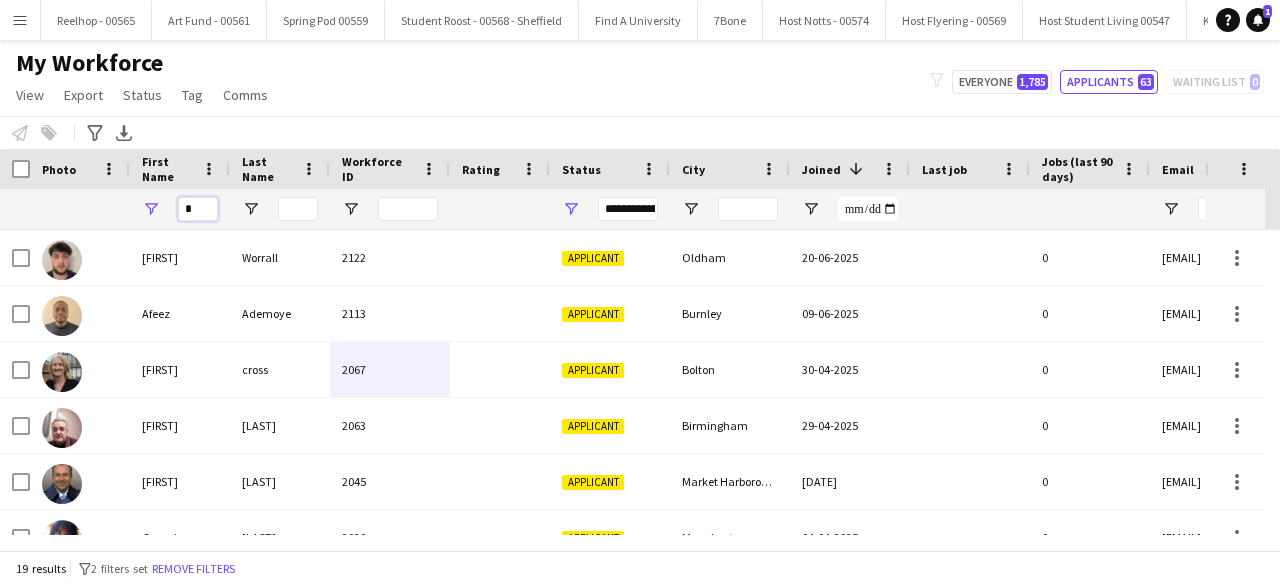click on "*" at bounding box center (198, 209) 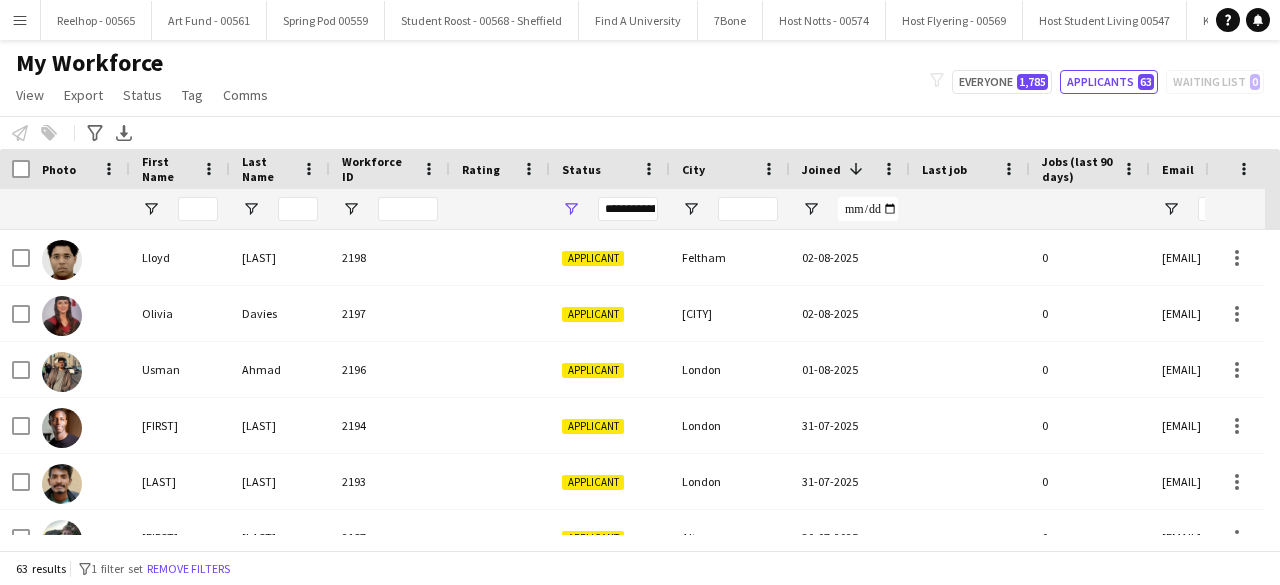 scroll, scrollTop: 0, scrollLeft: 0, axis: both 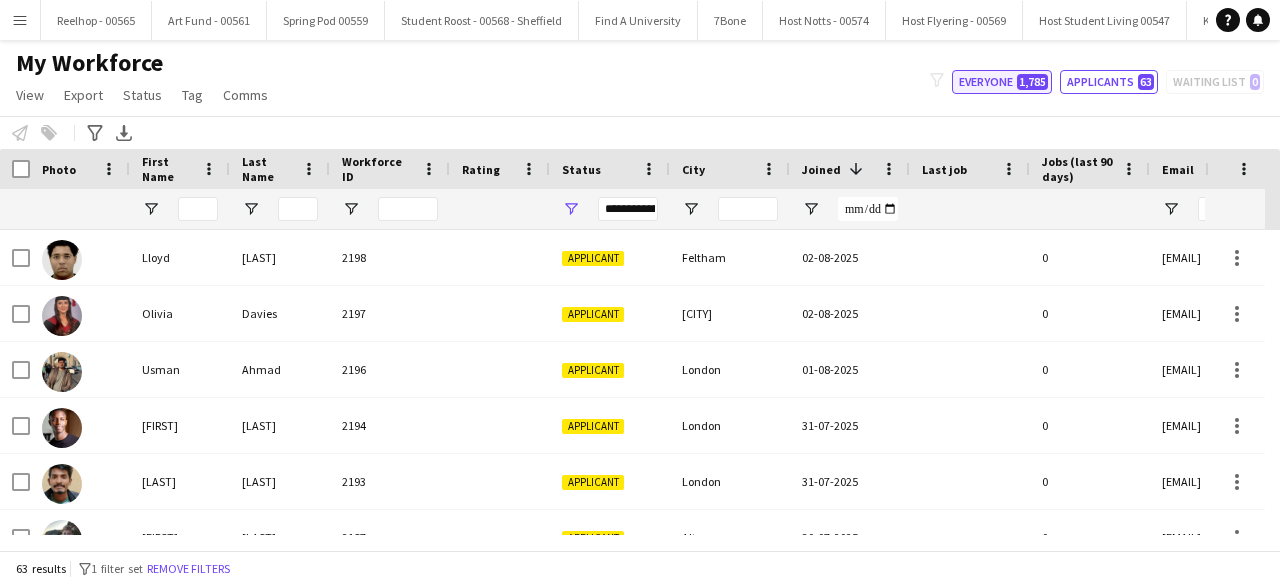 click on "Everyone   1,785" 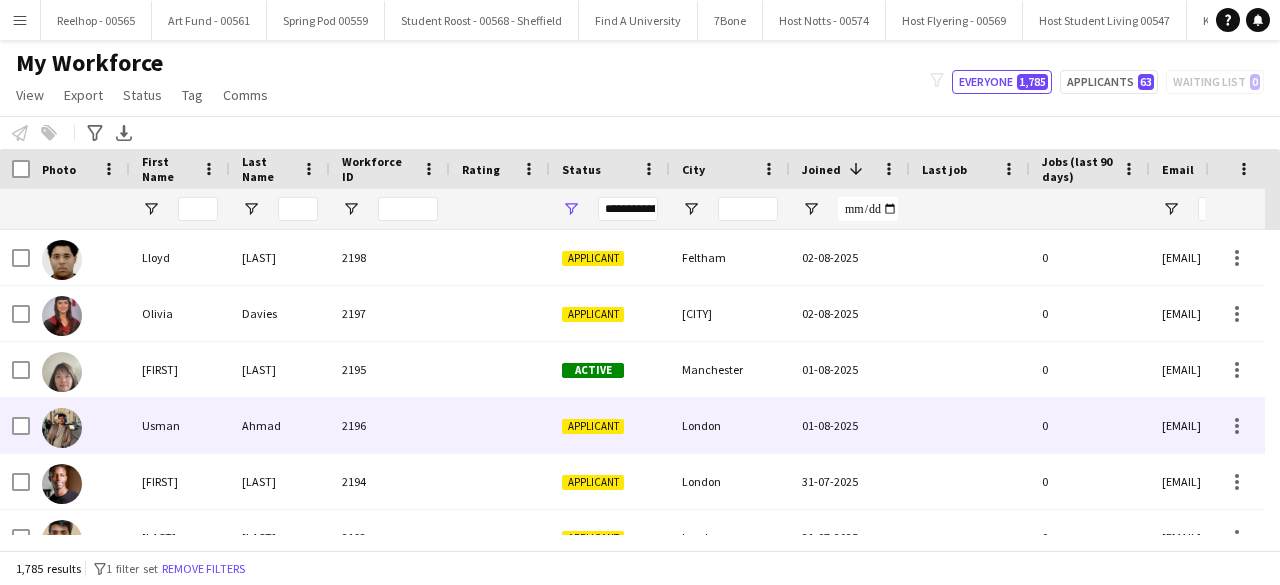 scroll, scrollTop: 130, scrollLeft: 0, axis: vertical 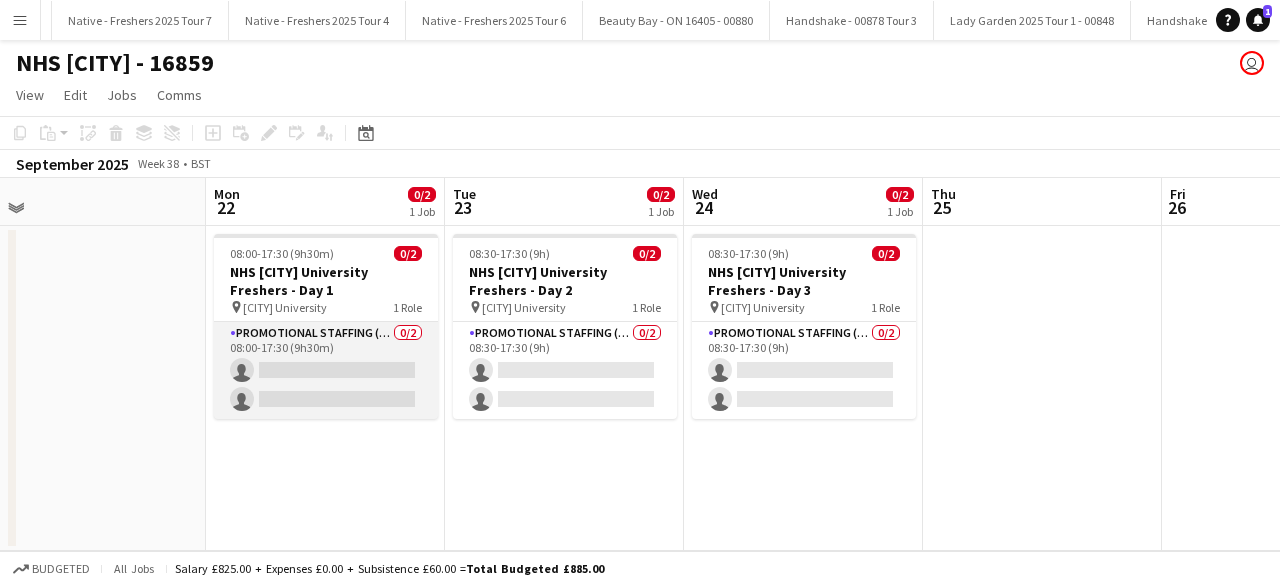 click on "Promotional Staffing (Brand Ambassadors)   0/2   08:00-17:30 (9h30m)
single-neutral-actions
single-neutral-actions" at bounding box center [326, 370] 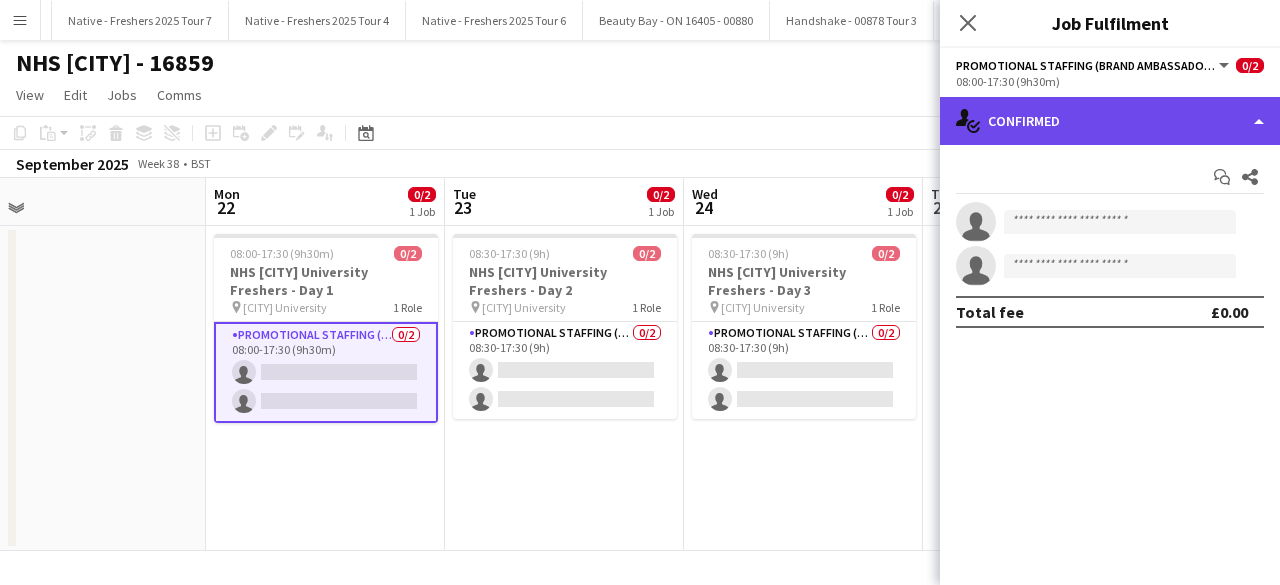 click on "single-neutral-actions-check-2
Confirmed" 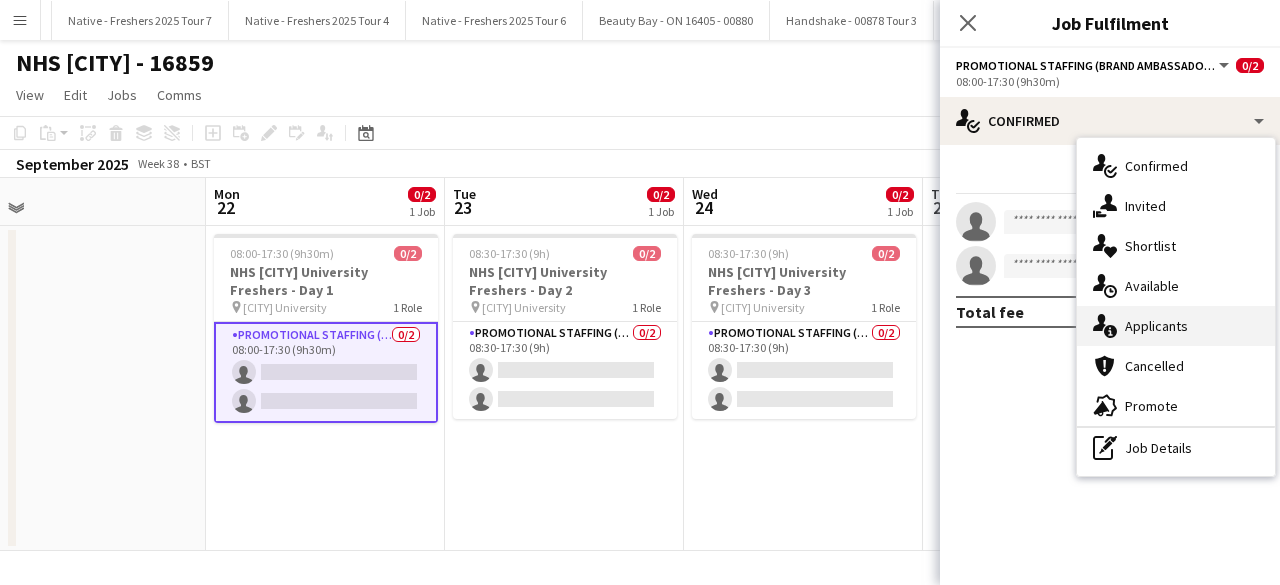 click on "single-neutral-actions-information
Applicants" at bounding box center [1176, 326] 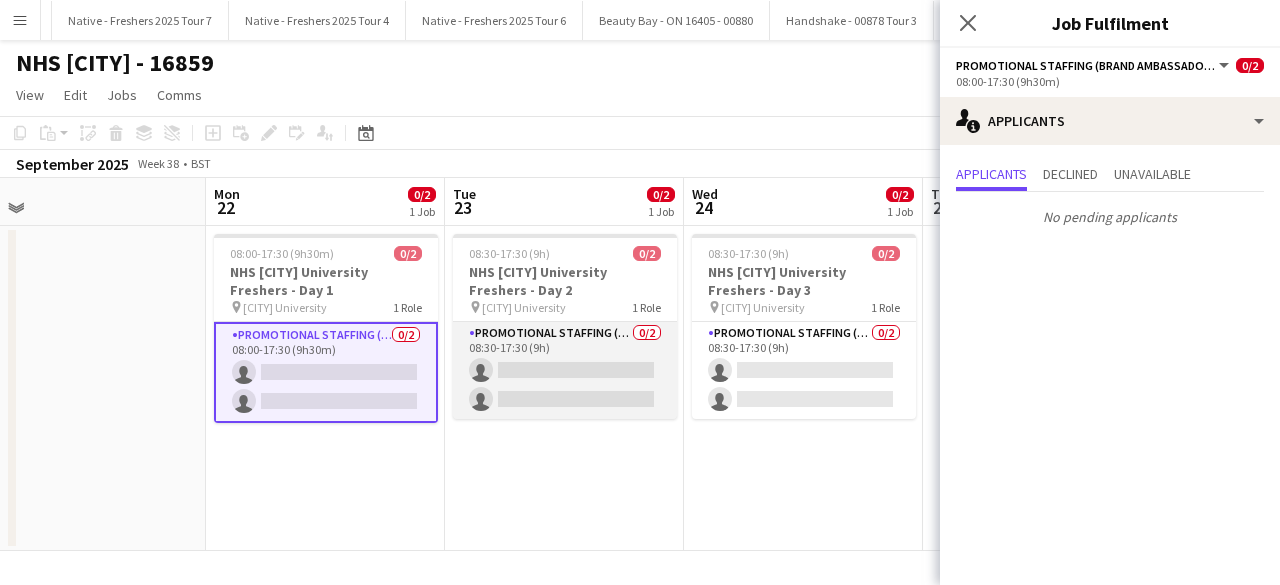 click on "Promotional Staffing (Brand Ambassadors)   0/2   08:30-17:30 (9h)
single-neutral-actions
single-neutral-actions" at bounding box center (565, 370) 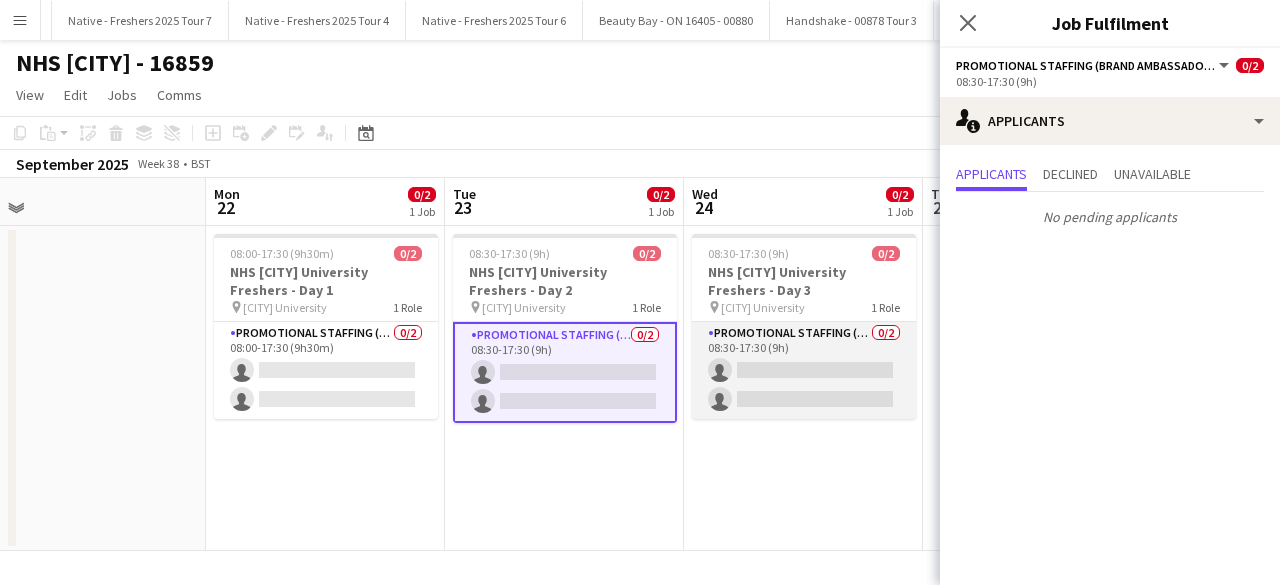 click on "Promotional Staffing (Brand Ambassadors)   0/2   08:30-17:30 (9h)
single-neutral-actions
single-neutral-actions" at bounding box center (804, 370) 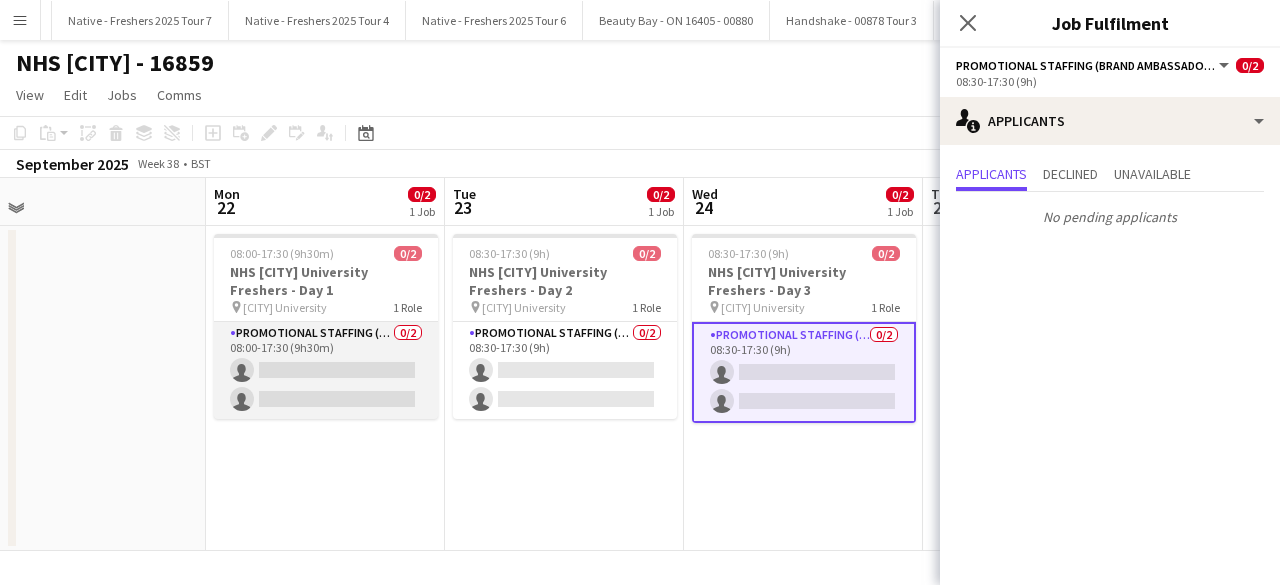 click on "Promotional Staffing (Brand Ambassadors)   0/2   08:00-17:30 (9h30m)
single-neutral-actions
single-neutral-actions" at bounding box center [326, 370] 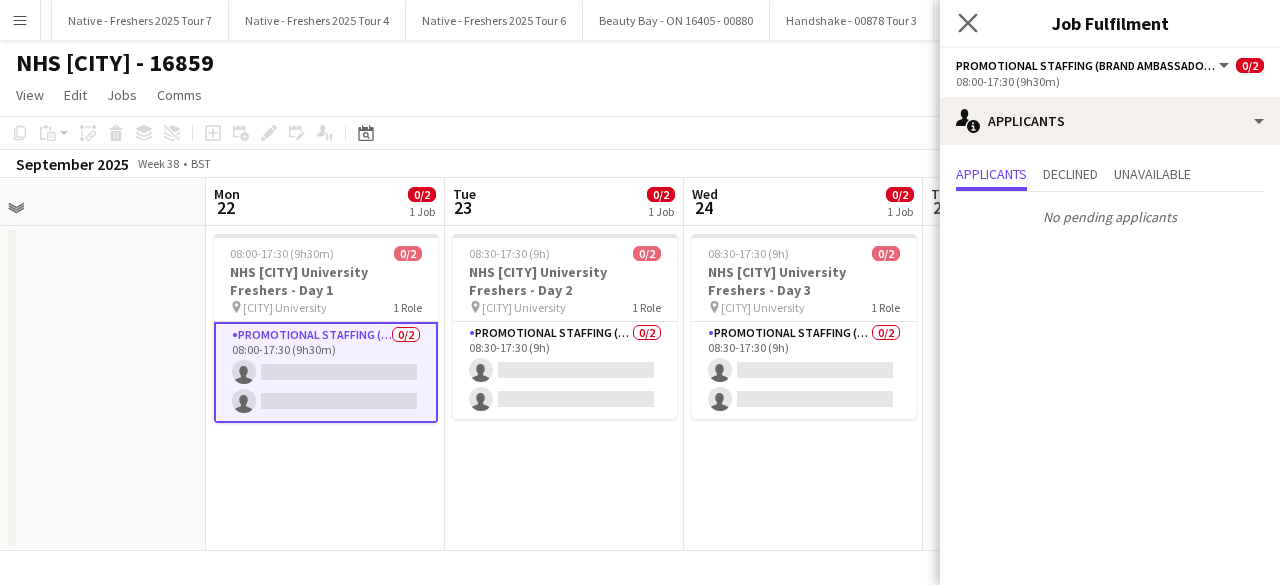 click on "Close pop-in" 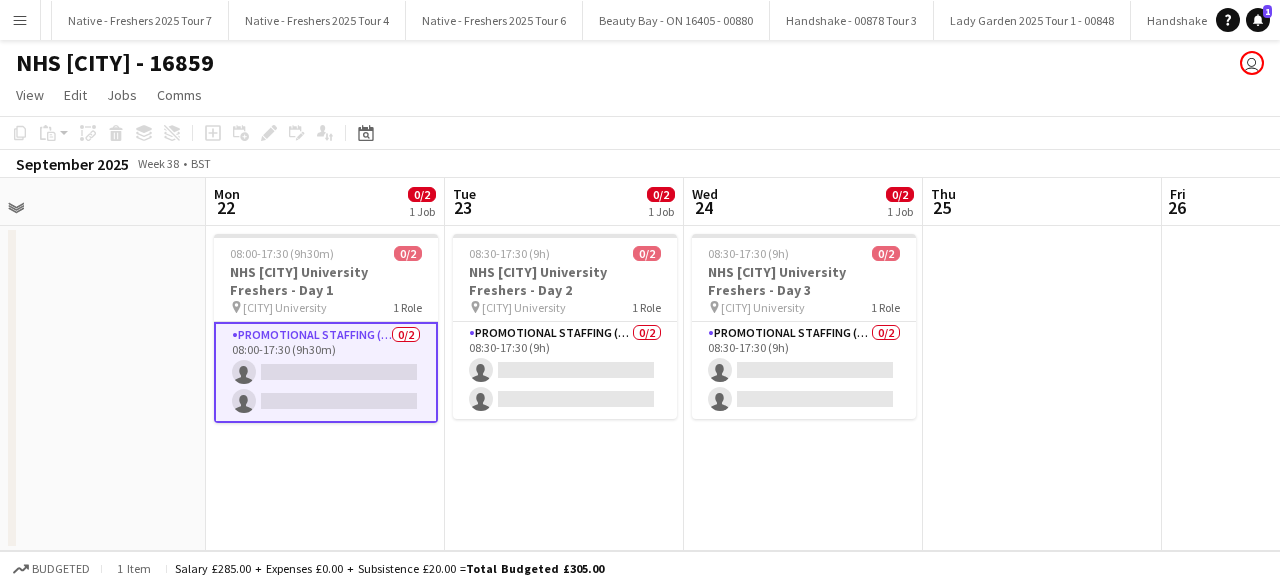 click on "Promotional Staffing (Brand Ambassadors)   0/2   08:00-17:30 (9h30m)
single-neutral-actions
single-neutral-actions" at bounding box center (326, 372) 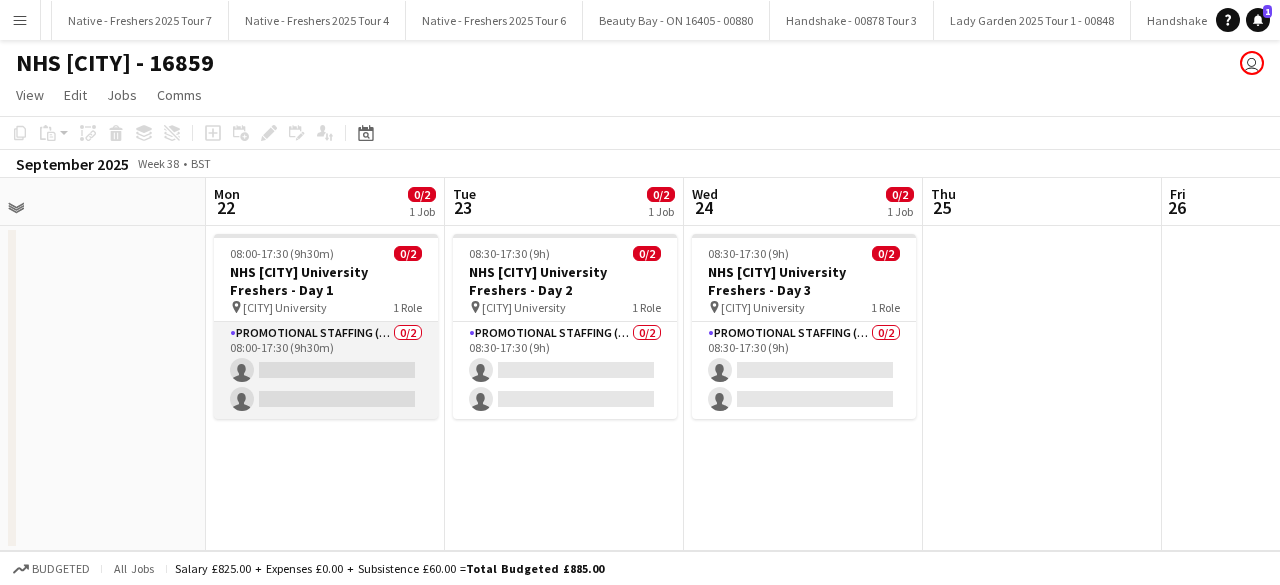click on "Promotional Staffing (Brand Ambassadors)   0/2   08:00-17:30 (9h30m)
single-neutral-actions
single-neutral-actions" at bounding box center [326, 370] 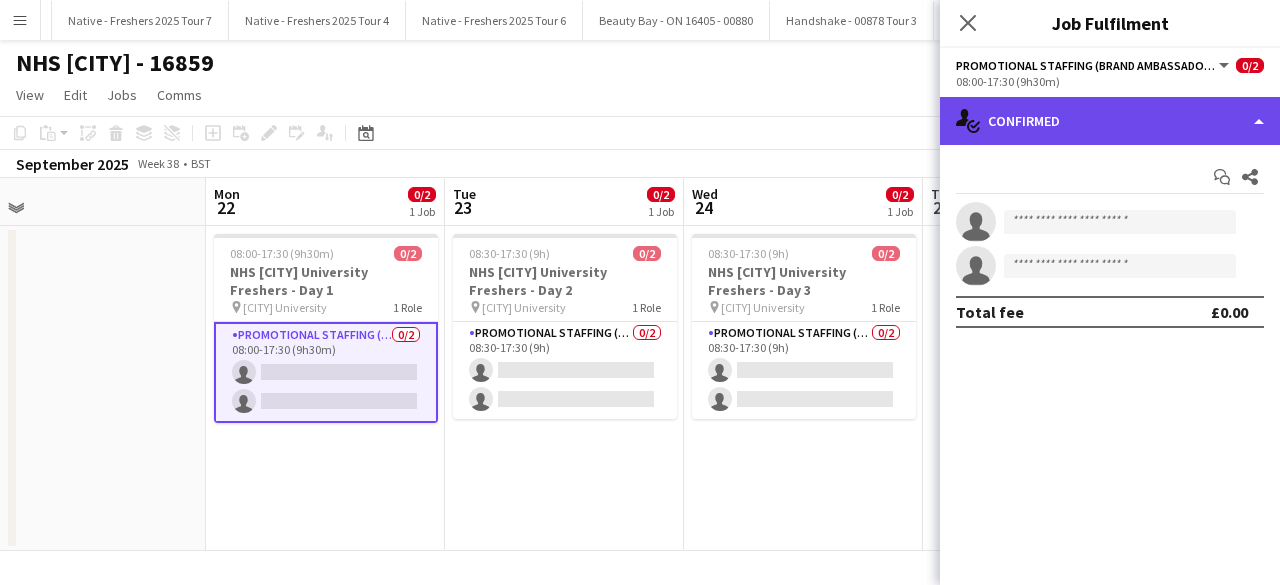 click on "single-neutral-actions-check-2
Confirmed" 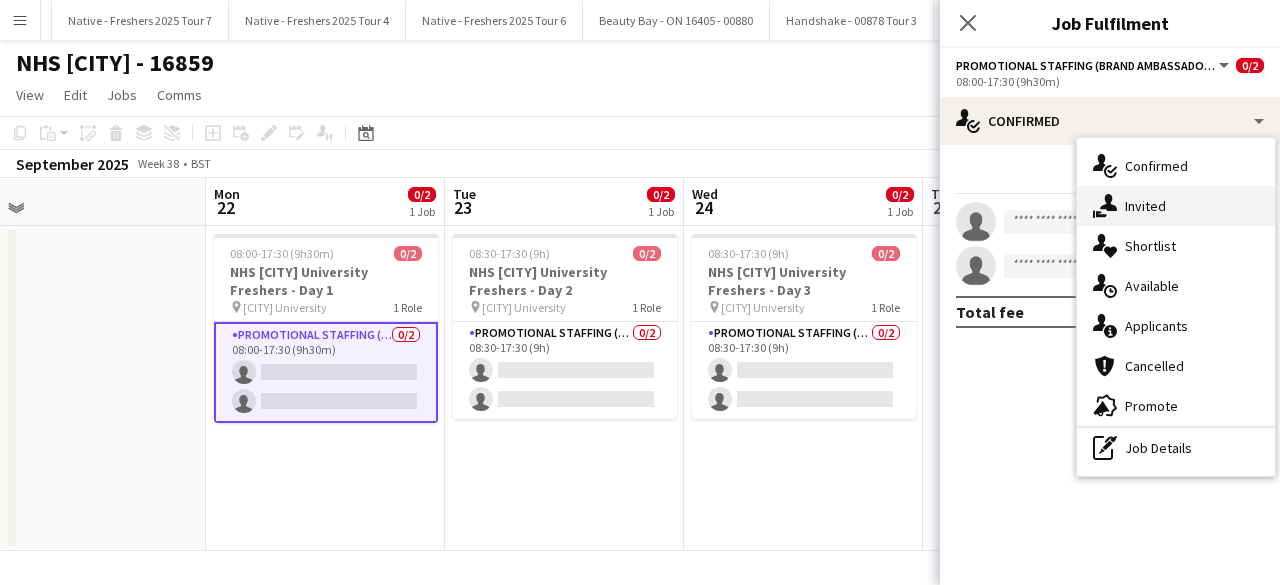 click on "single-neutral-actions-share-1
Invited" at bounding box center (1176, 206) 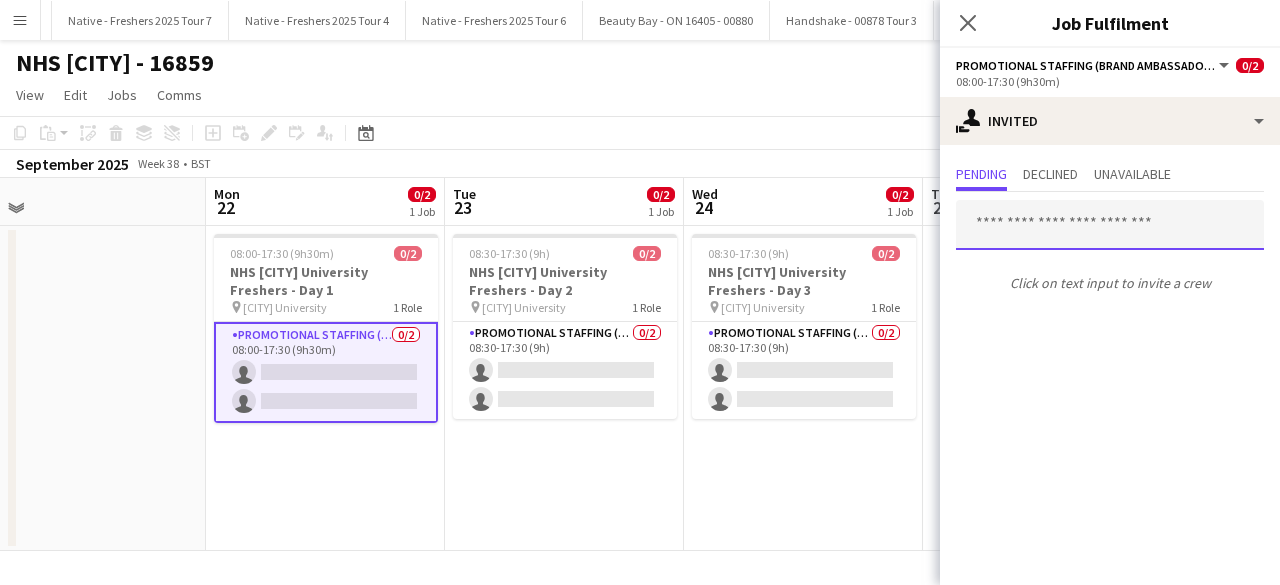 click at bounding box center [1110, 225] 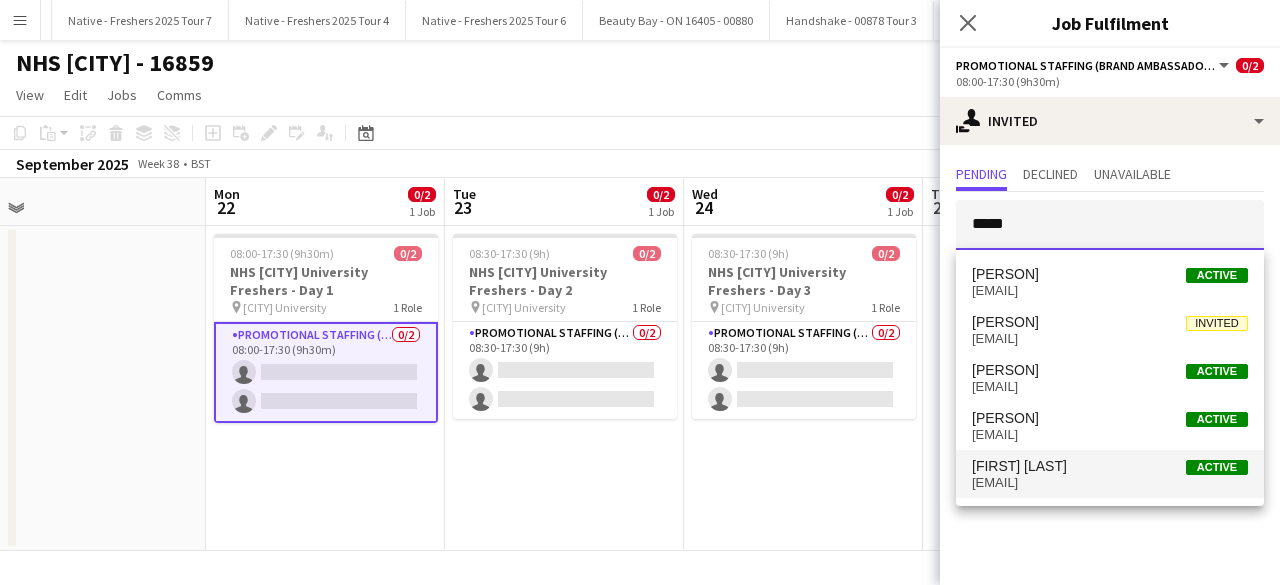type on "*****" 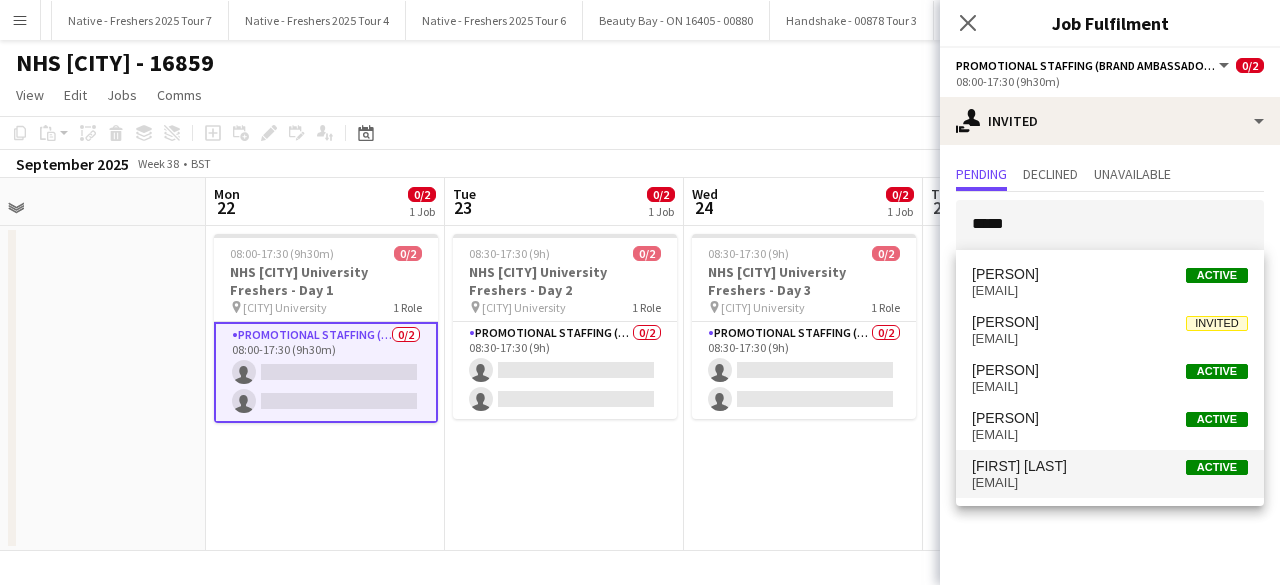 click on "eleanorpea@hotmail.co.uk" at bounding box center (1110, 483) 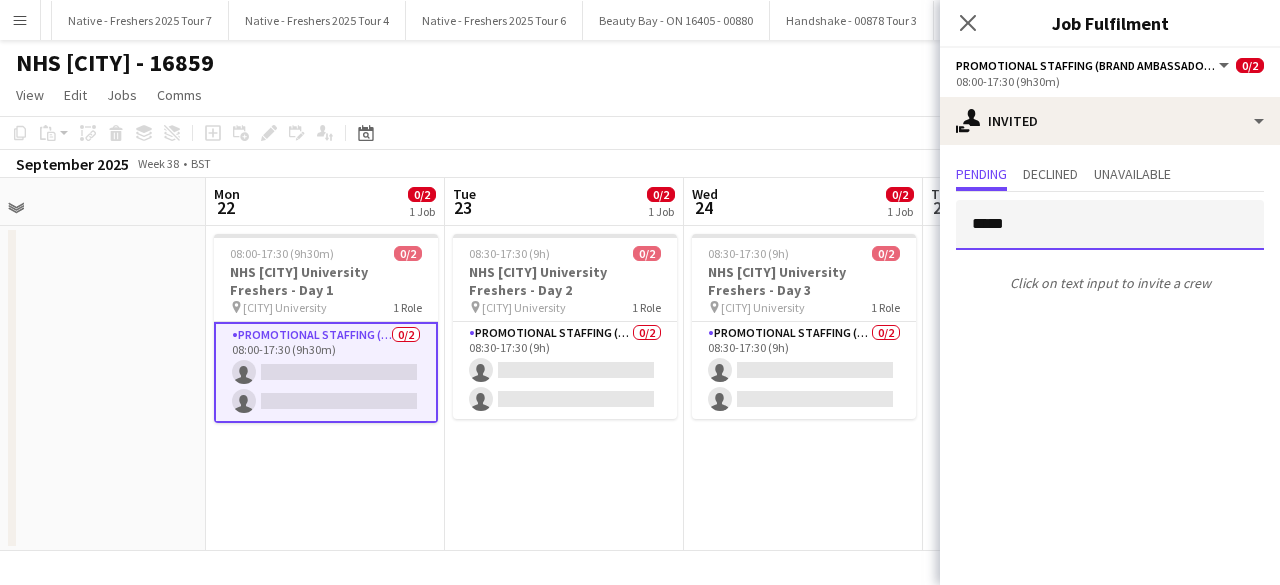 type 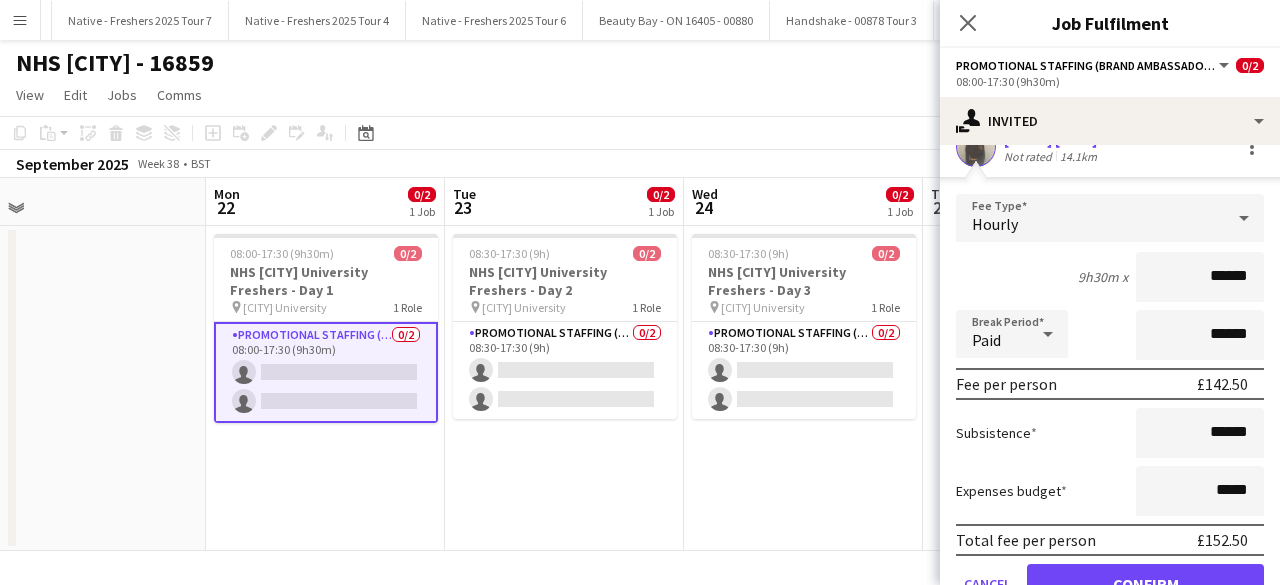 scroll, scrollTop: 204, scrollLeft: 0, axis: vertical 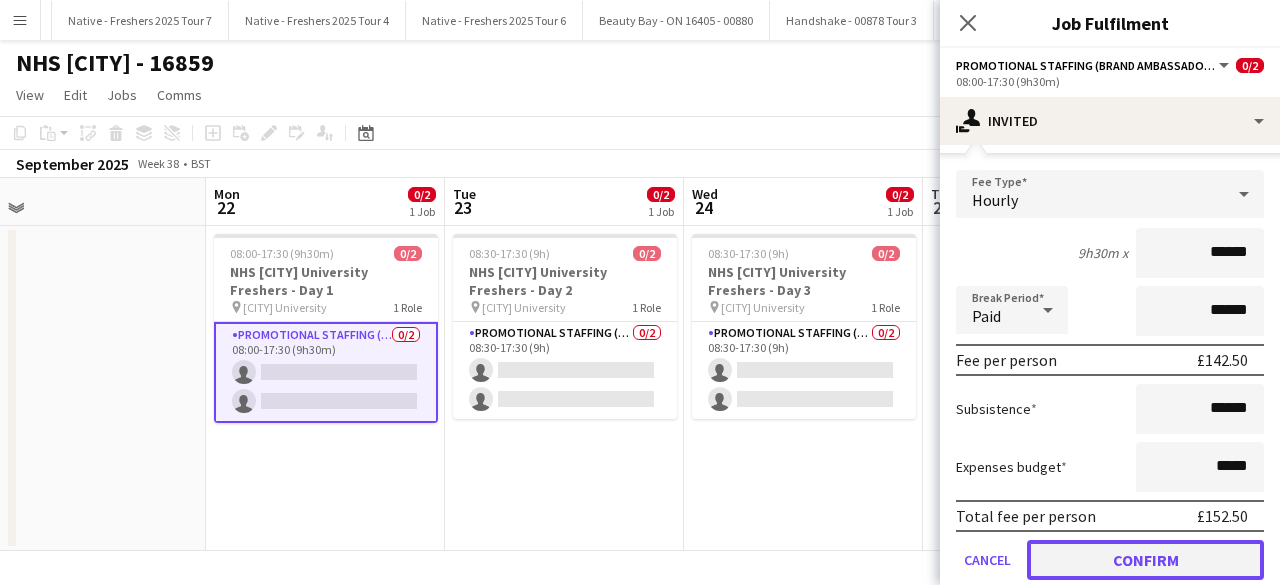 click on "Confirm" 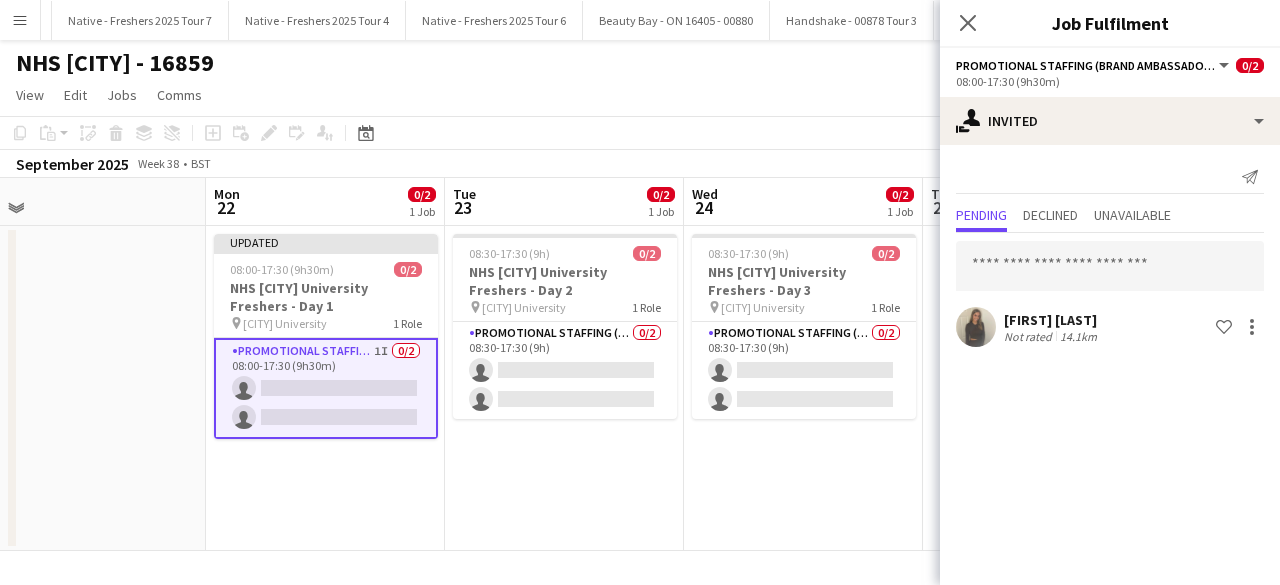 scroll, scrollTop: 0, scrollLeft: 0, axis: both 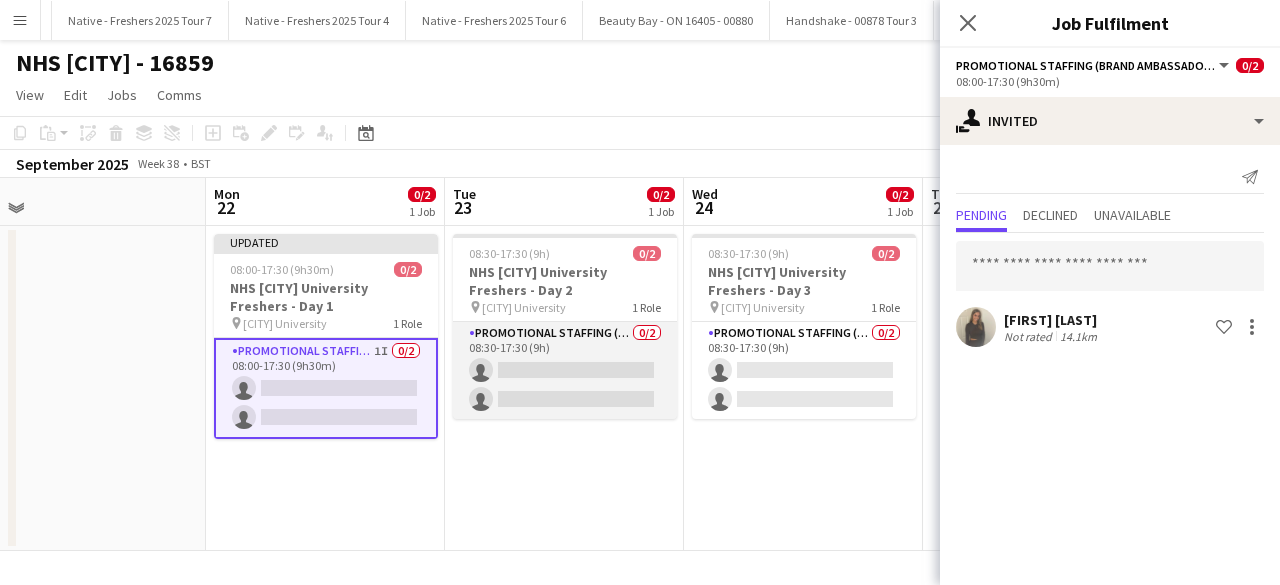 click on "Promotional Staffing (Brand Ambassadors)   0/2   08:30-17:30 (9h)
single-neutral-actions
single-neutral-actions" at bounding box center (565, 370) 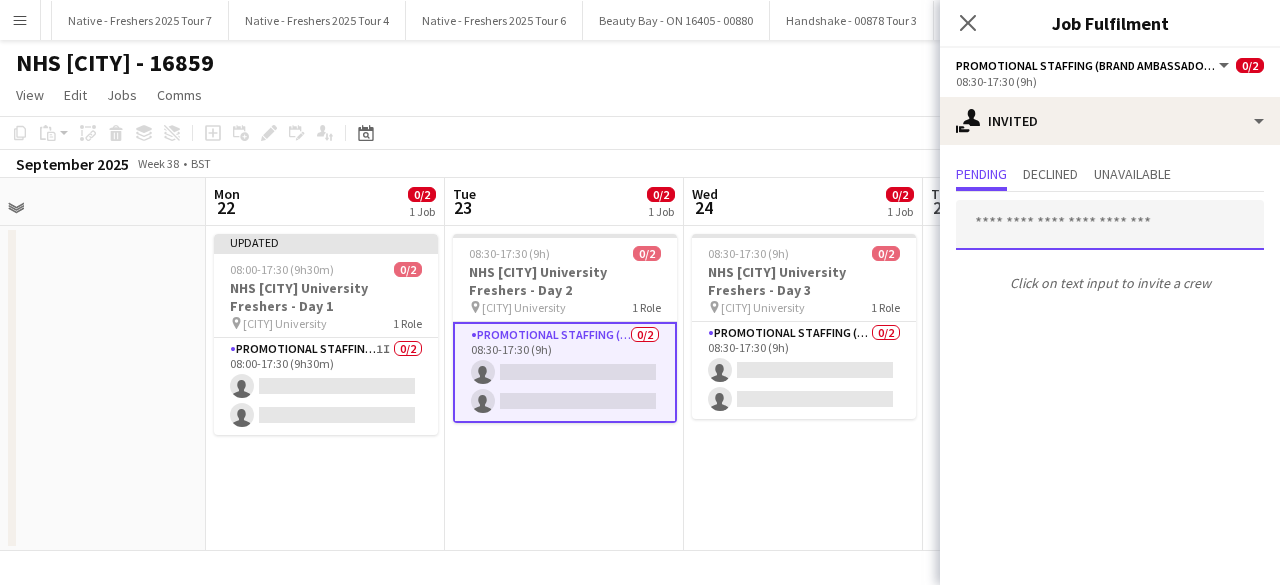 click at bounding box center (1110, 225) 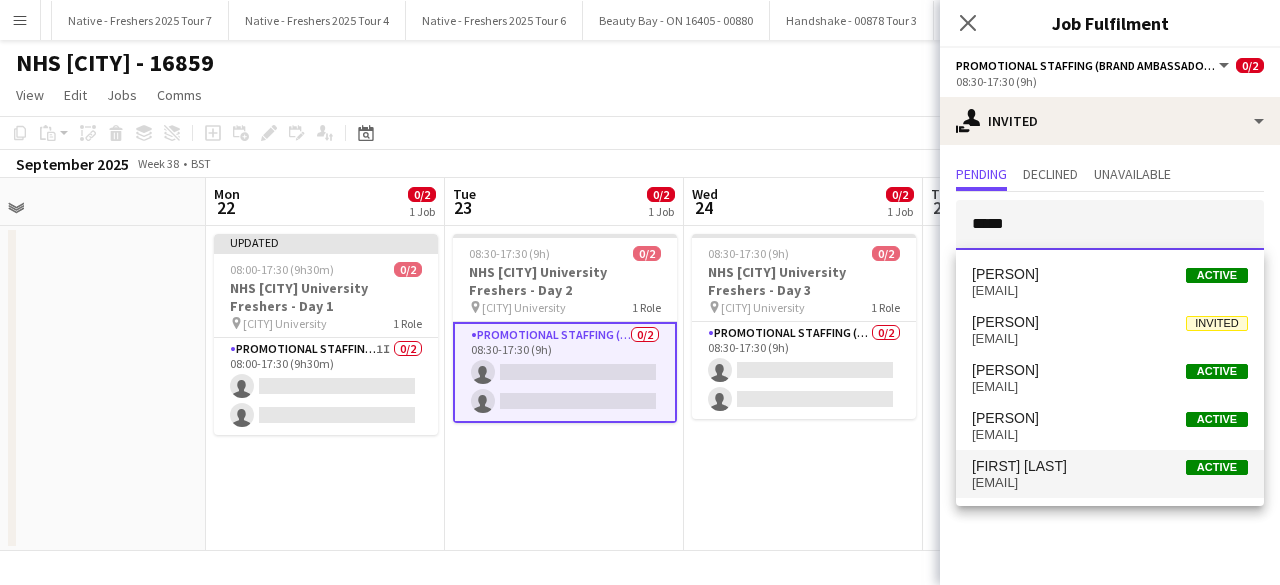 type on "*****" 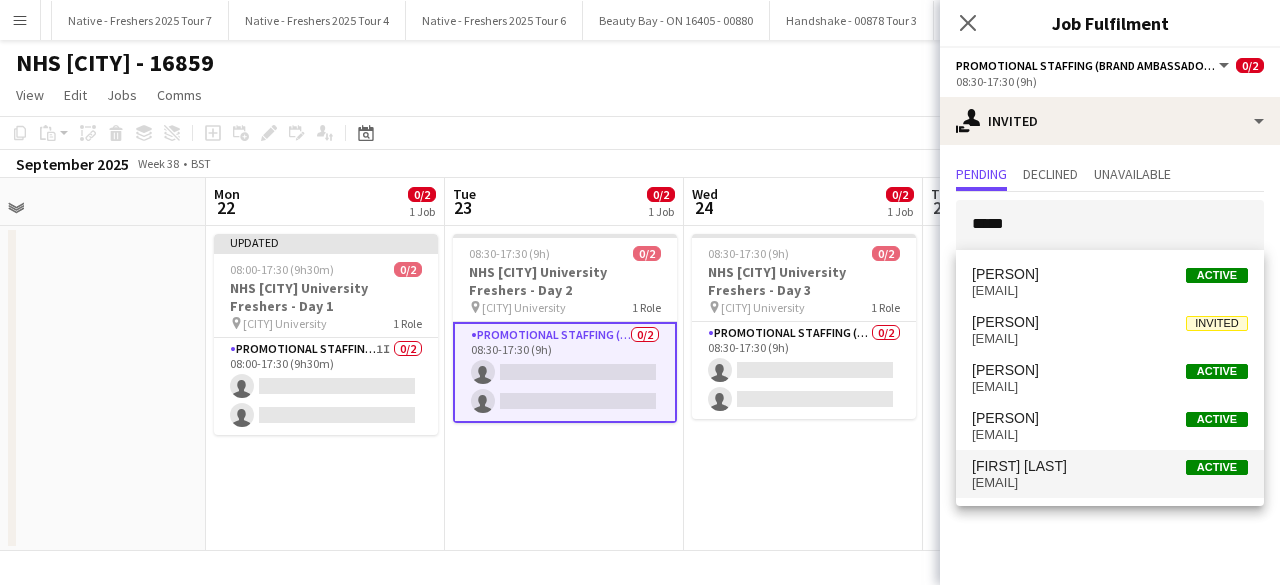 click on "Ellie Peacock" at bounding box center (1019, 466) 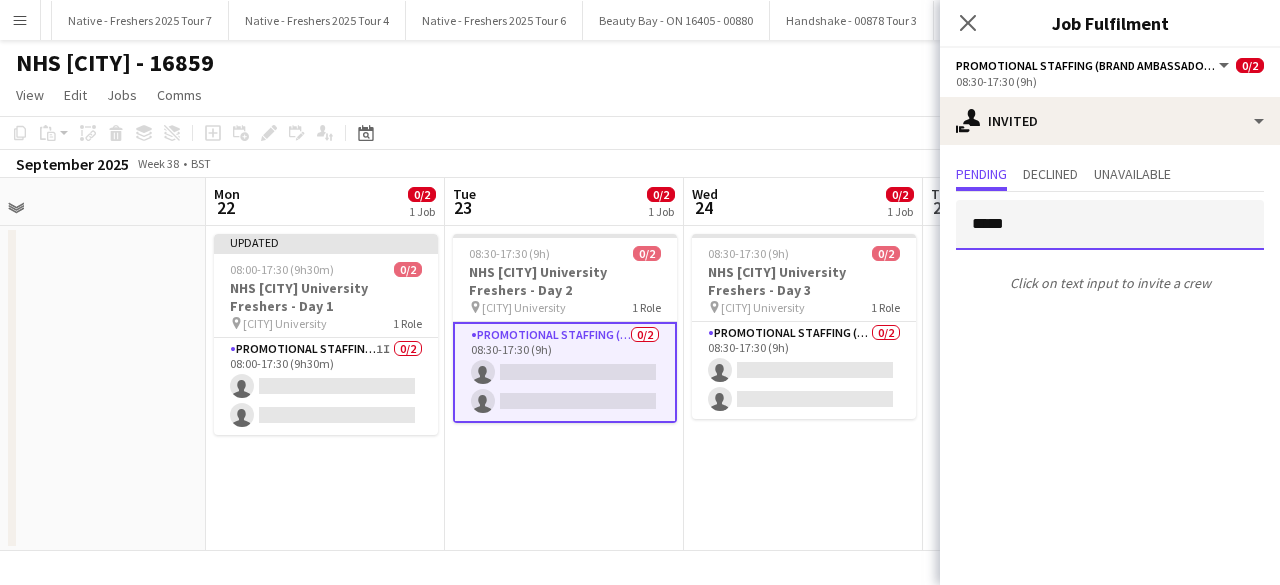 type 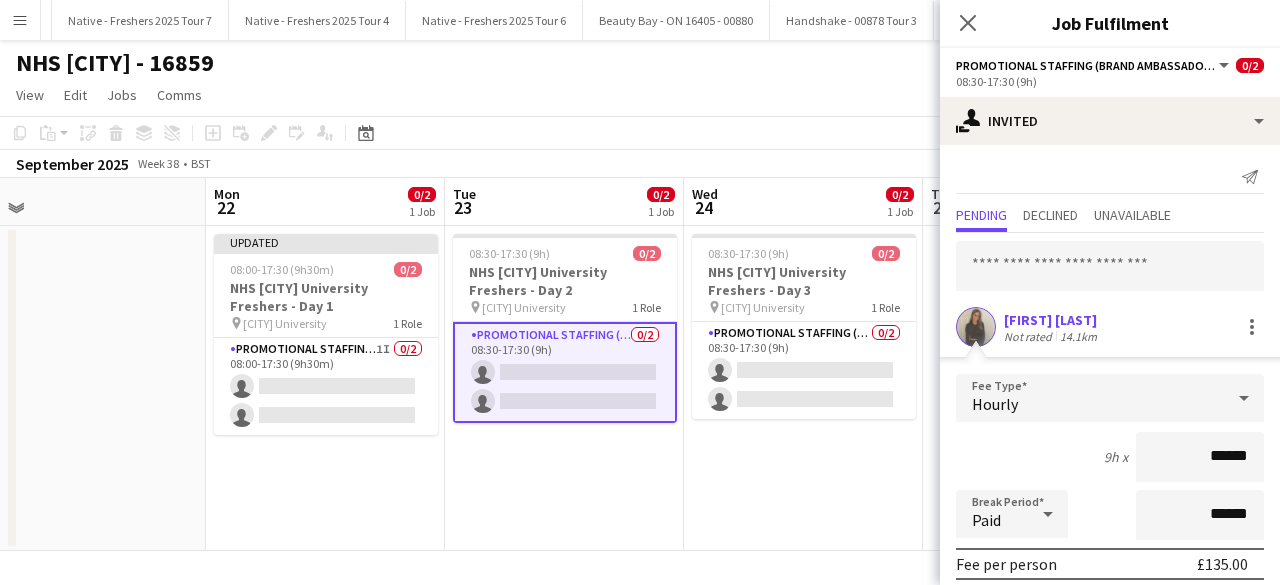 scroll, scrollTop: 234, scrollLeft: 0, axis: vertical 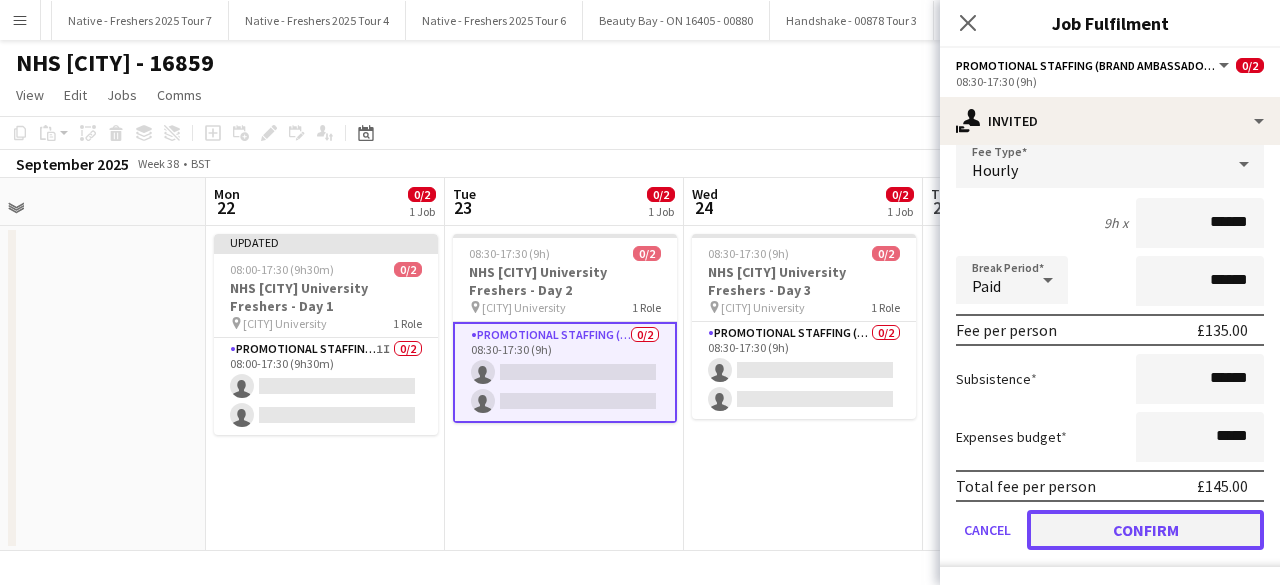 click on "Confirm" 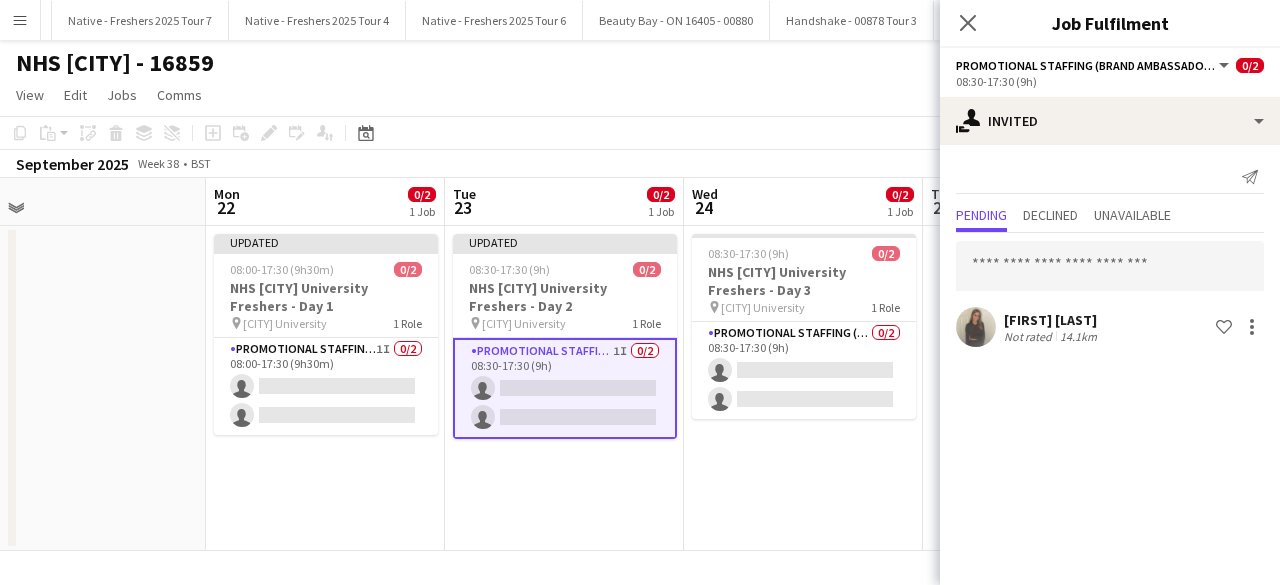 scroll, scrollTop: 0, scrollLeft: 0, axis: both 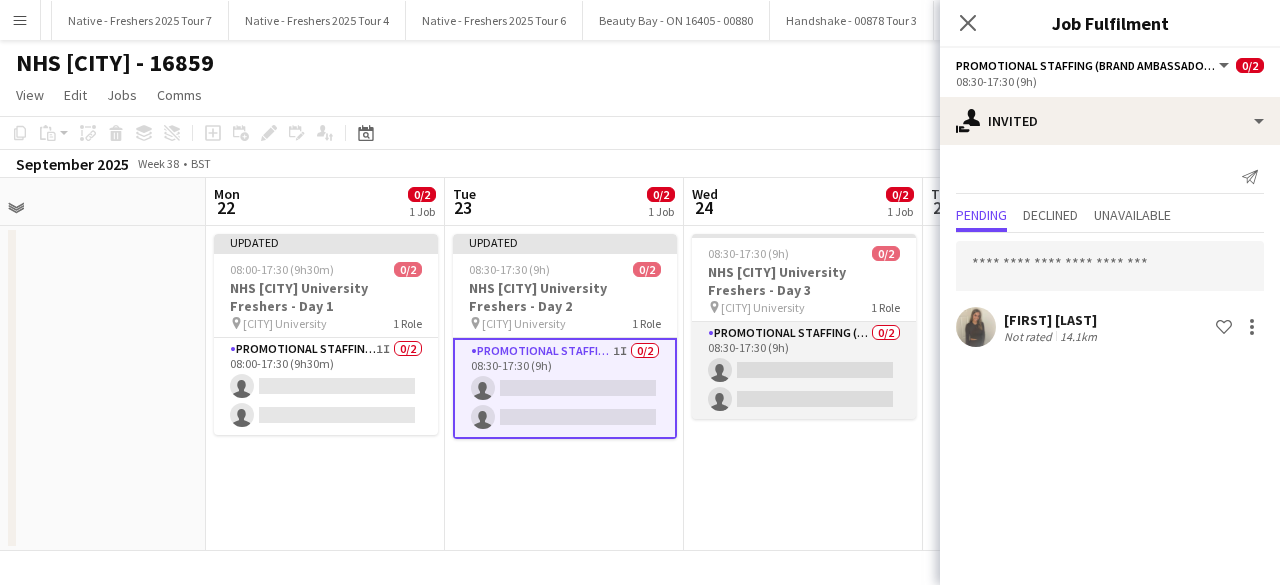 click on "Promotional Staffing (Brand Ambassadors)   0/2   08:30-17:30 (9h)
single-neutral-actions
single-neutral-actions" at bounding box center [804, 370] 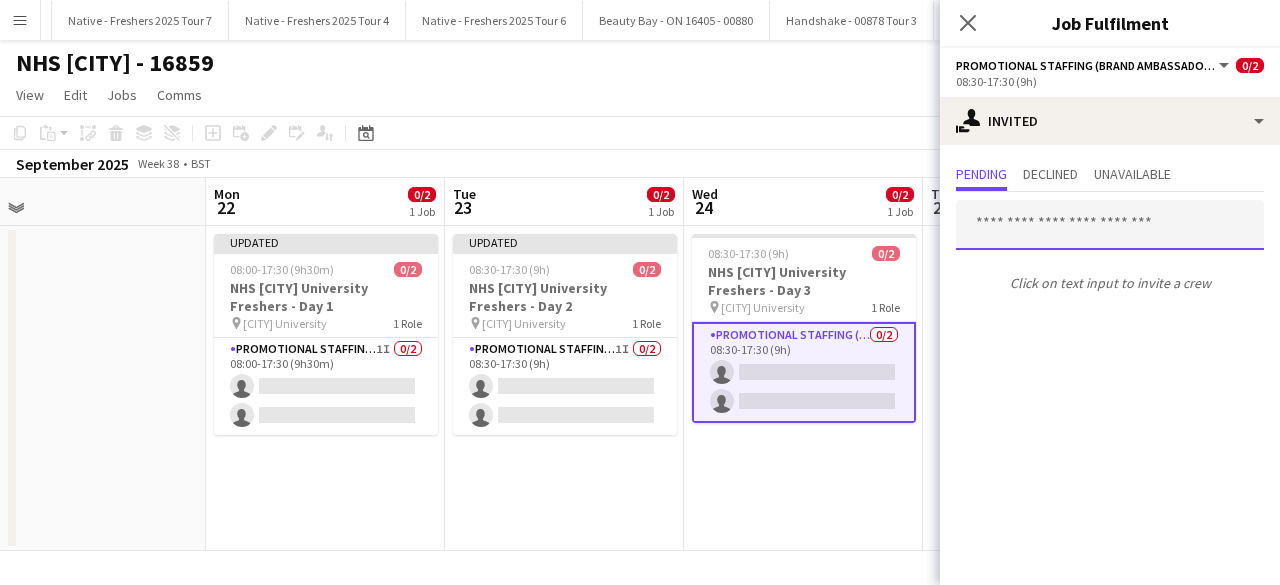 click at bounding box center (1110, 225) 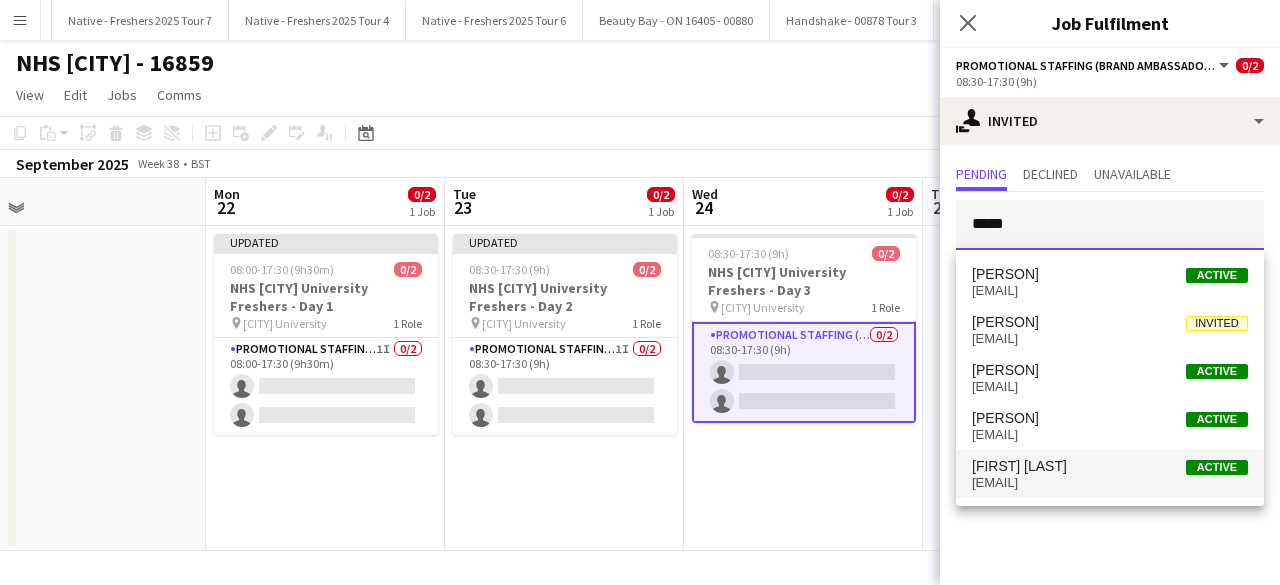 type on "*****" 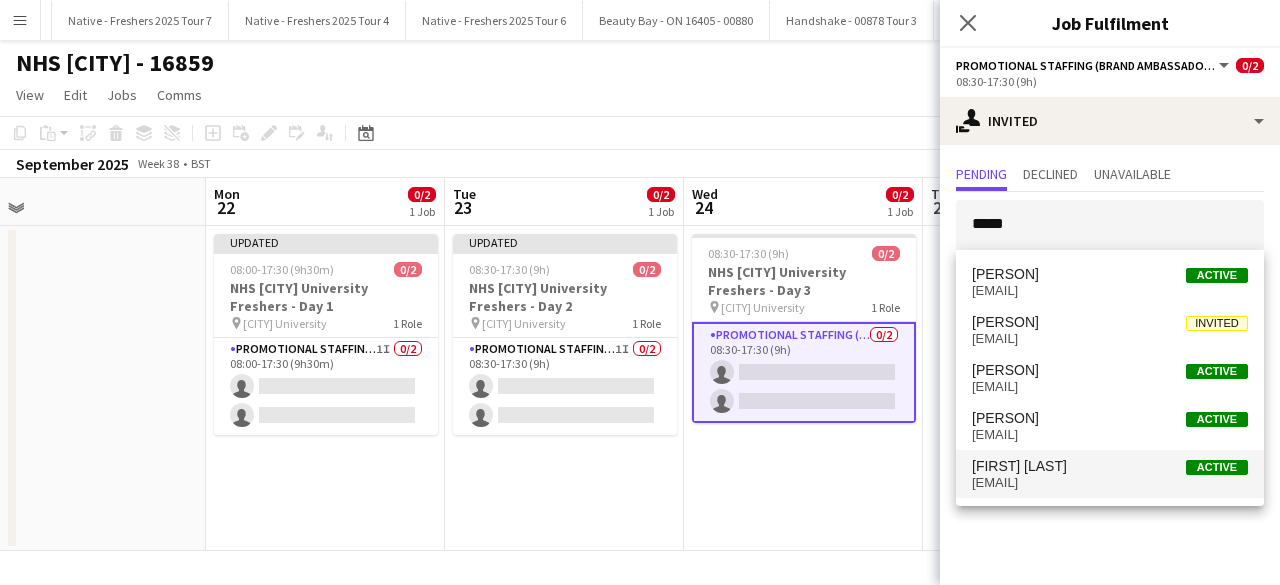 click on "Ellie Peacock  Active" at bounding box center [1110, 466] 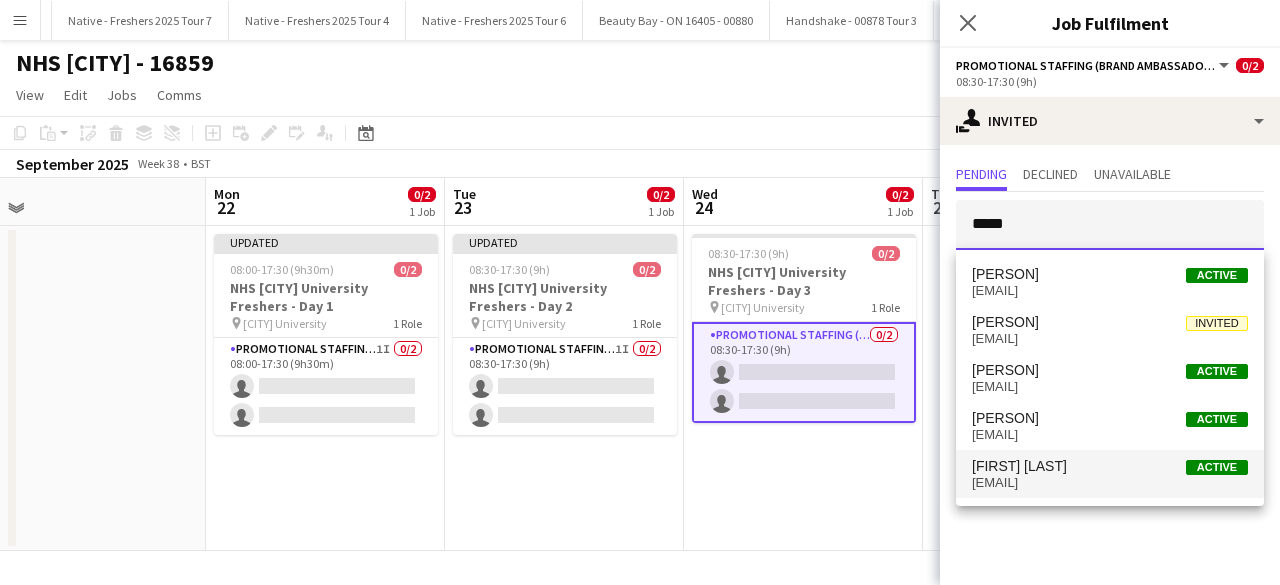 type 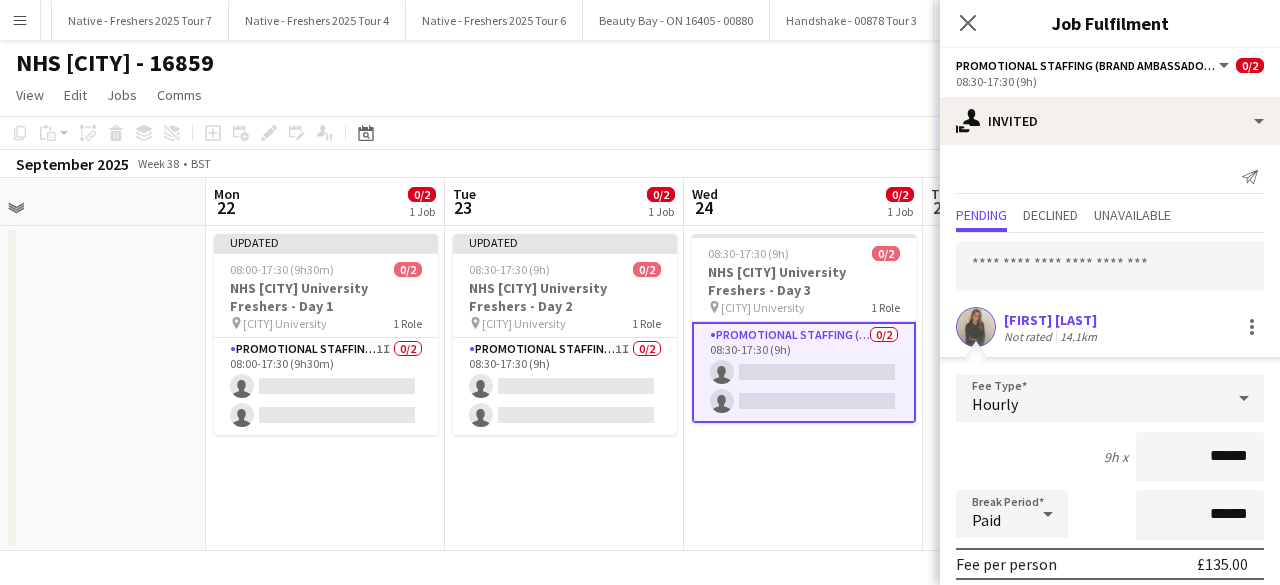 scroll, scrollTop: 234, scrollLeft: 0, axis: vertical 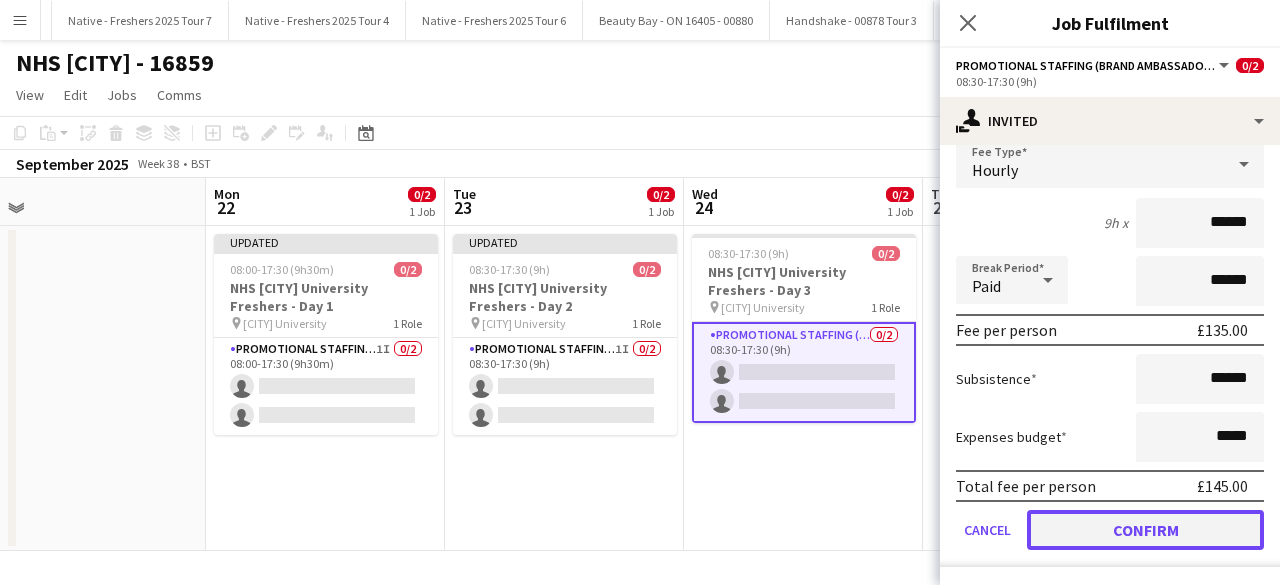 click on "Confirm" 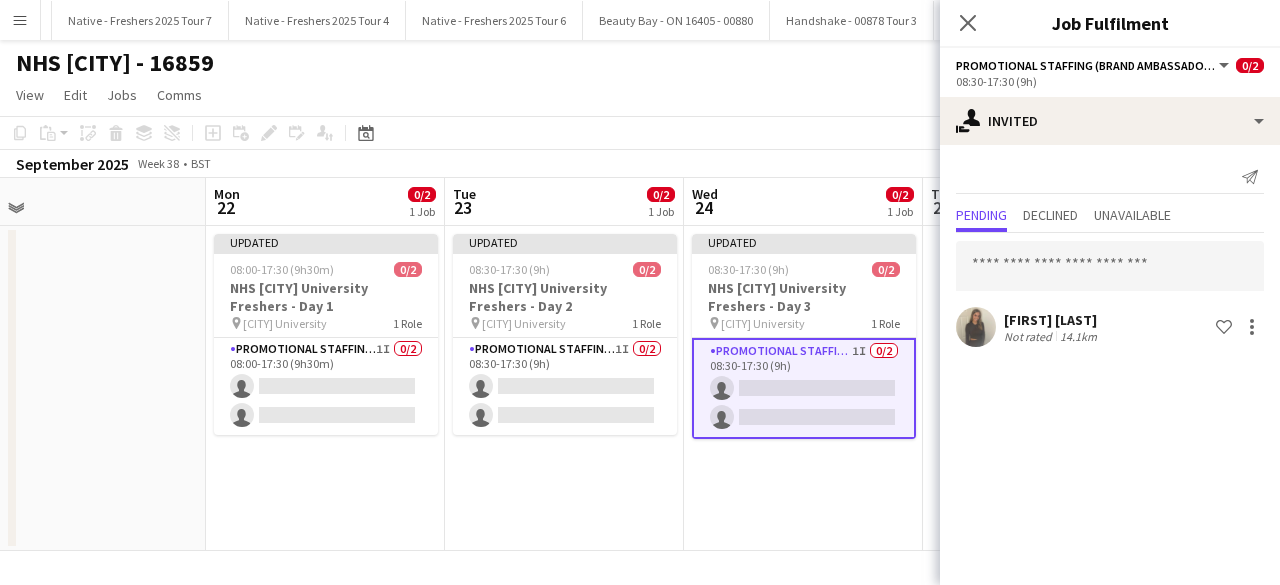 scroll, scrollTop: 0, scrollLeft: 0, axis: both 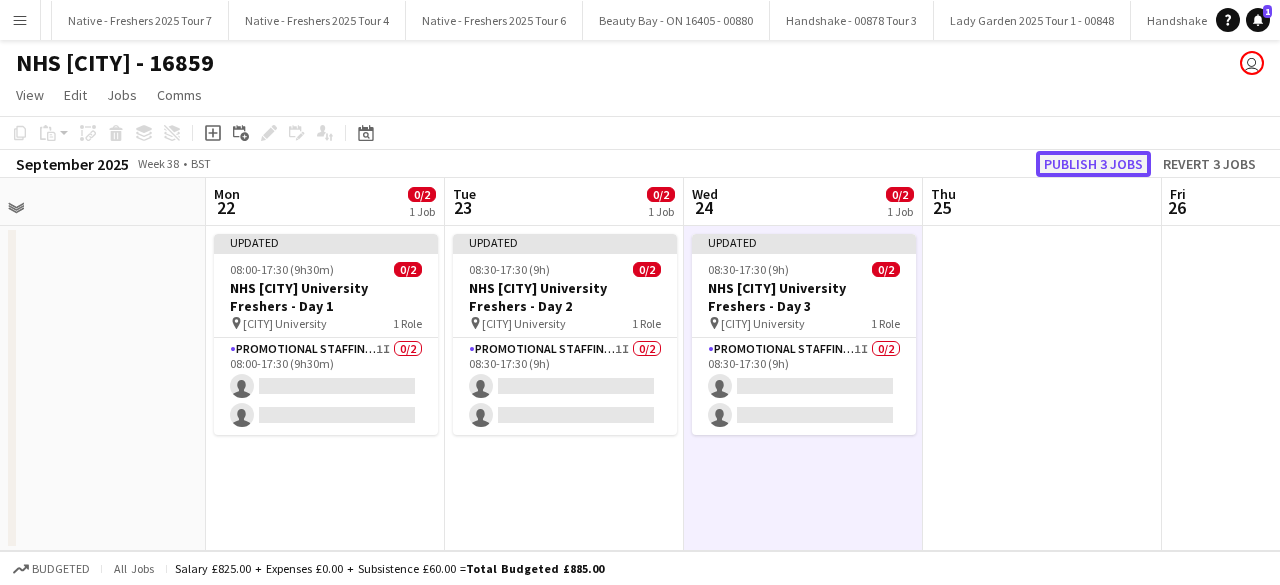 click on "Publish 3 jobs" 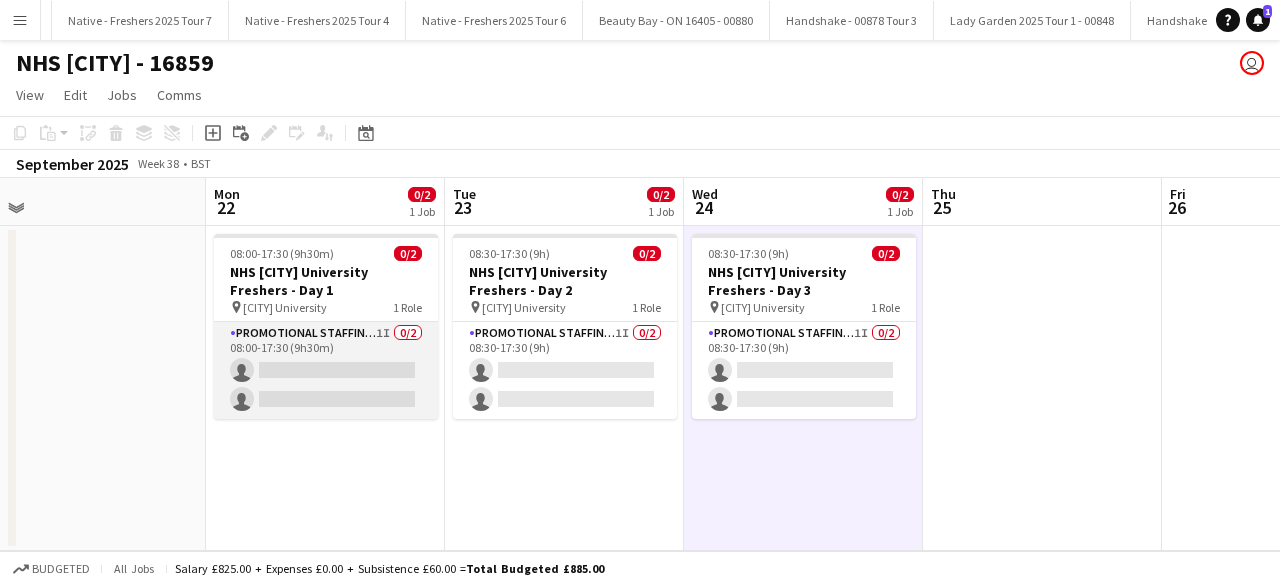 click on "Promotional Staffing (Brand Ambassadors)   1I   0/2   08:00-17:30 (9h30m)
single-neutral-actions
single-neutral-actions" at bounding box center (326, 370) 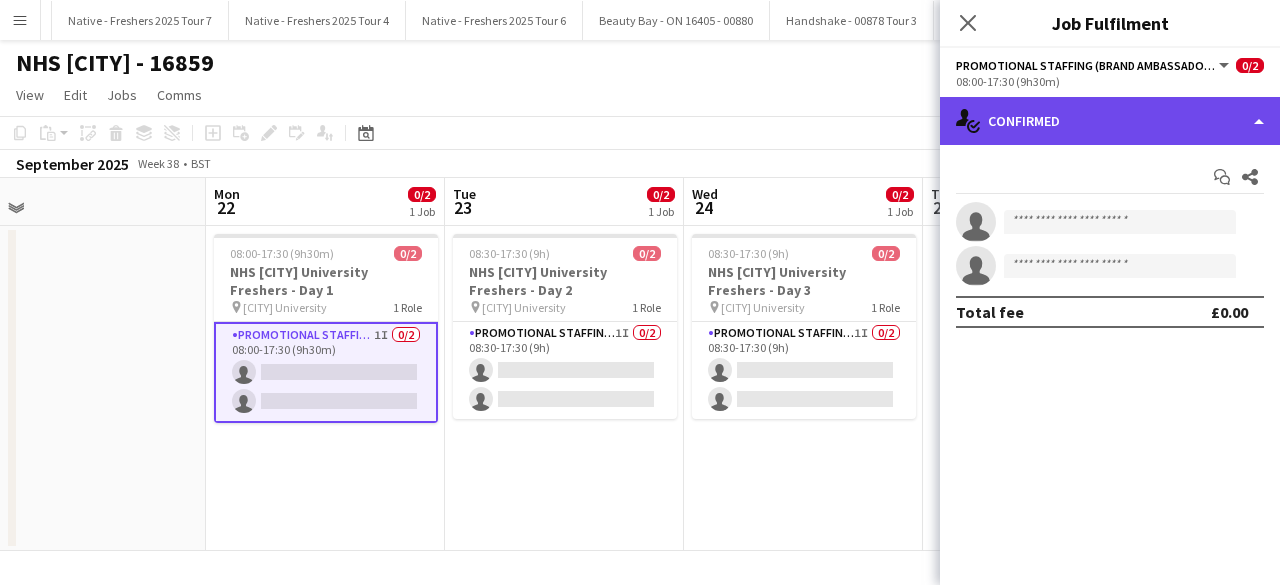 click on "single-neutral-actions-check-2
Confirmed" 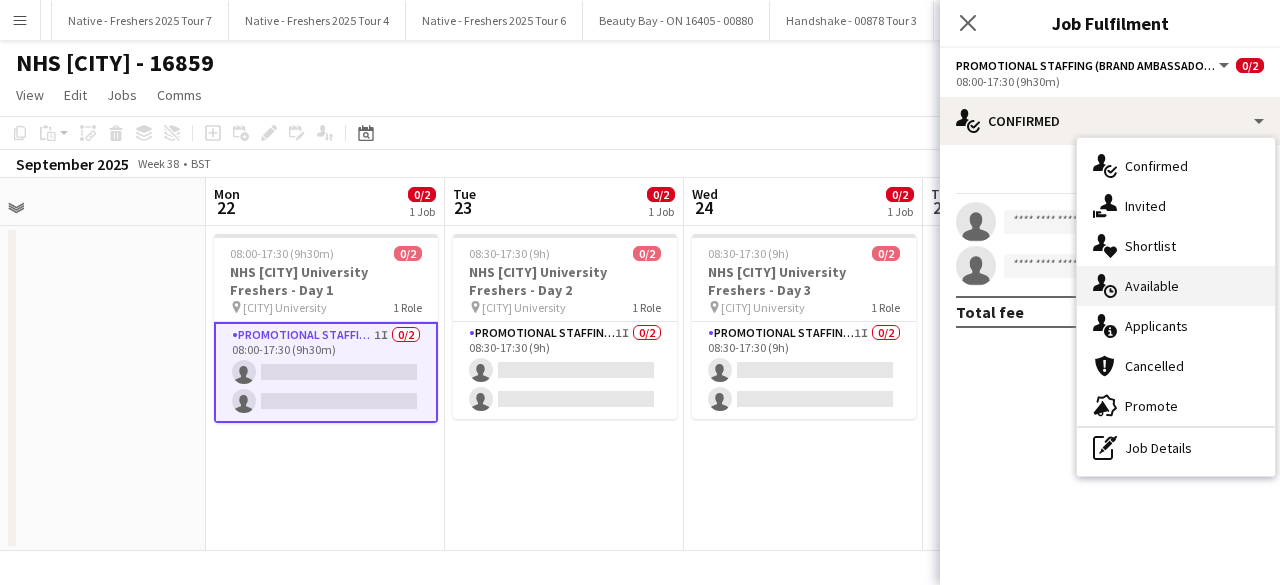click on "single-neutral-actions-upload
Available" at bounding box center (1176, 286) 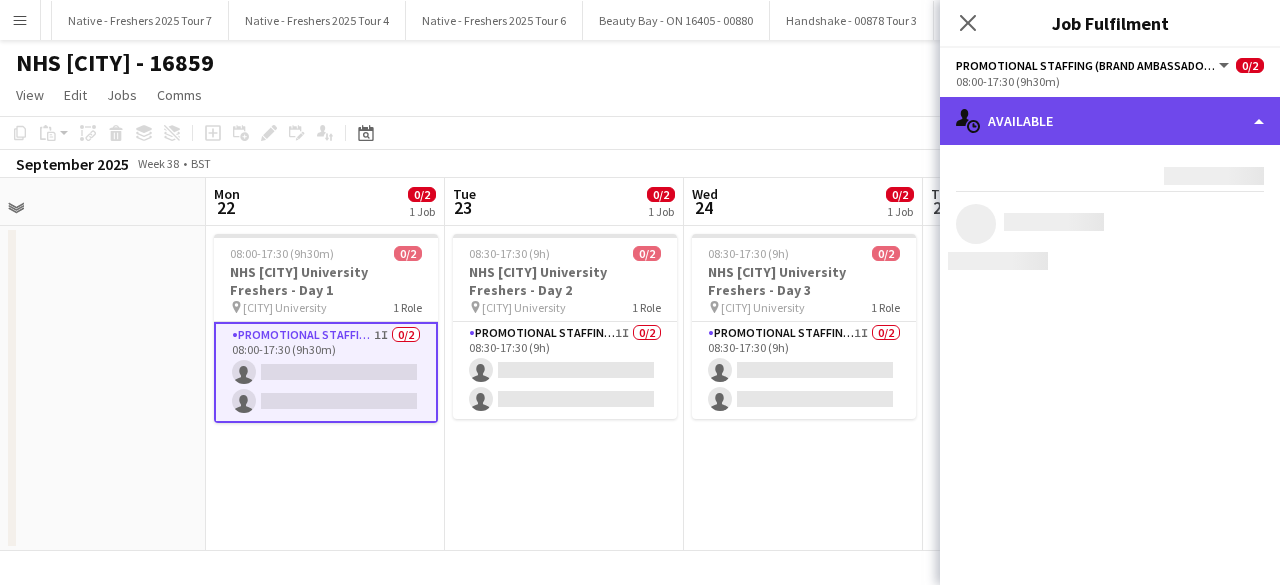 click on "single-neutral-actions-upload
Available" 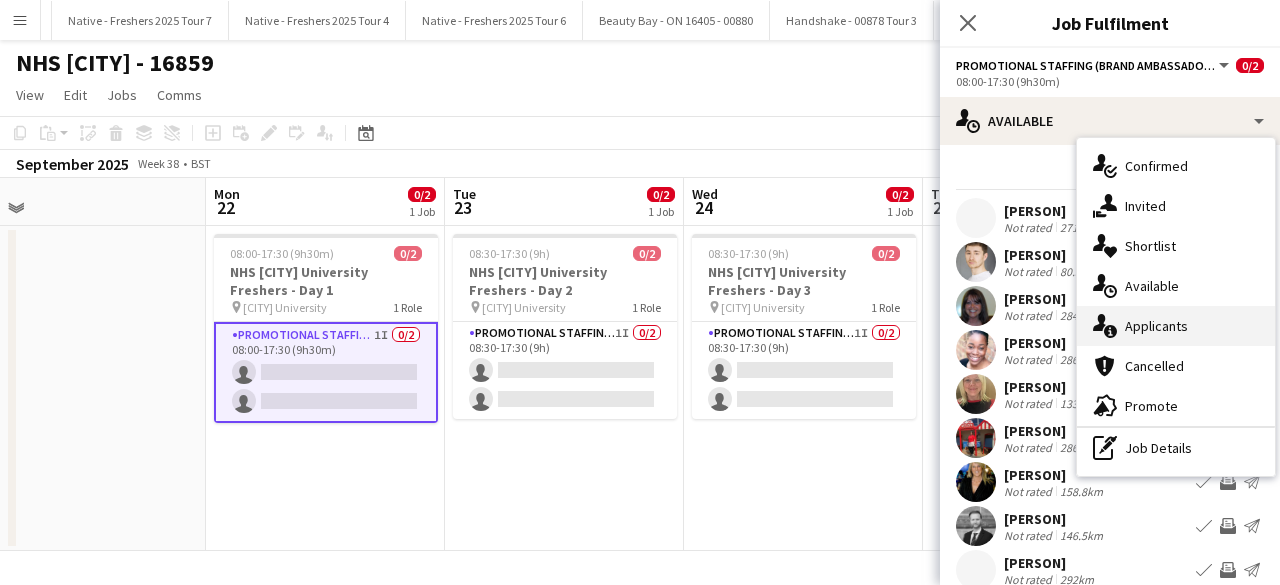 click on "single-neutral-actions-information
Applicants" at bounding box center [1176, 326] 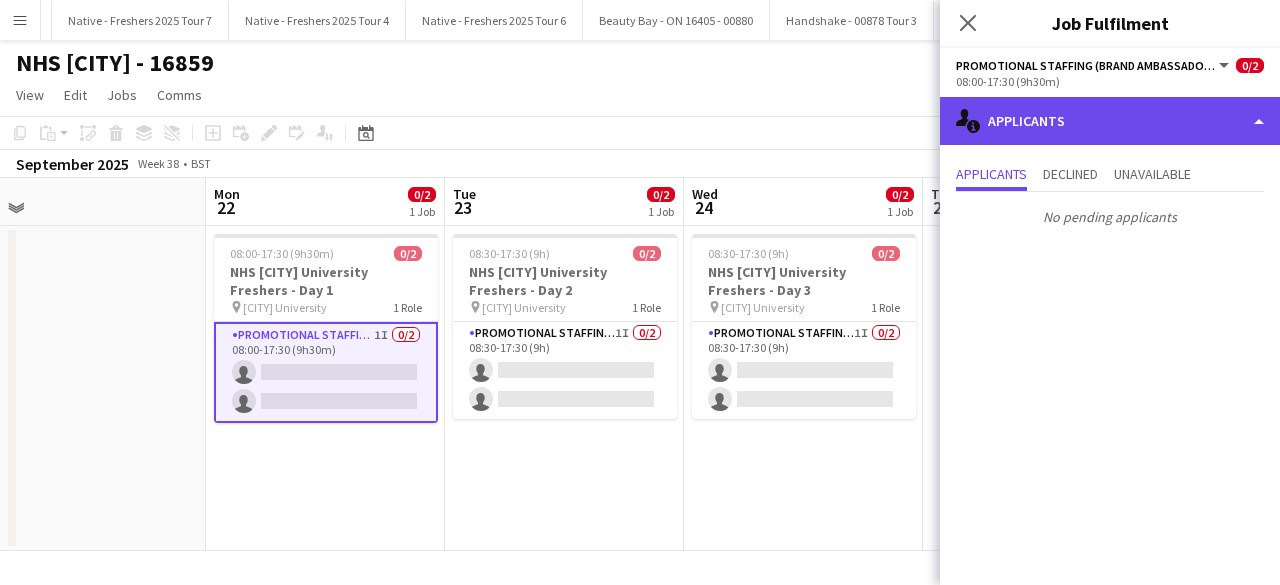 click on "single-neutral-actions-information
Applicants" 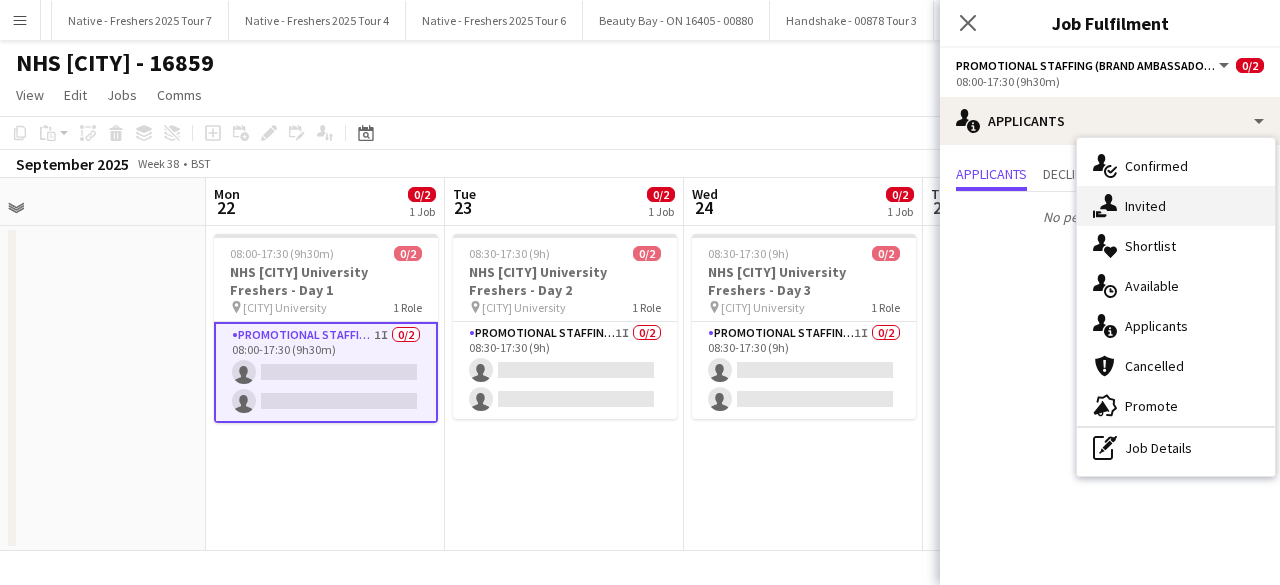 click on "single-neutral-actions-share-1
Invited" at bounding box center [1176, 206] 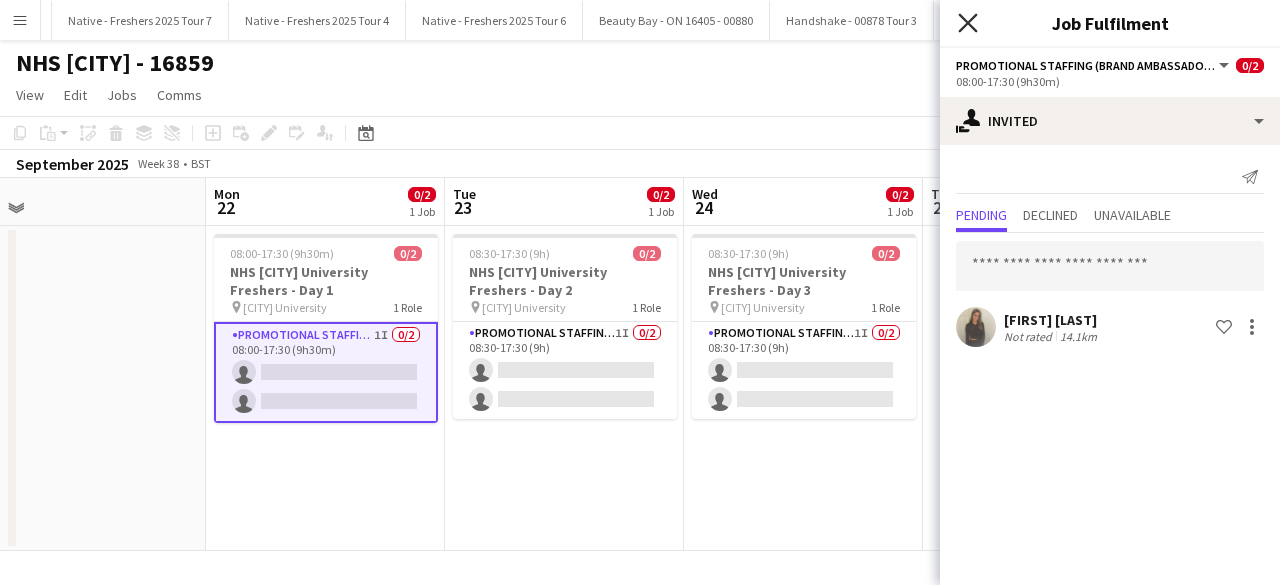 click 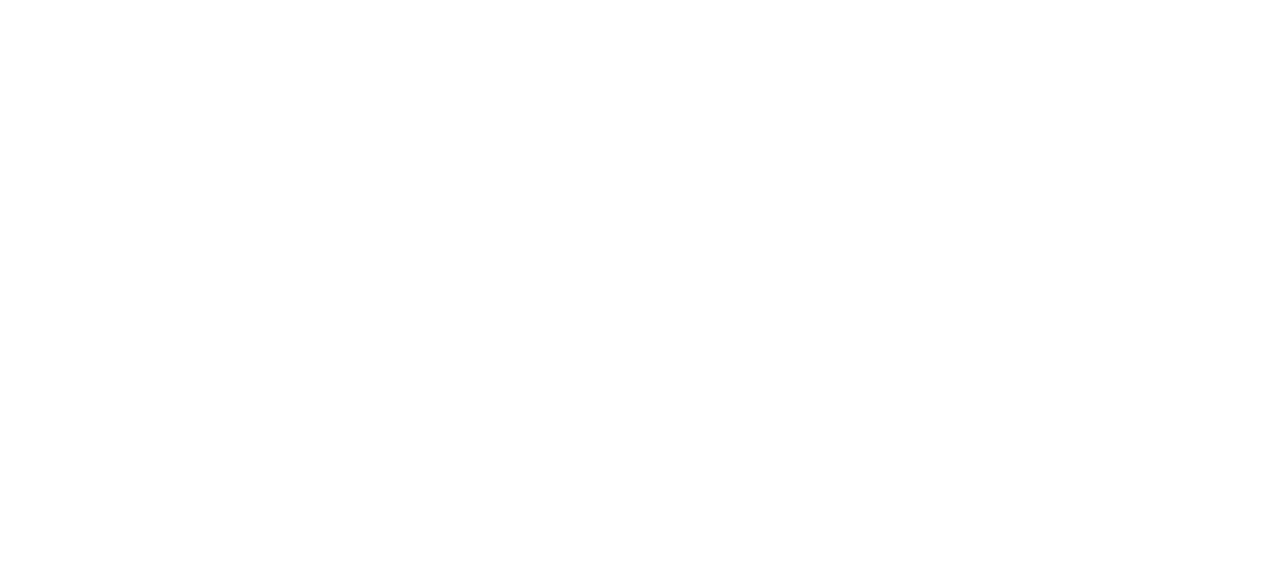 scroll, scrollTop: 0, scrollLeft: 0, axis: both 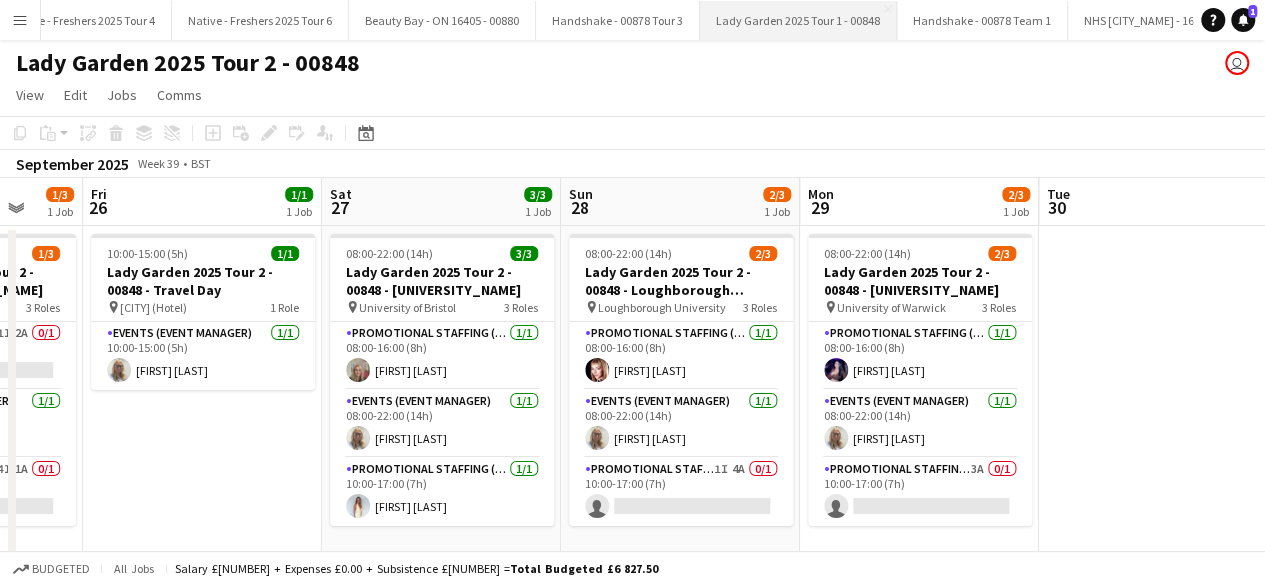 click on "Lady Garden 2025 Tour 1 - 00848
Close" at bounding box center [798, 20] 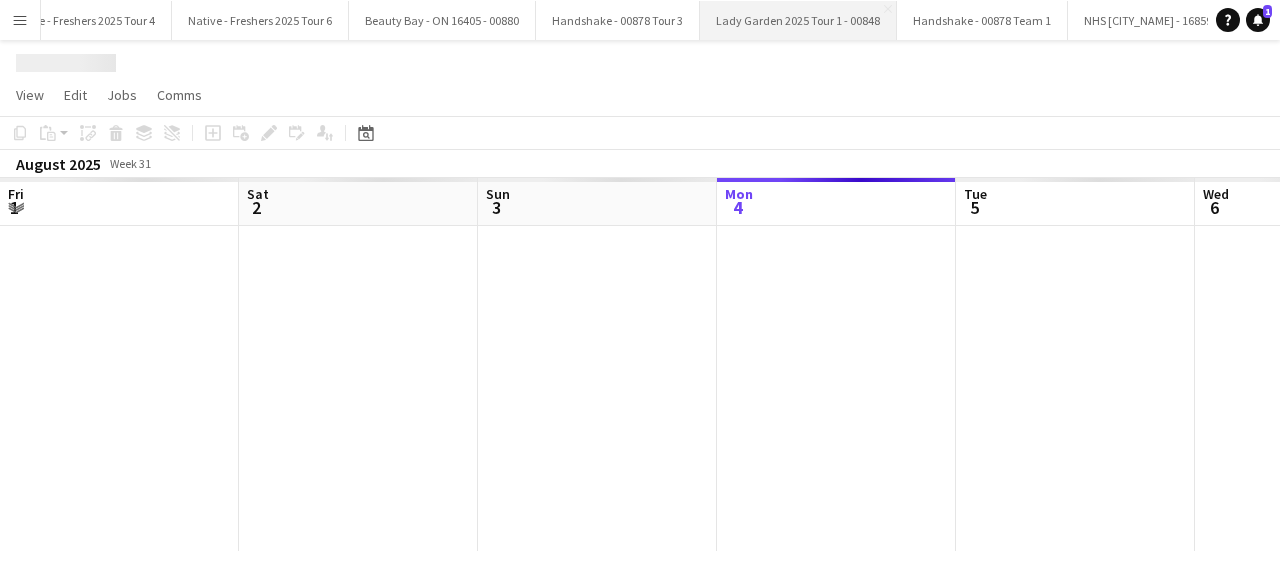 scroll, scrollTop: 0, scrollLeft: 28836, axis: horizontal 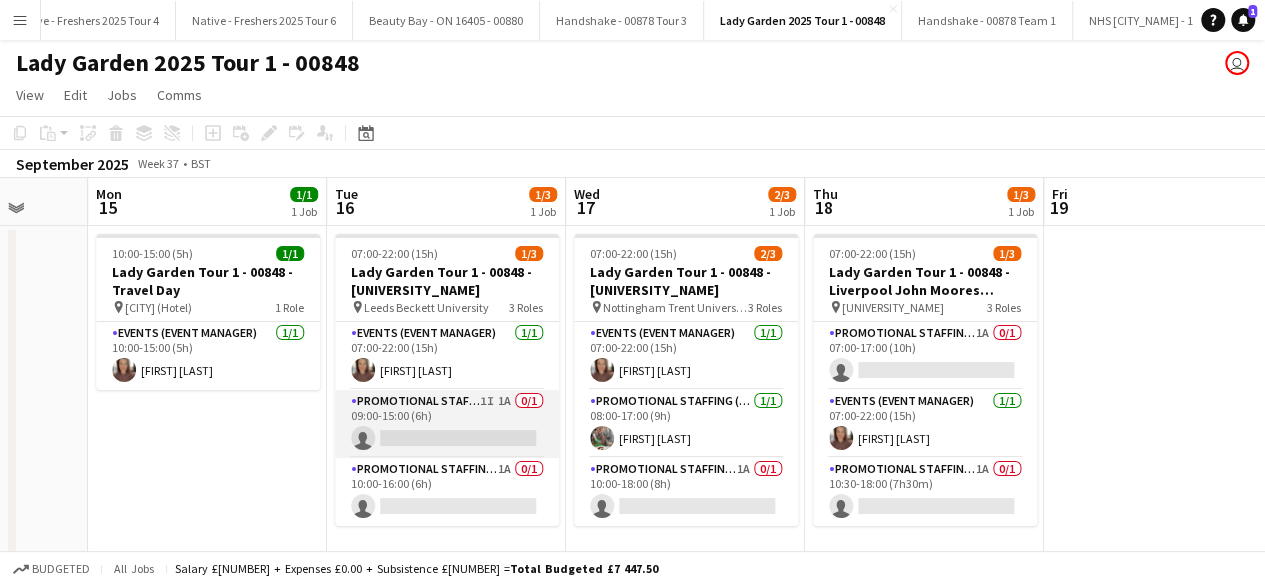 click on "Promotional Staffing (Brand Ambassadors)   1I   1A   0/1   09:00-15:00 (6h)
single-neutral-actions" at bounding box center [447, 424] 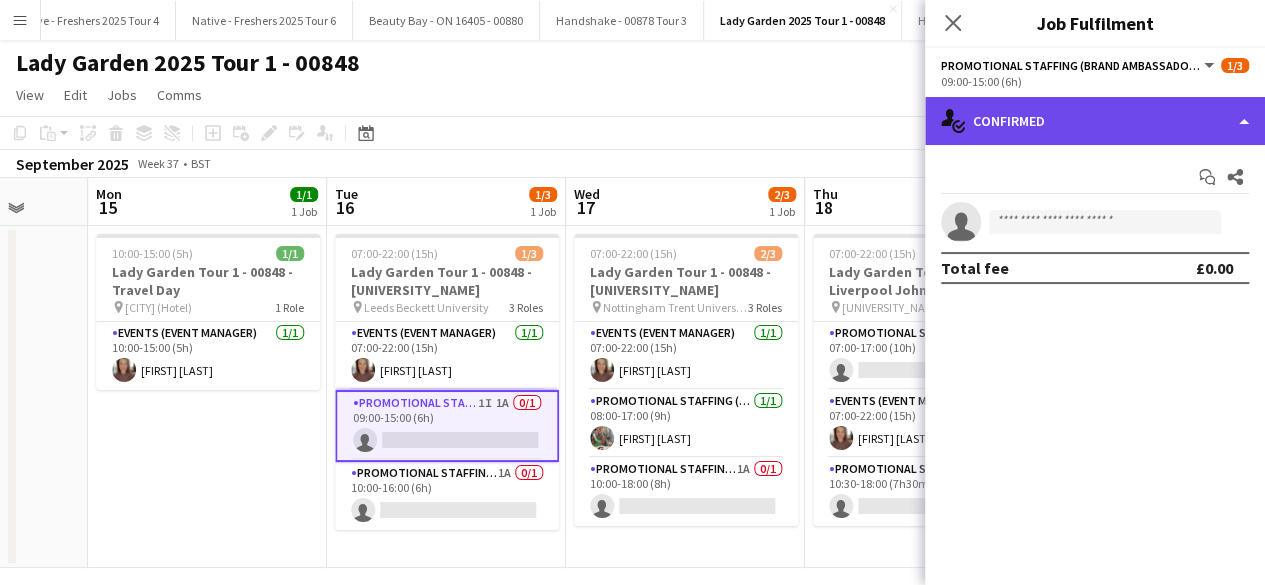 click on "single-neutral-actions-check-2
Confirmed" 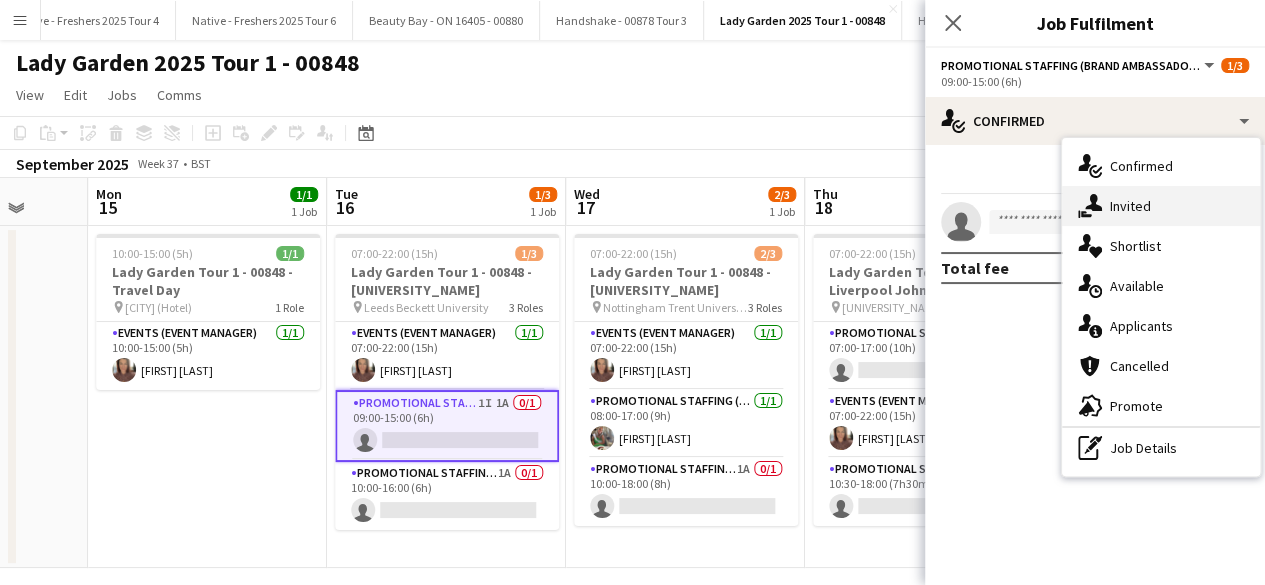 click on "single-neutral-actions-share-1
Invited" at bounding box center (1161, 206) 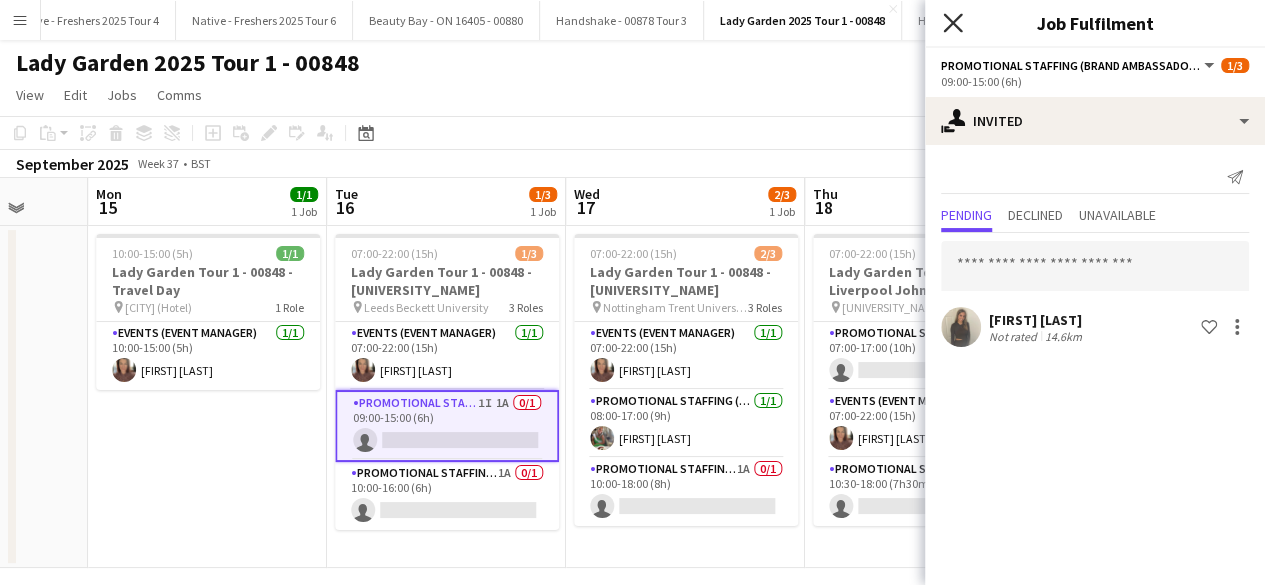 click 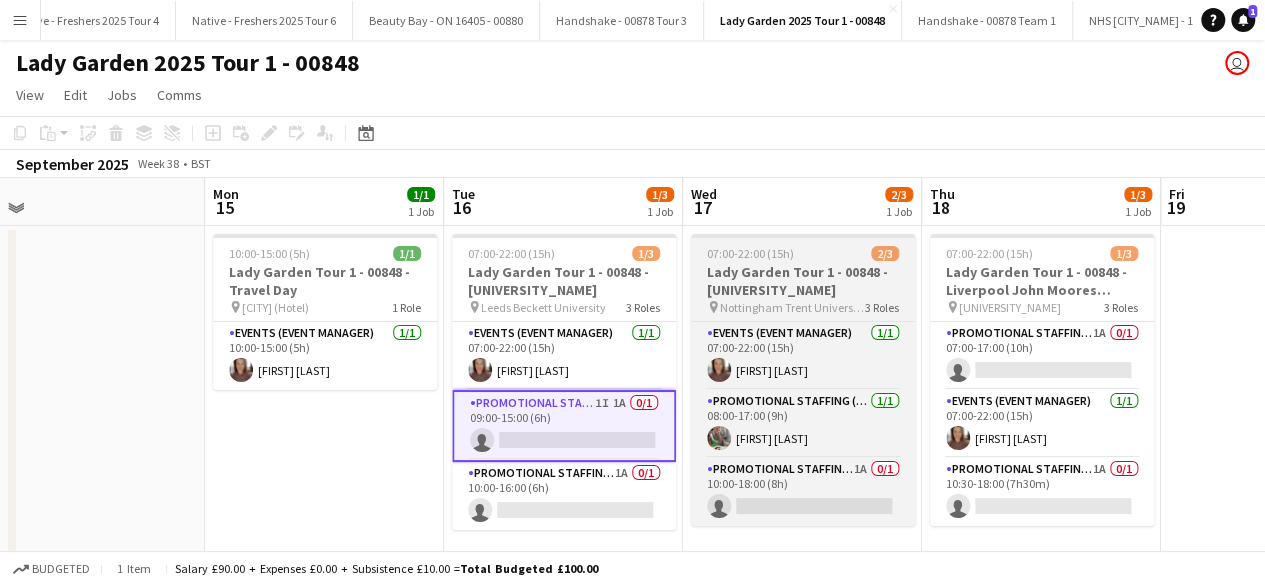 scroll, scrollTop: 0, scrollLeft: 503, axis: horizontal 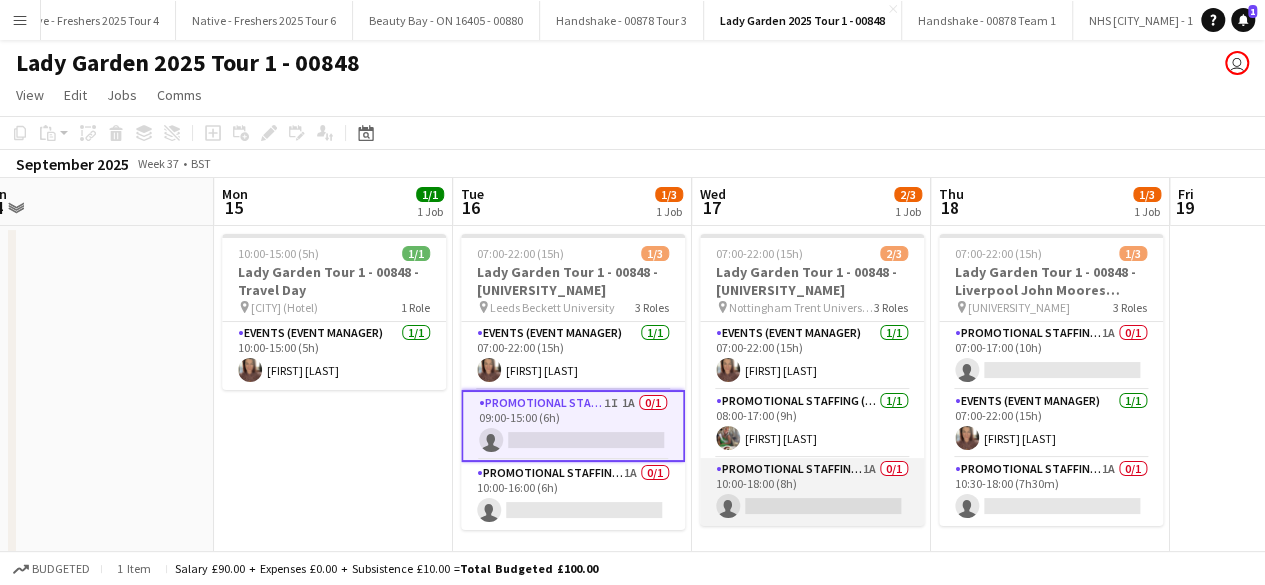 click on "Promotional Staffing (Brand Ambassadors)   1A   0/1   10:00-18:00 (8h)
single-neutral-actions" at bounding box center [812, 492] 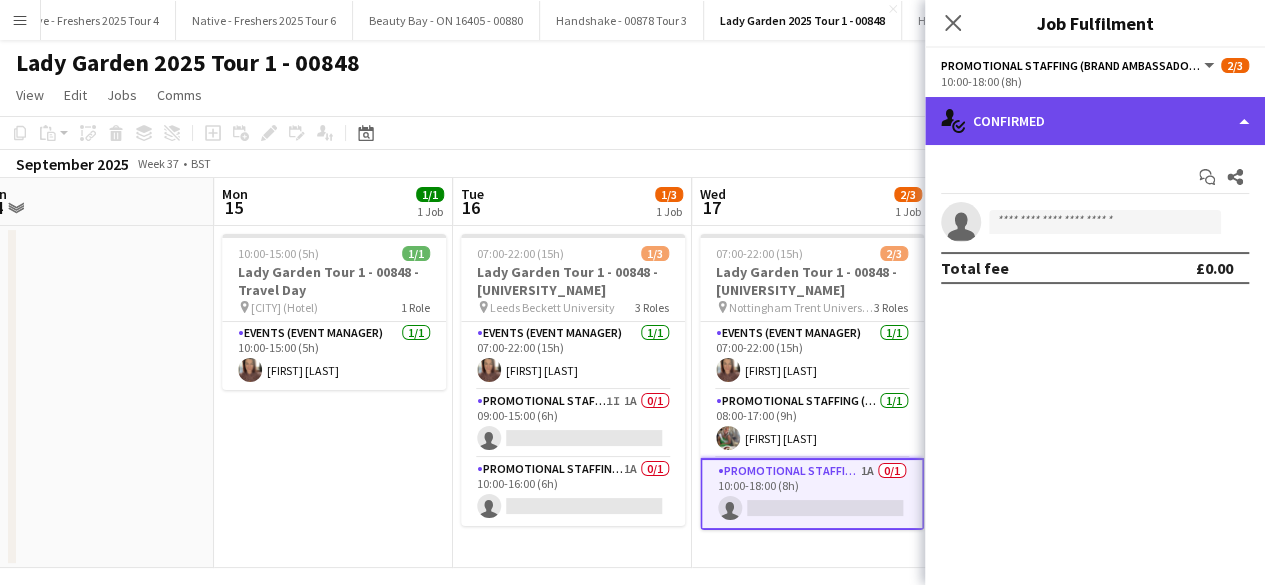 click on "single-neutral-actions-check-2
Confirmed" 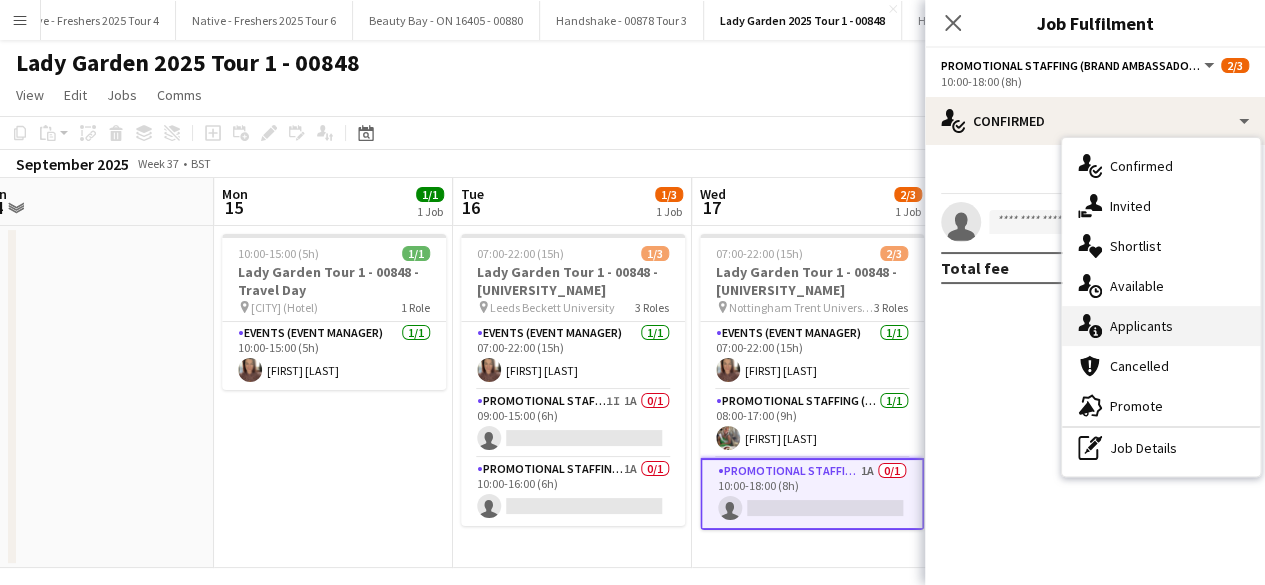 click on "single-neutral-actions-information
Applicants" at bounding box center [1161, 326] 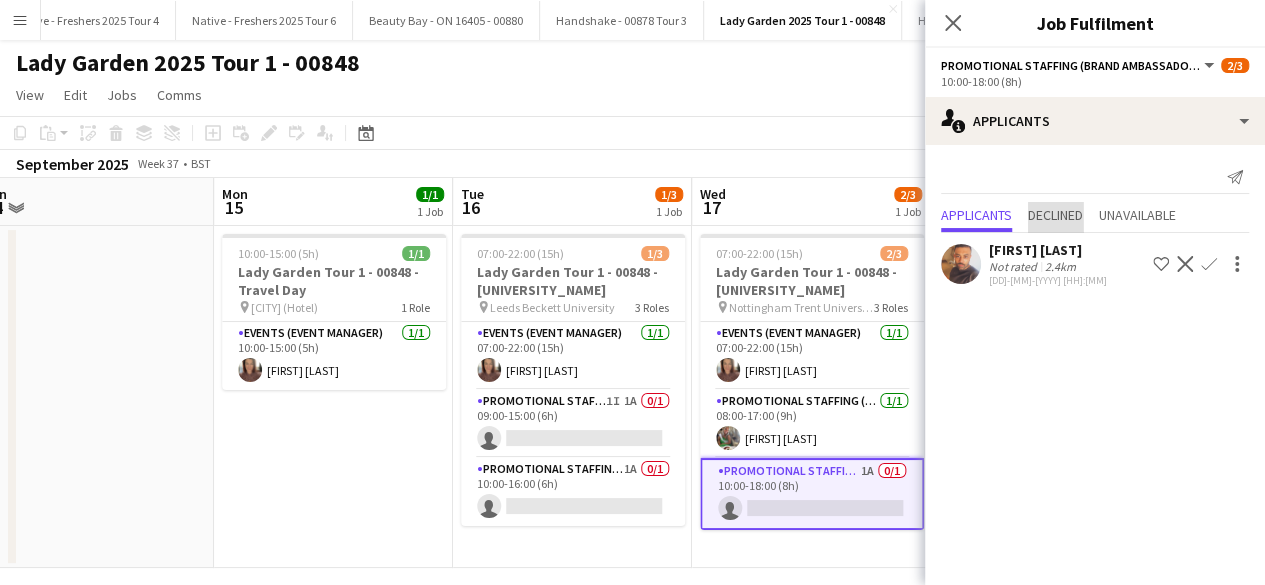 click on "Declined" at bounding box center [1055, 217] 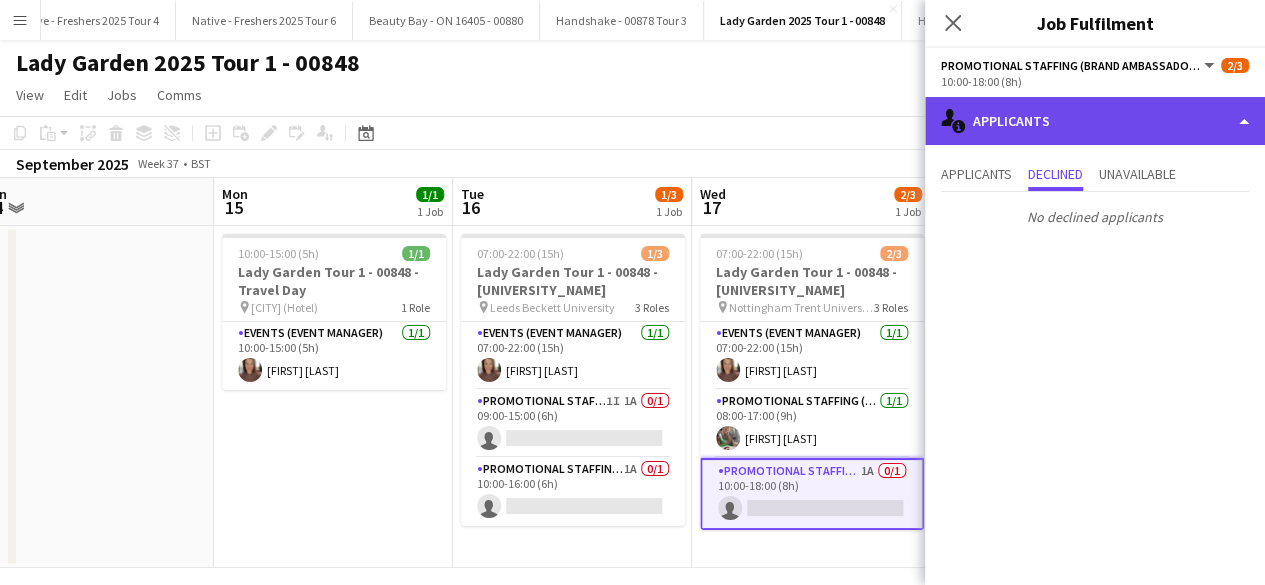 click on "single-neutral-actions-information
Applicants" 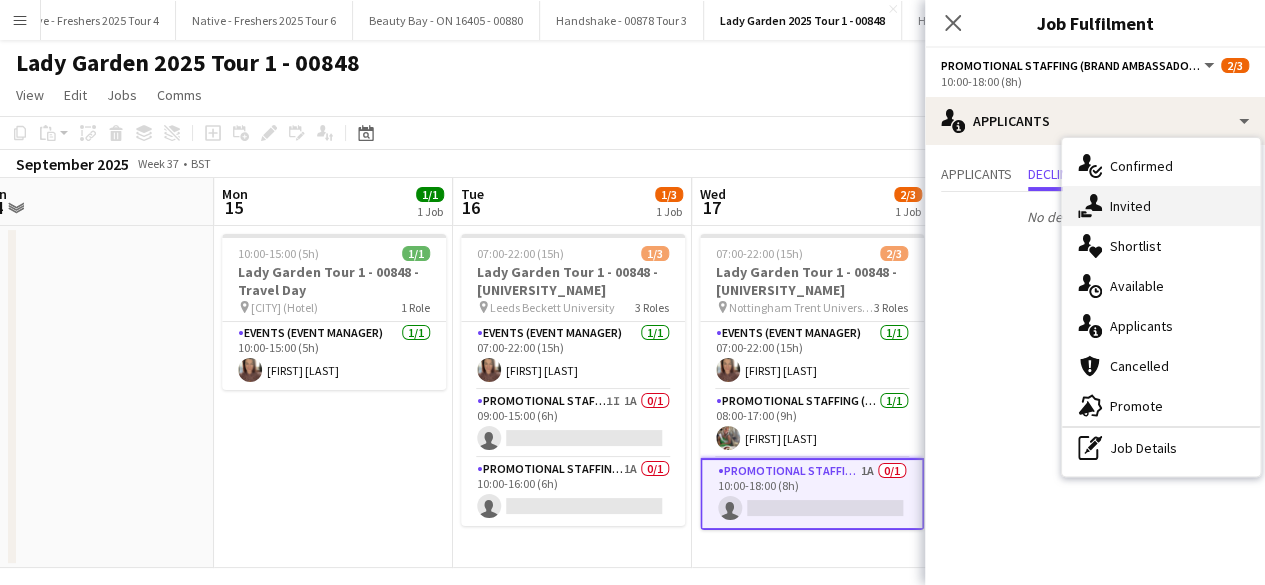 click on "single-neutral-actions-share-1
Invited" at bounding box center (1161, 206) 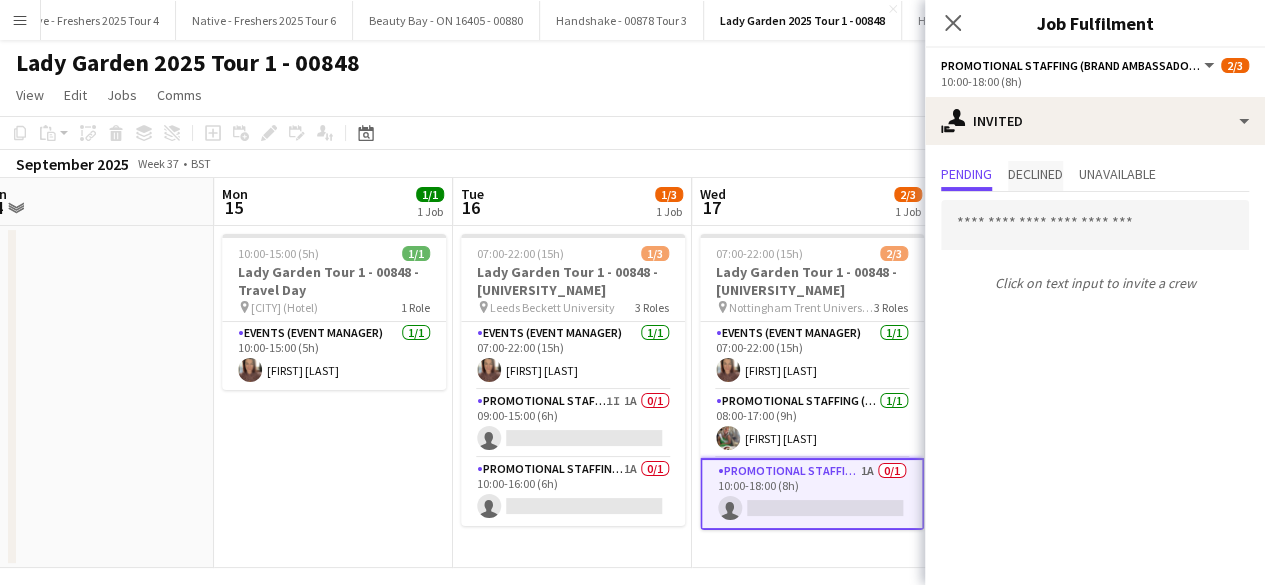 click on "Declined" at bounding box center (1035, 174) 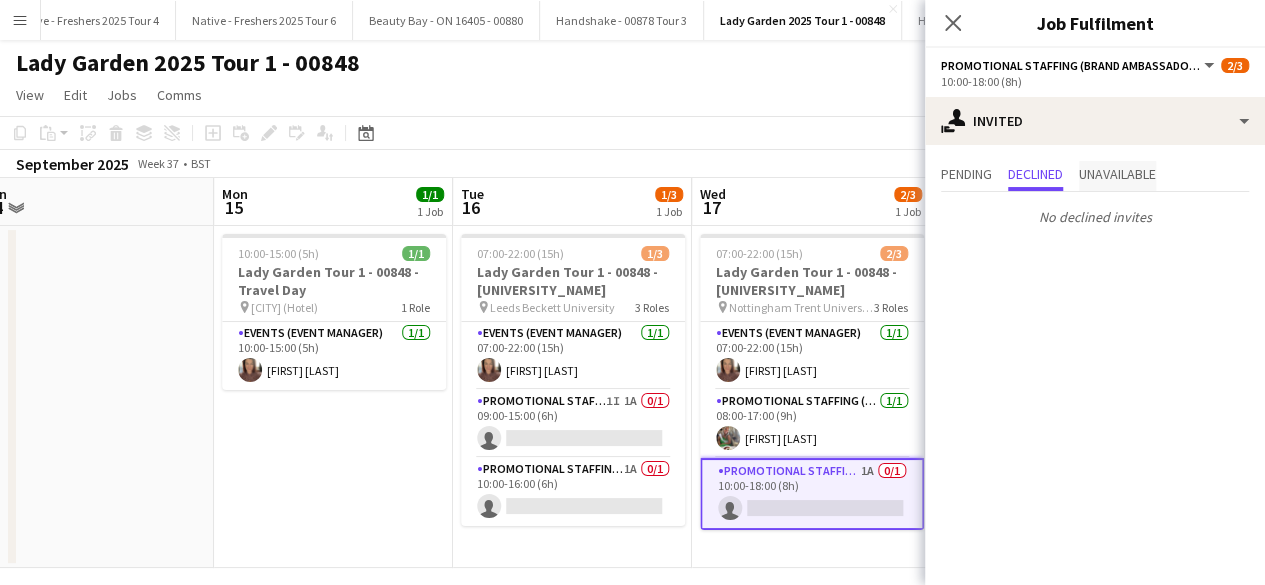 click on "Unavailable" at bounding box center [1117, 174] 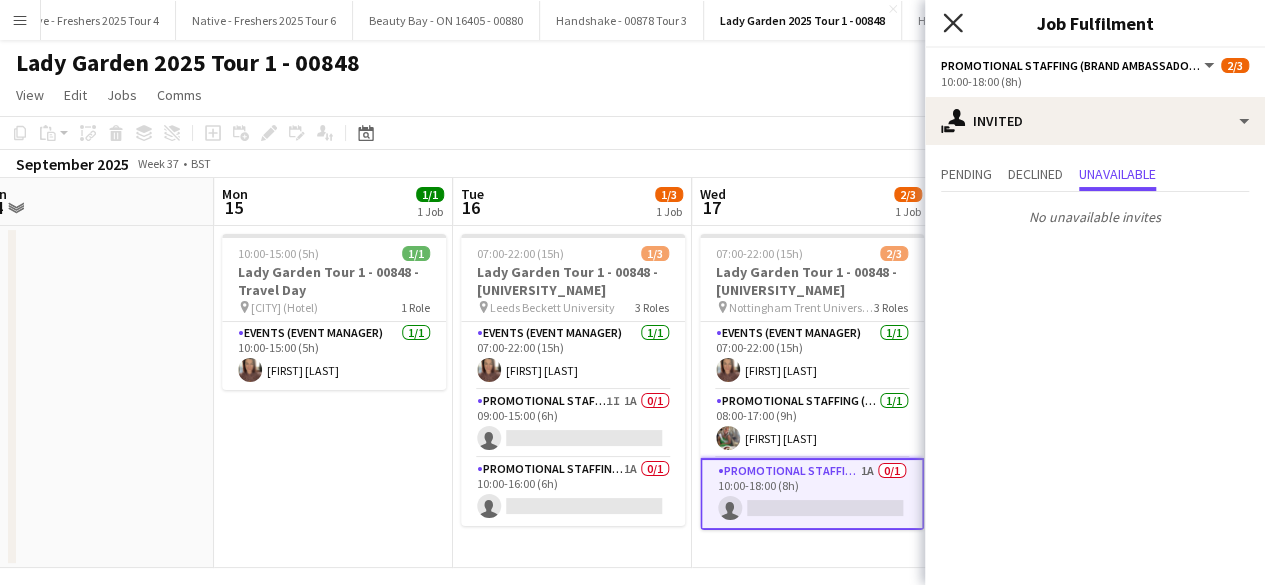 click 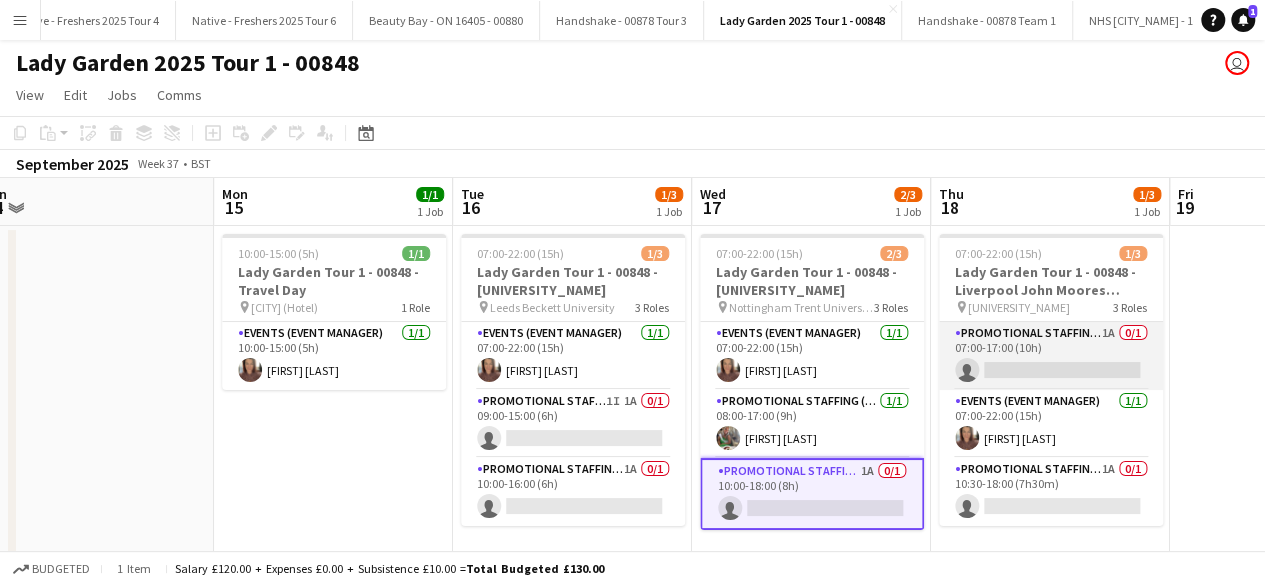click on "Promotional Staffing (Brand Ambassadors)   1A   0/1   07:00-17:00 (10h)
single-neutral-actions" at bounding box center (1051, 356) 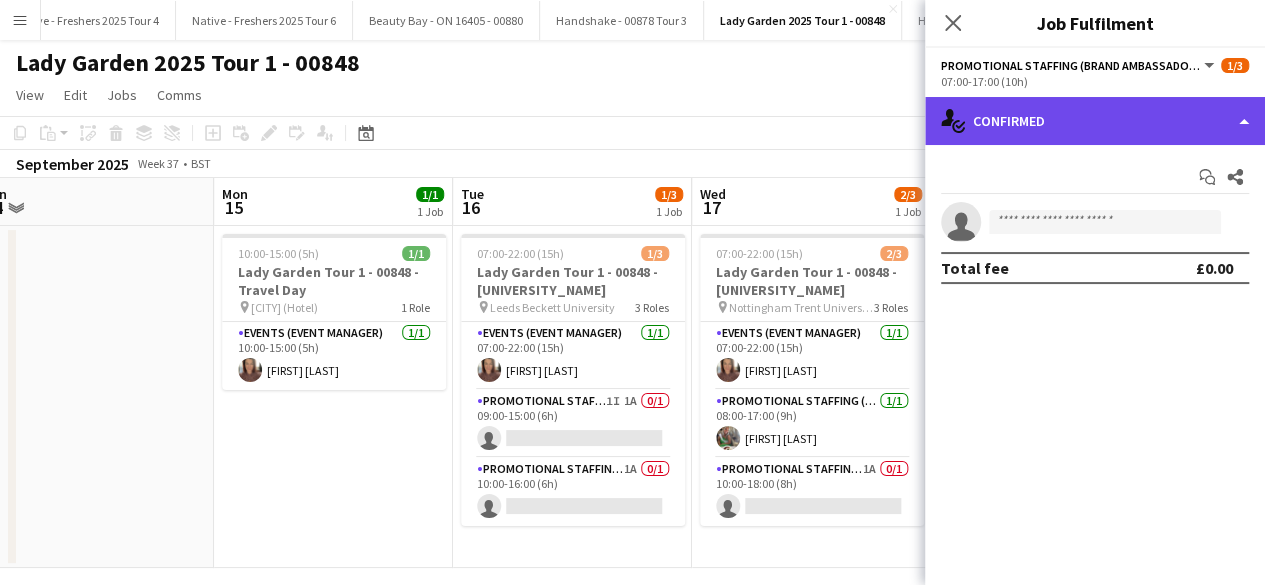 click on "single-neutral-actions-check-2
Confirmed" 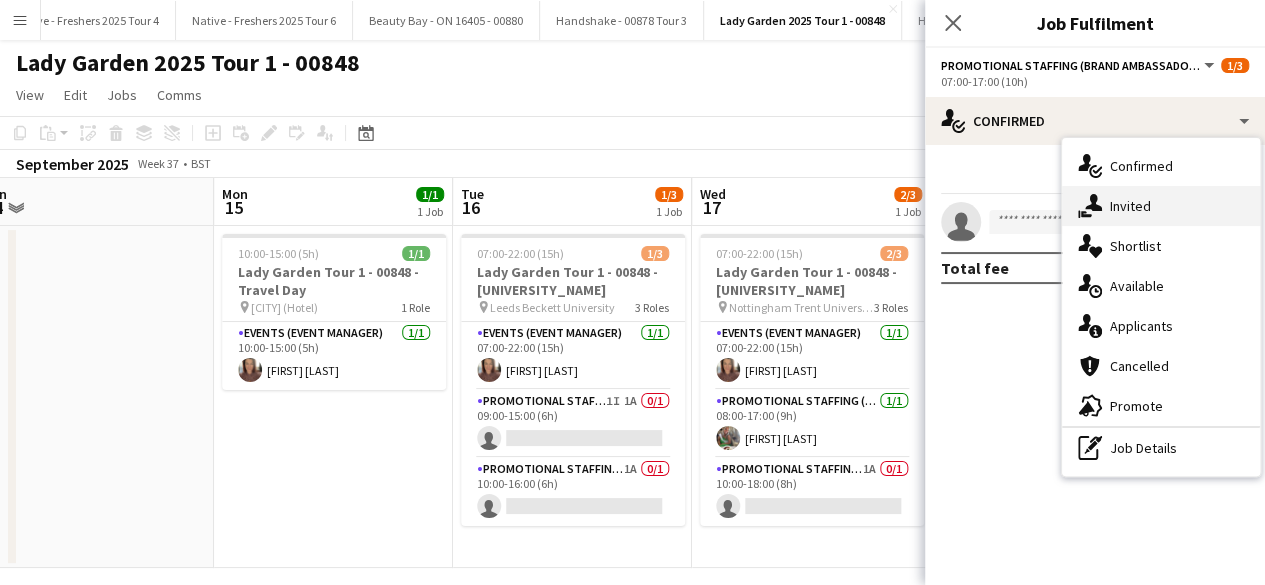 click on "single-neutral-actions-share-1
Invited" at bounding box center [1161, 206] 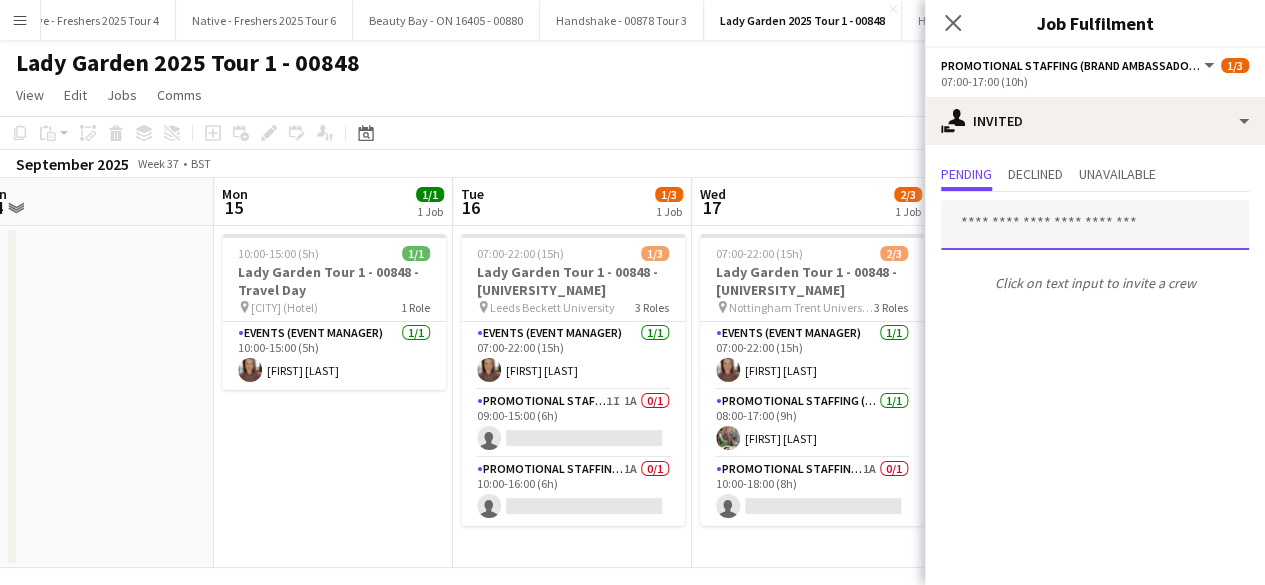 click at bounding box center [1095, 225] 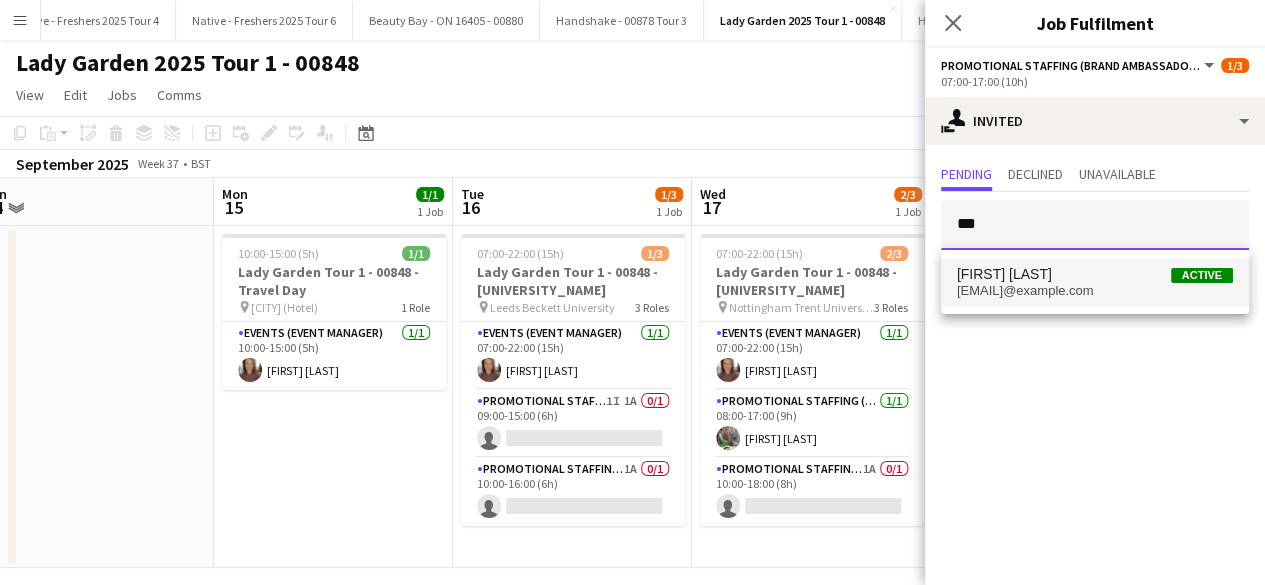 type on "***" 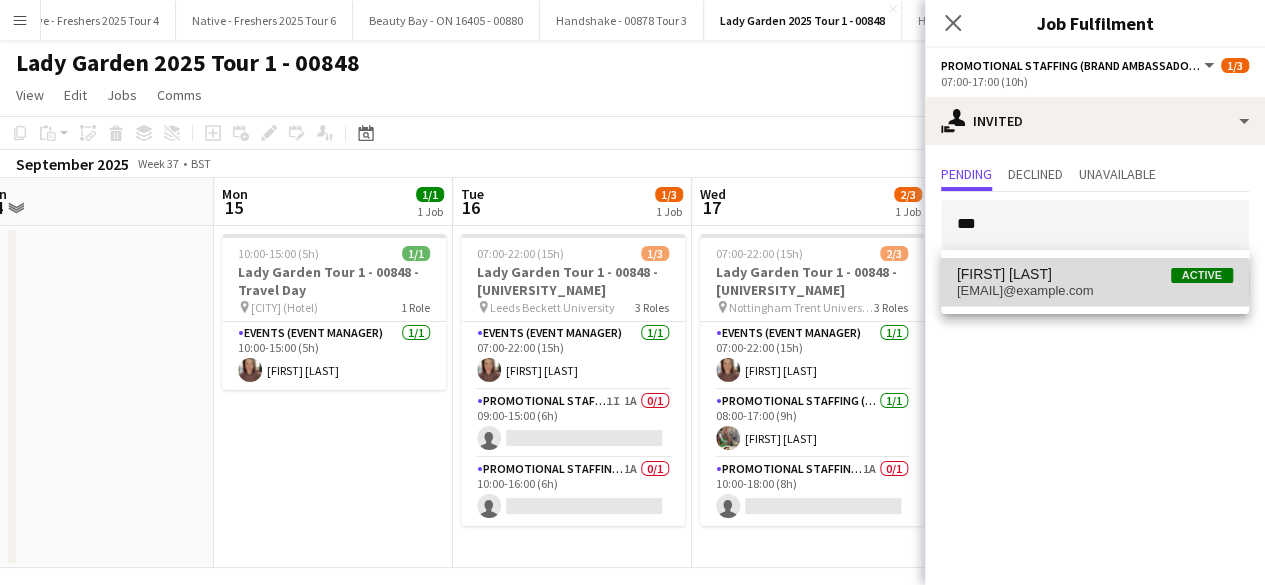 click on "xkokomax@hotmail.com" at bounding box center [1095, 291] 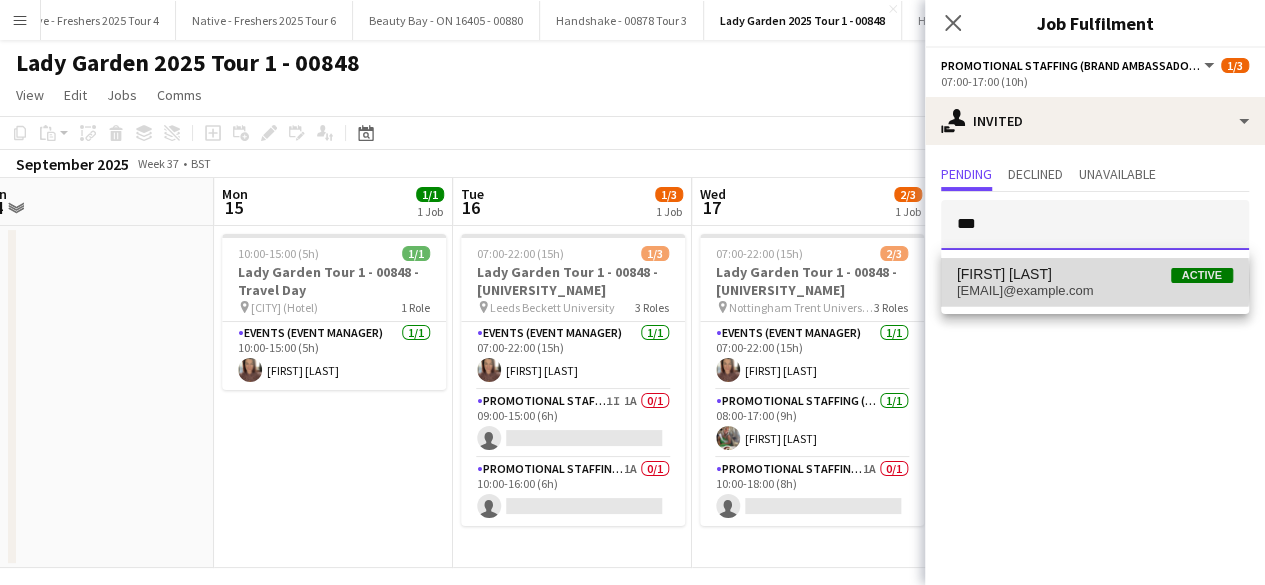 type 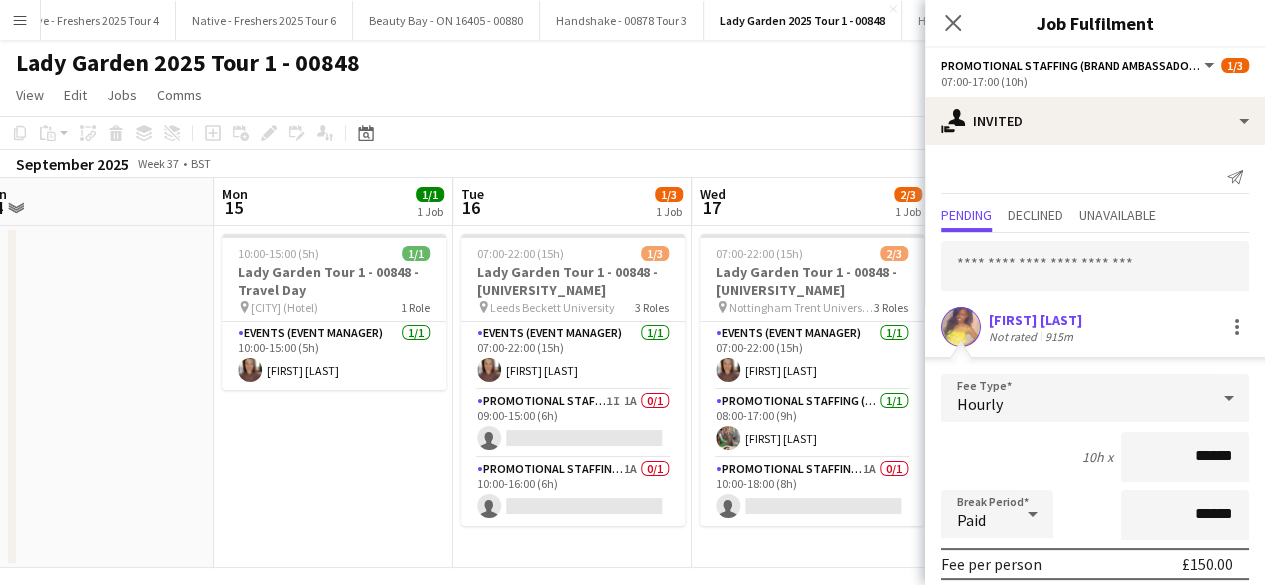 scroll, scrollTop: 234, scrollLeft: 0, axis: vertical 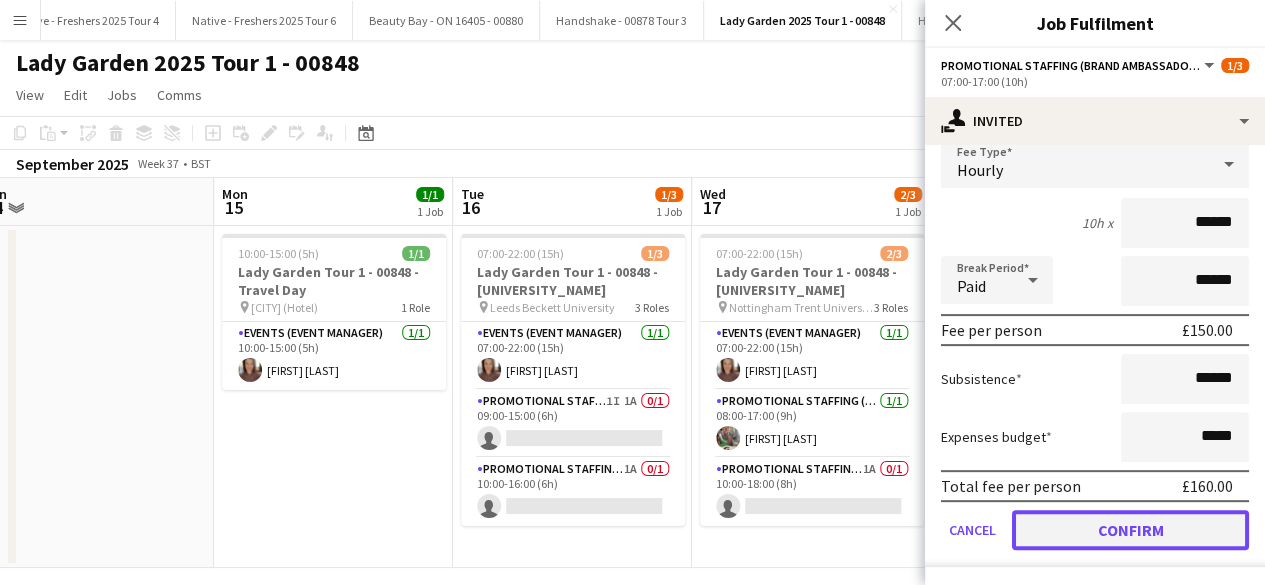 click on "Confirm" 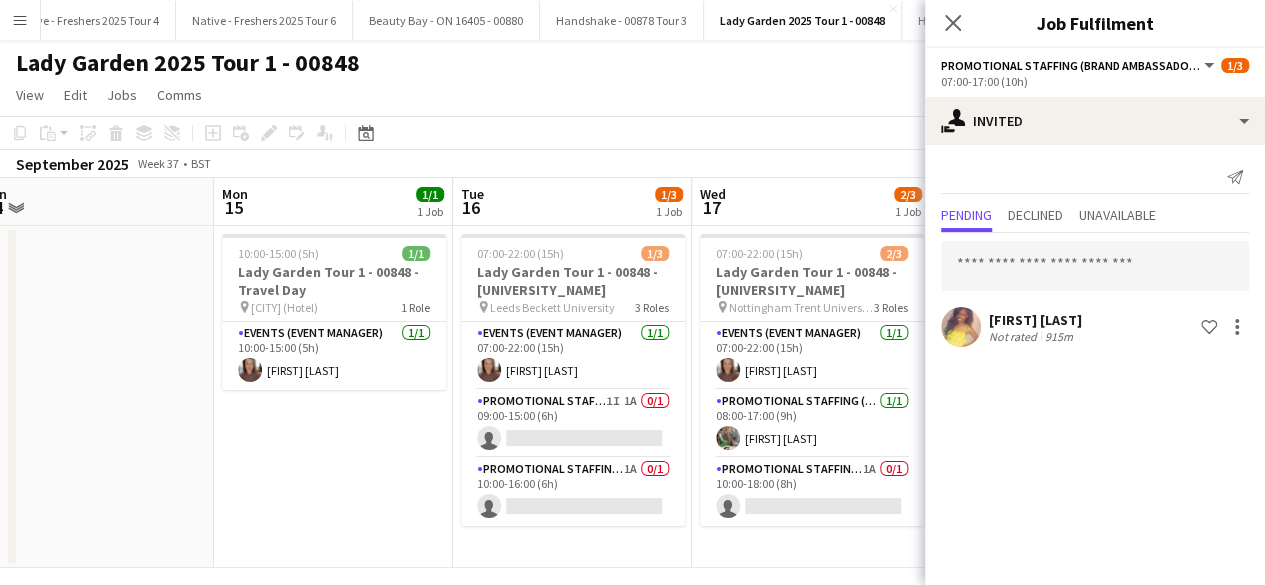 scroll, scrollTop: 0, scrollLeft: 0, axis: both 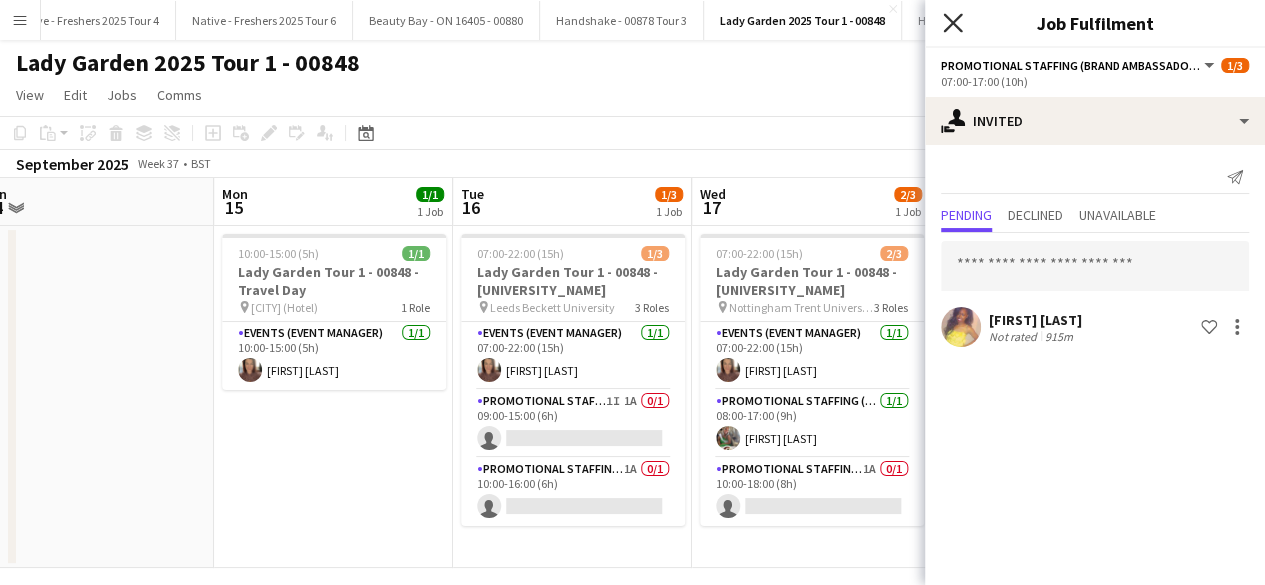 click on "Close pop-in" 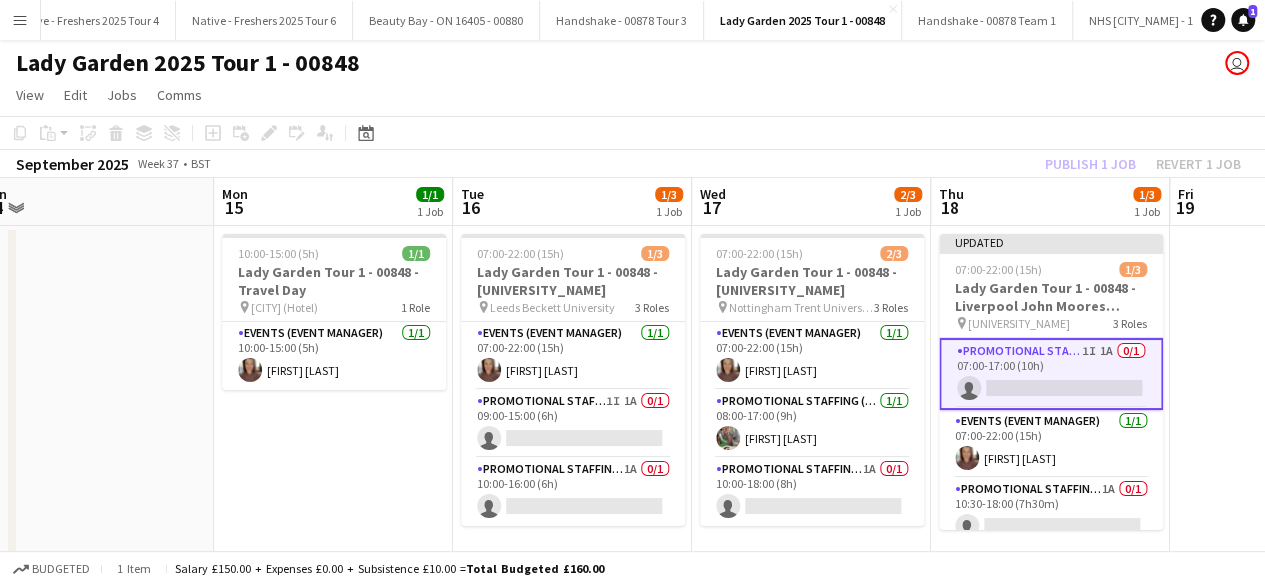 click at bounding box center [1289, 397] 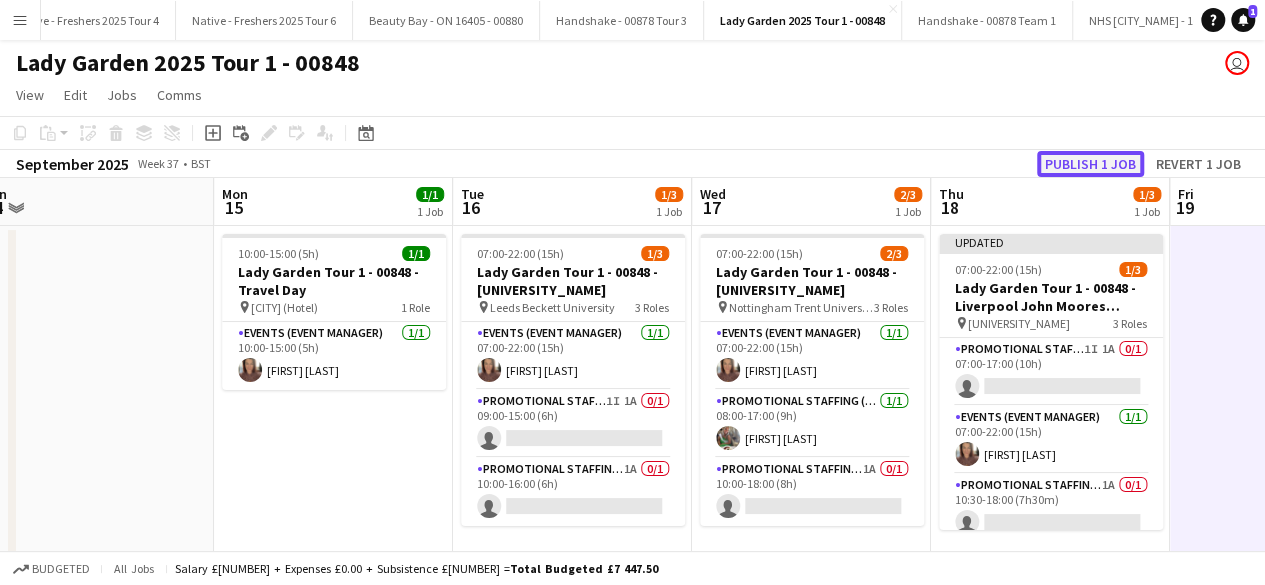 click on "Publish 1 job" 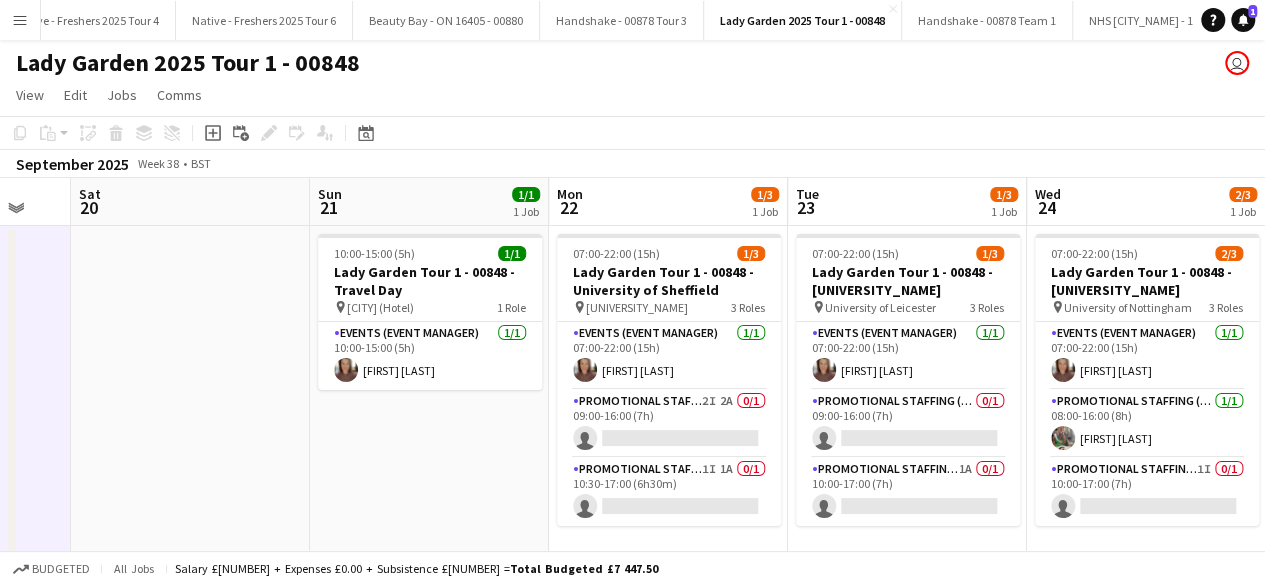 scroll, scrollTop: 0, scrollLeft: 405, axis: horizontal 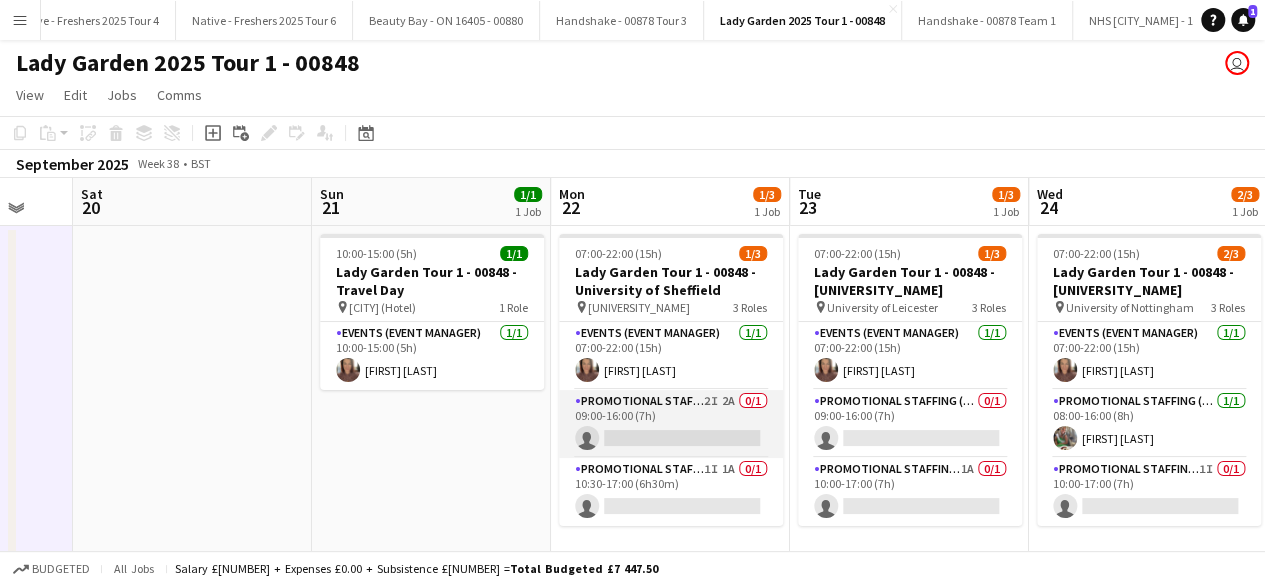 click on "Promotional Staffing (Brand Ambassadors)   2I   2A   0/1   09:00-16:00 (7h)
single-neutral-actions" at bounding box center [671, 424] 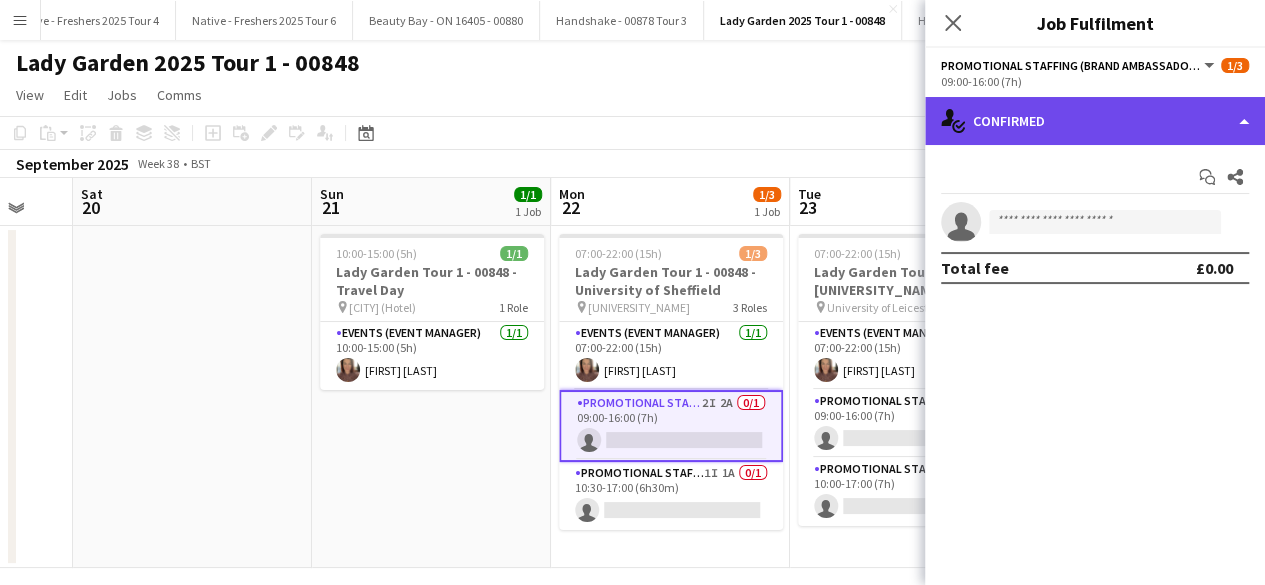 click on "single-neutral-actions-check-2
Confirmed" 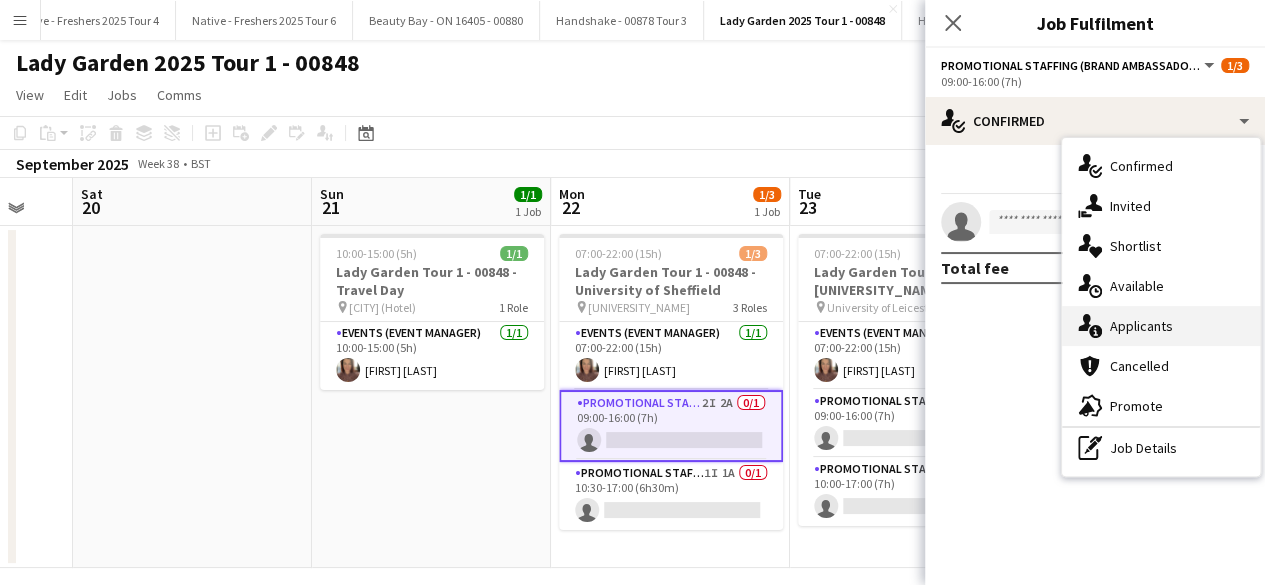 click on "single-neutral-actions-information
Applicants" at bounding box center [1161, 326] 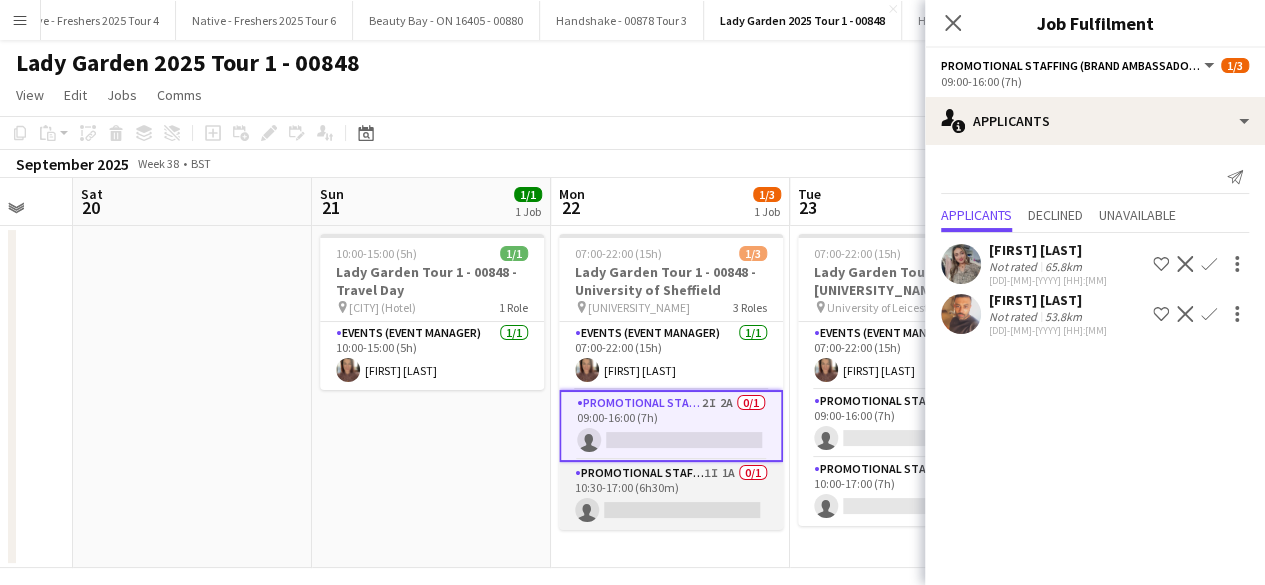 click on "Promotional Staffing (Brand Ambassadors)   1I   1A   0/1   10:30-17:00 (6h30m)
single-neutral-actions" at bounding box center (671, 496) 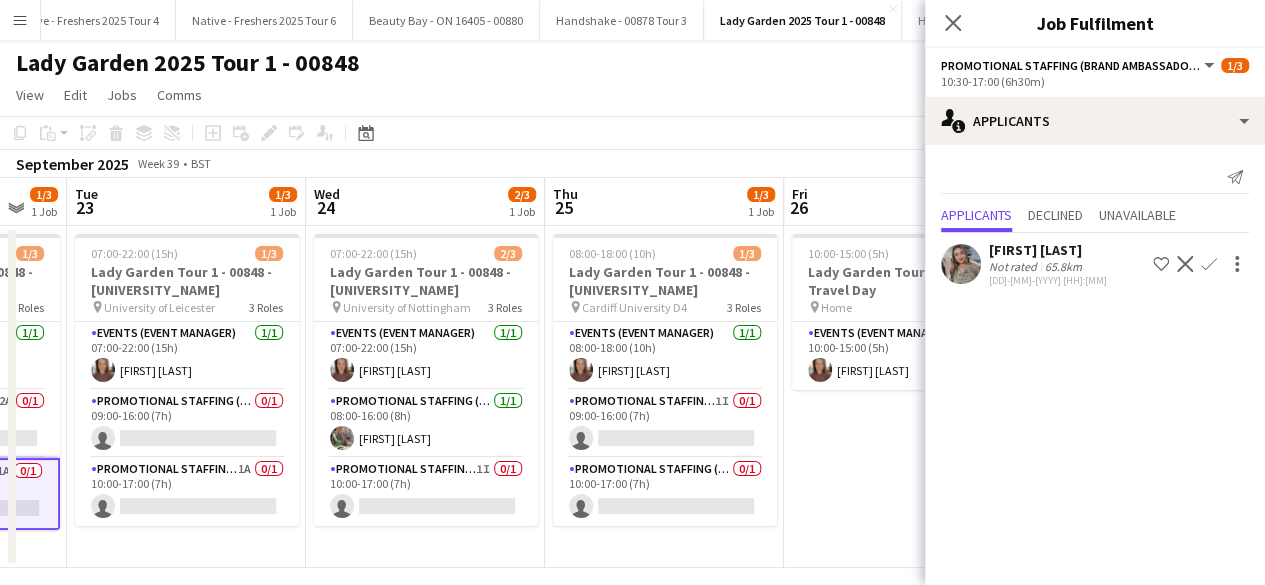 scroll, scrollTop: 0, scrollLeft: 534, axis: horizontal 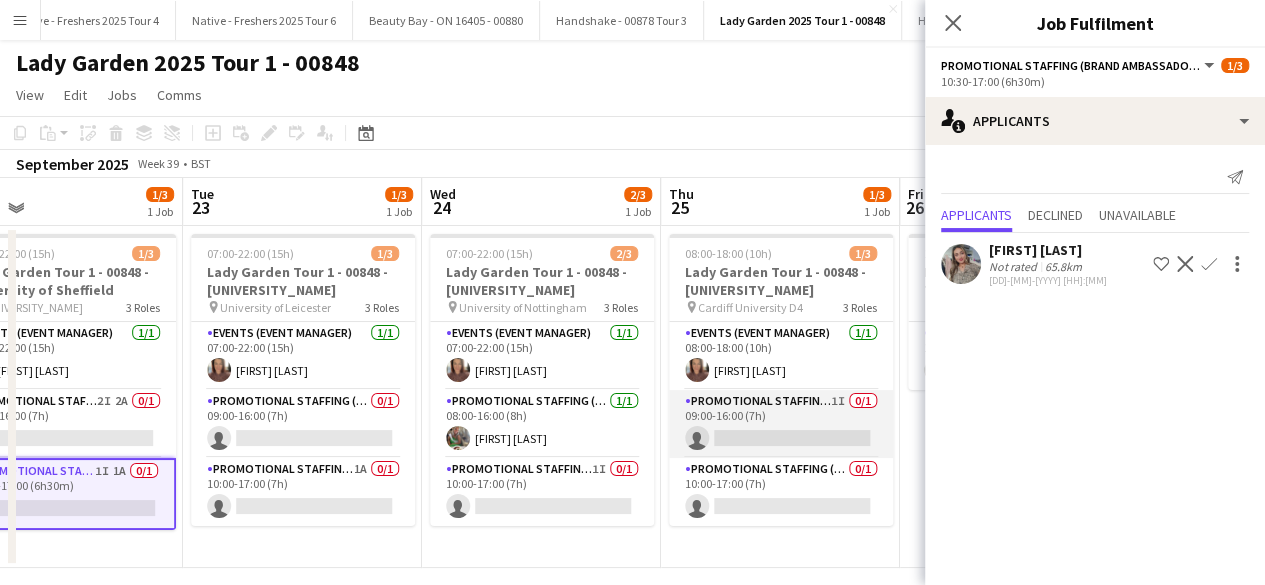 click on "Promotional Staffing (Brand Ambassadors)   1I   0/1   09:00-16:00 (7h)
single-neutral-actions" at bounding box center (781, 424) 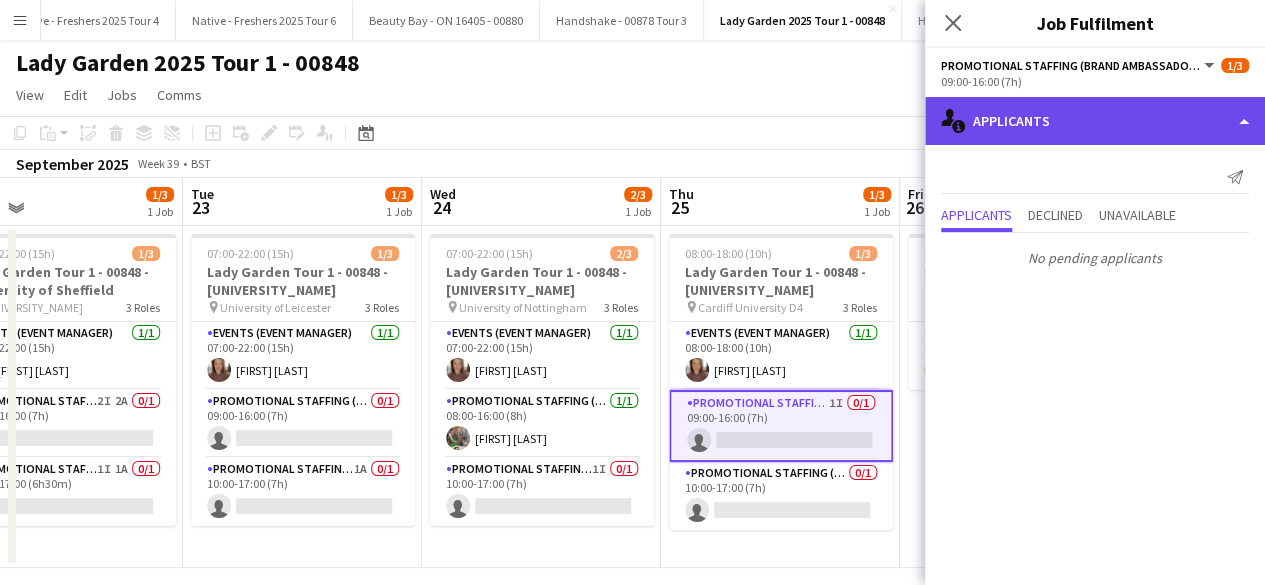 click on "single-neutral-actions-information
Applicants" 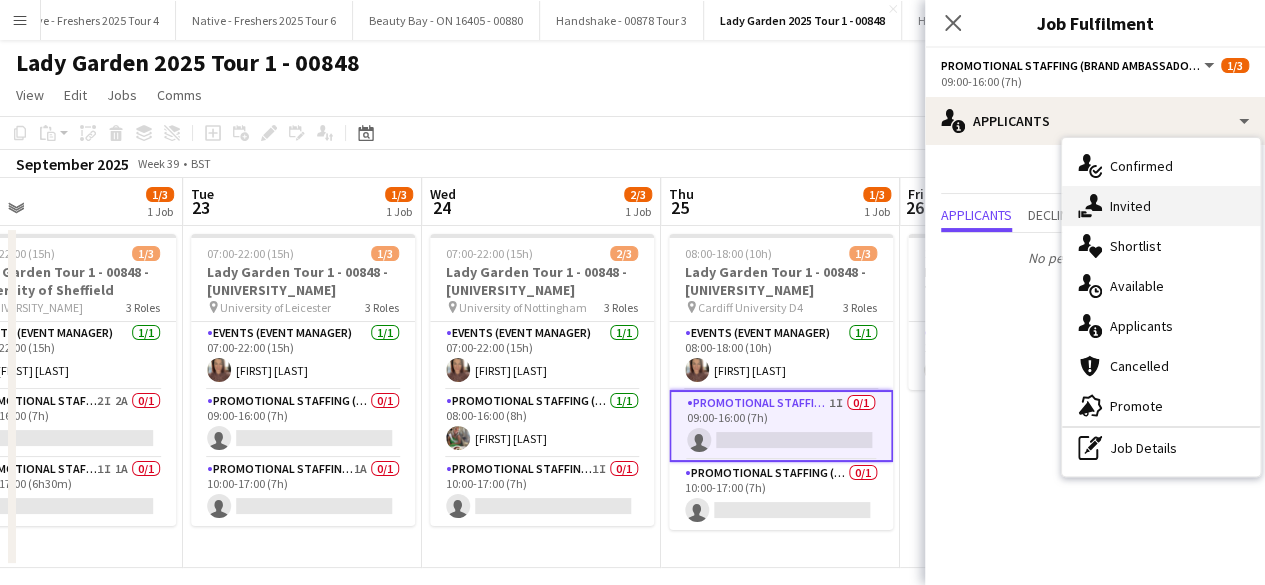 click on "single-neutral-actions-share-1
Invited" at bounding box center [1161, 206] 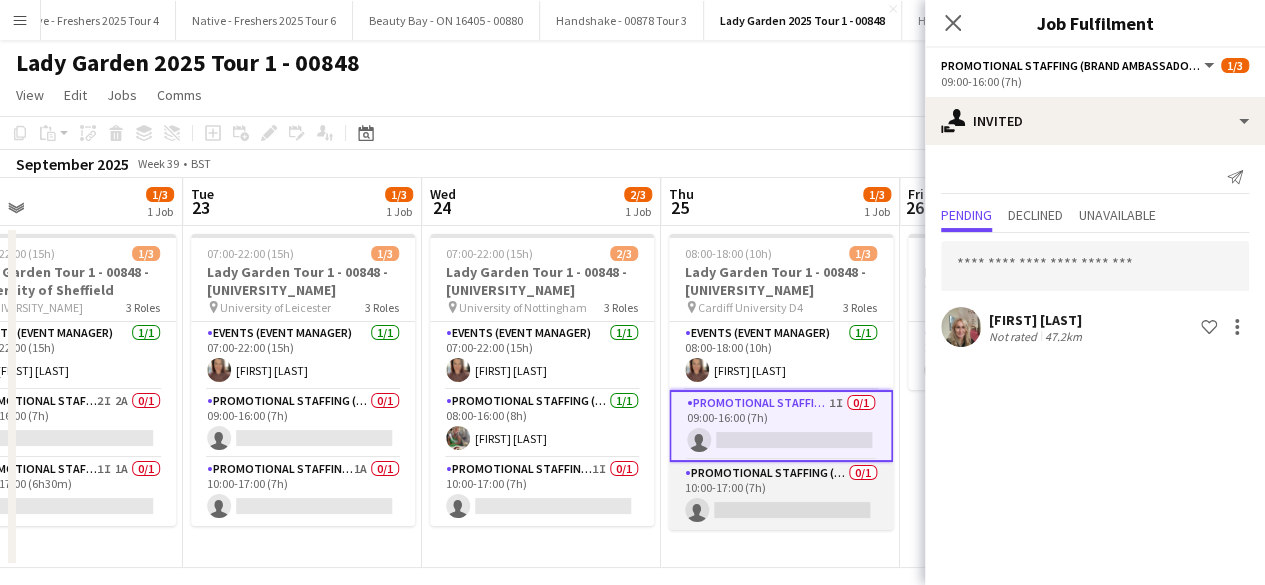 click on "Promotional Staffing (Brand Ambassadors)   0/1   10:00-17:00 (7h)
single-neutral-actions" at bounding box center (781, 496) 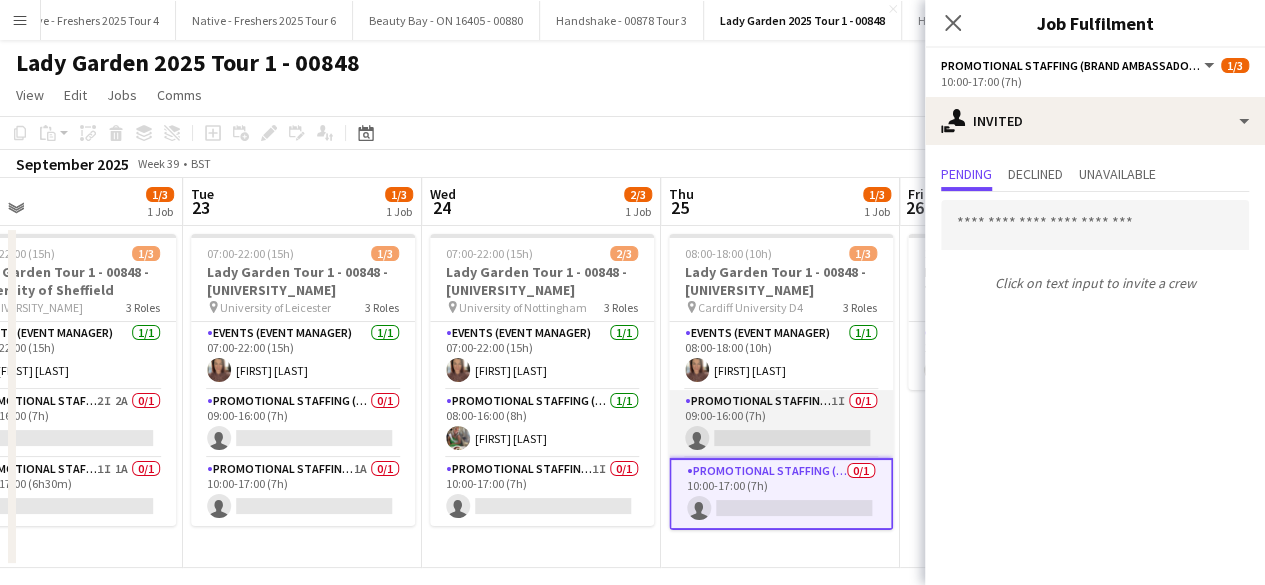 click on "Promotional Staffing (Brand Ambassadors)   1I   0/1   09:00-16:00 (7h)
single-neutral-actions" at bounding box center (781, 424) 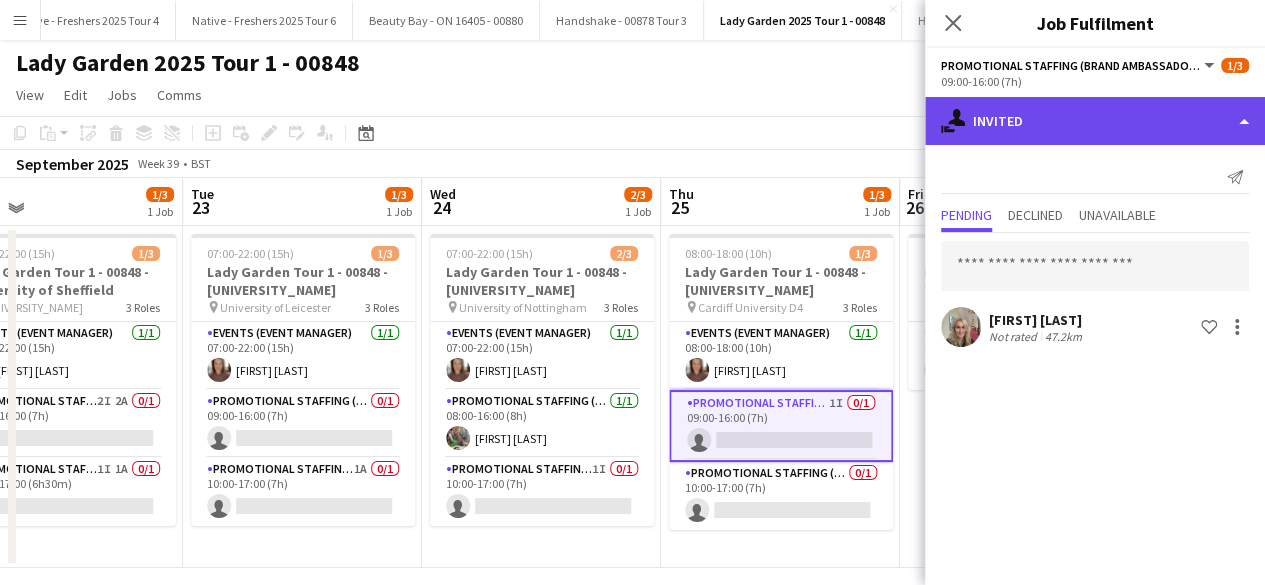 click on "single-neutral-actions-share-1
Invited" 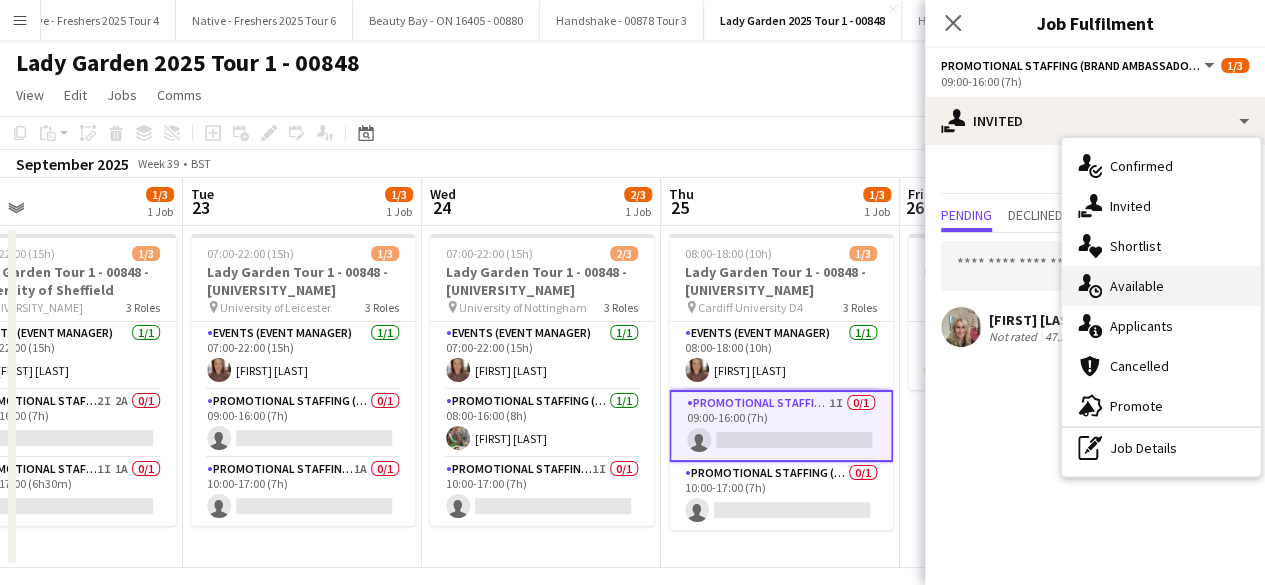 click on "single-neutral-actions-upload
Available" at bounding box center (1161, 286) 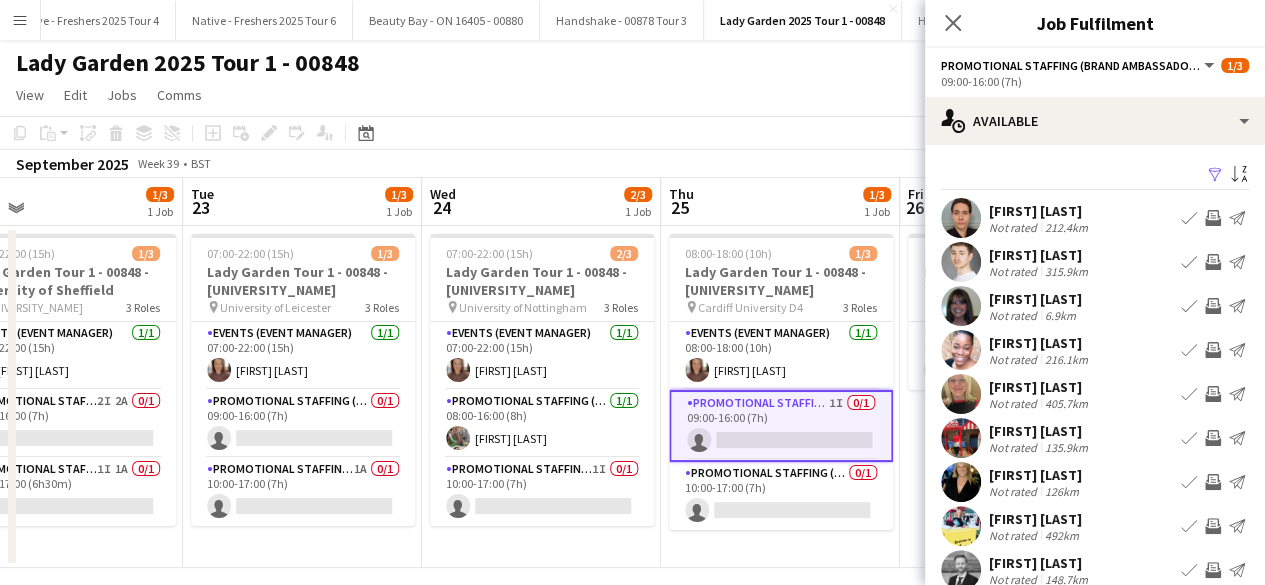 click on "Filter" at bounding box center [1215, 175] 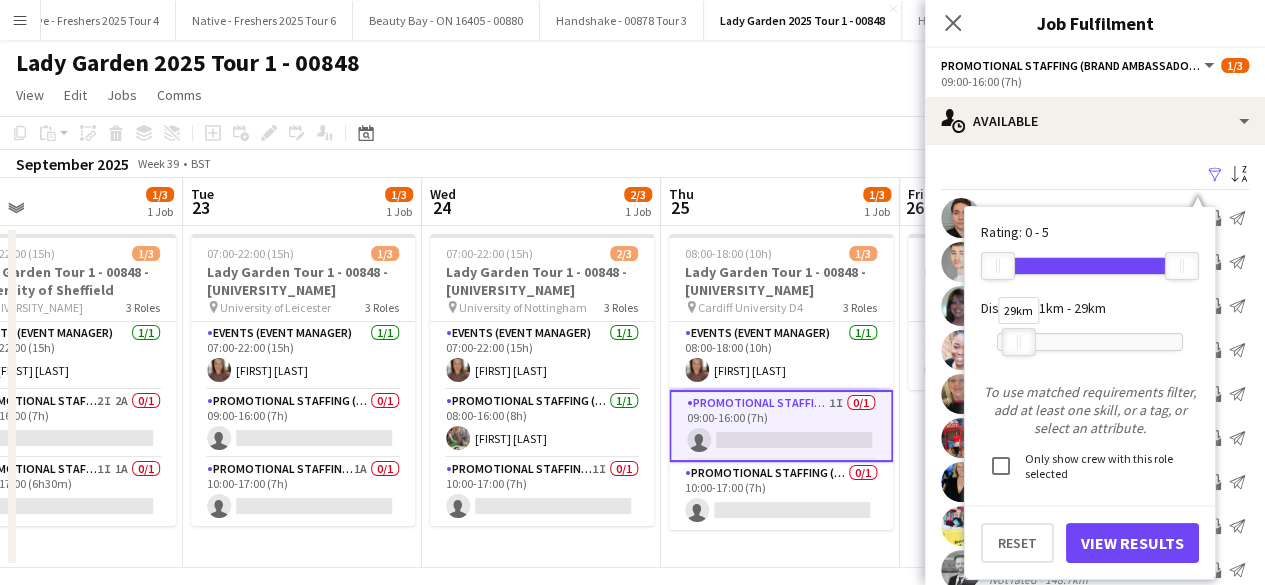 drag, startPoint x: 1182, startPoint y: 343, endPoint x: 1018, endPoint y: 337, distance: 164.10973 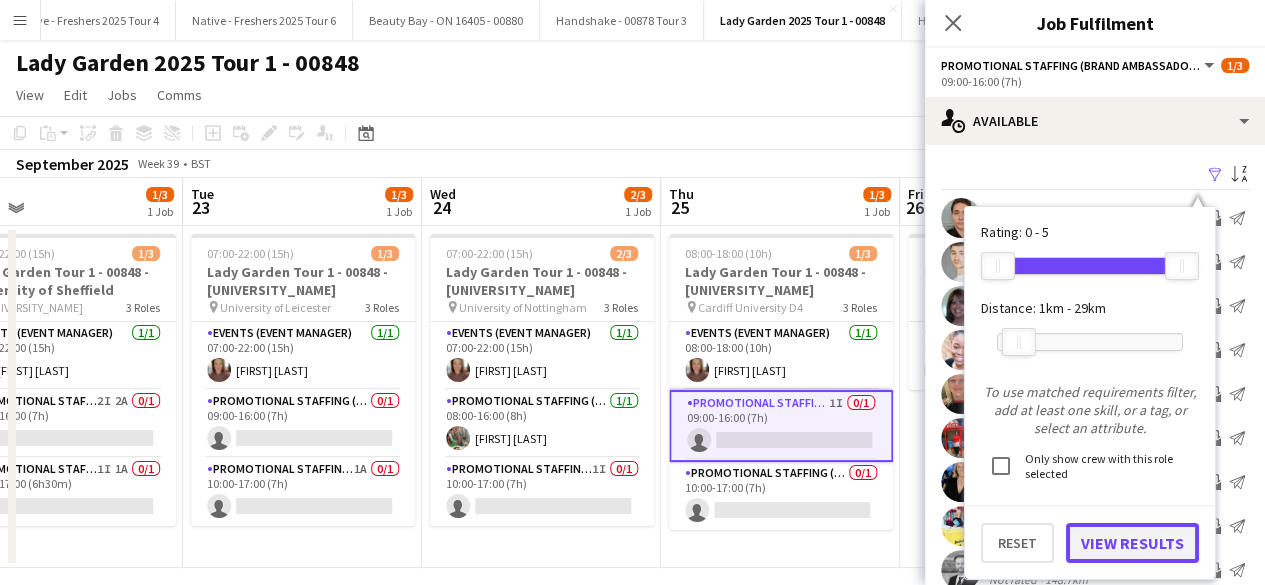 click on "View Results" at bounding box center [1132, 543] 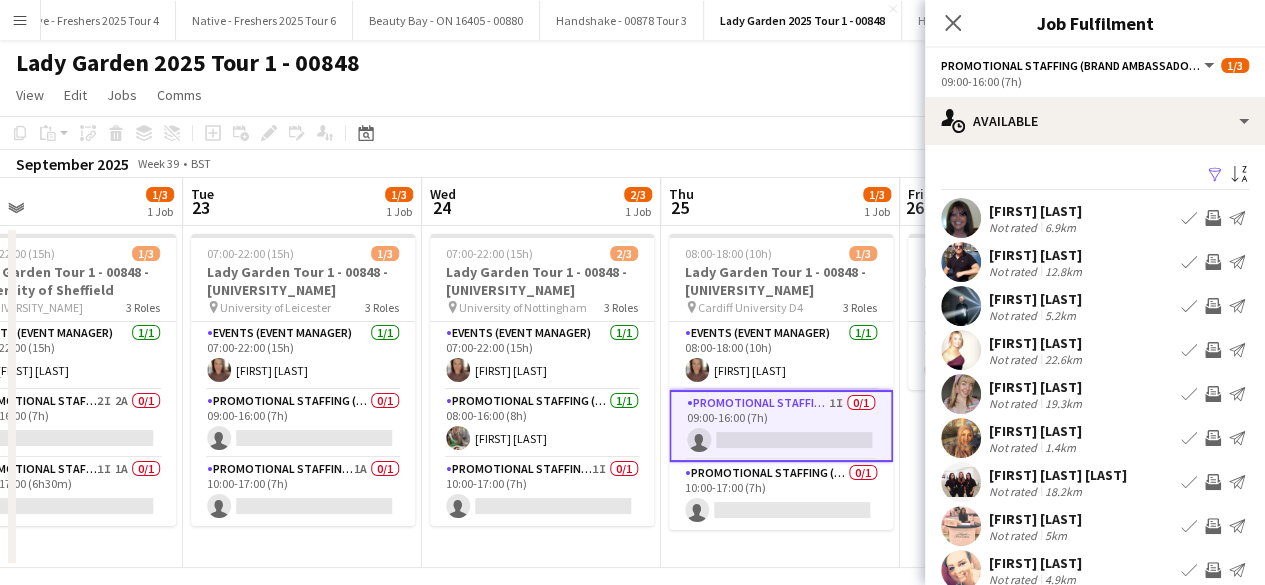 click at bounding box center [961, 394] 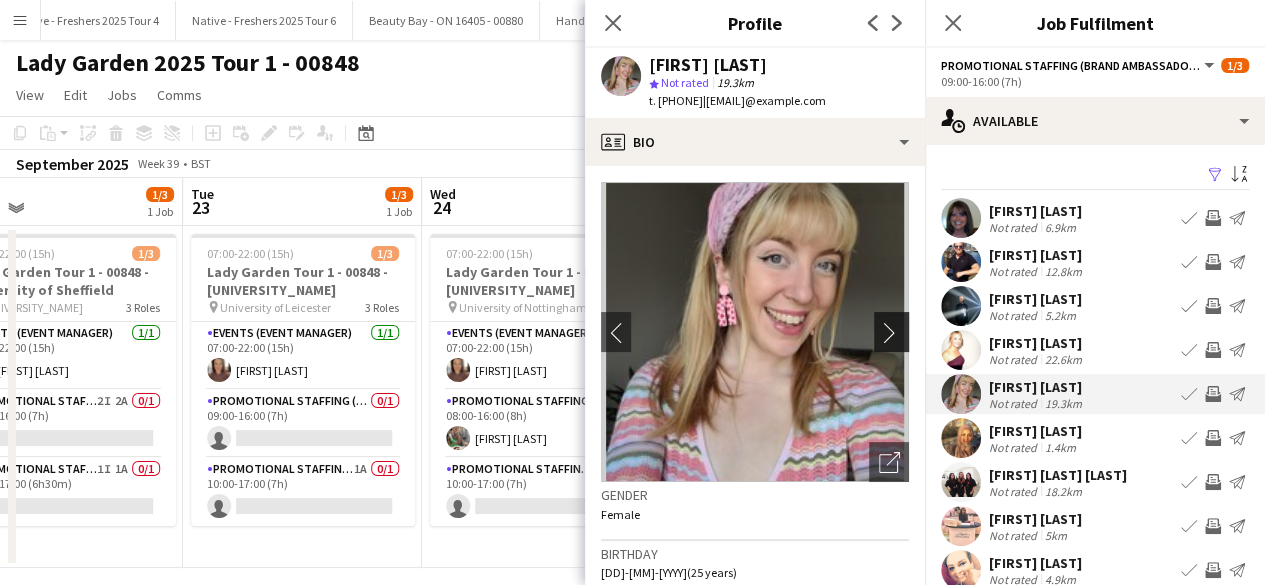 click on "chevron-right" 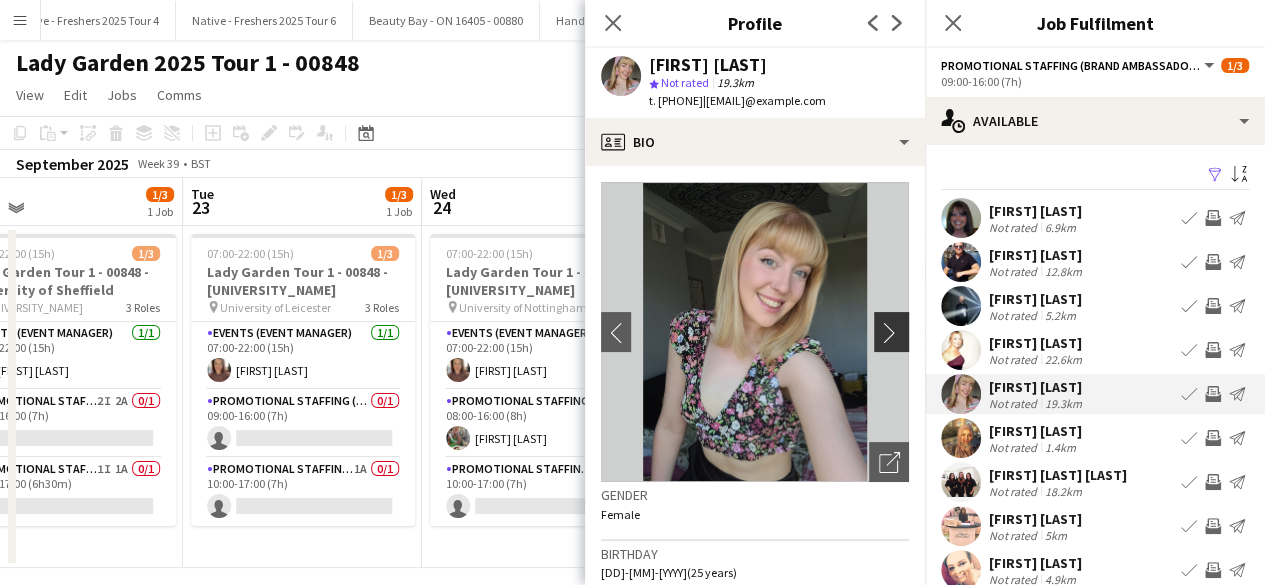 click on "chevron-right" 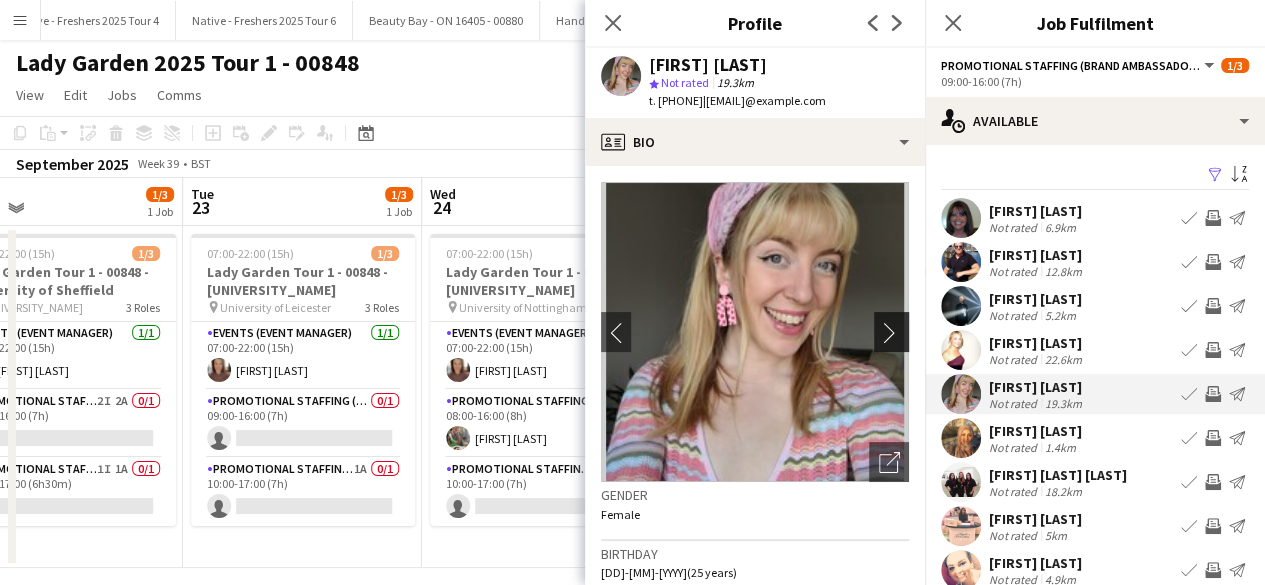click on "chevron-right" 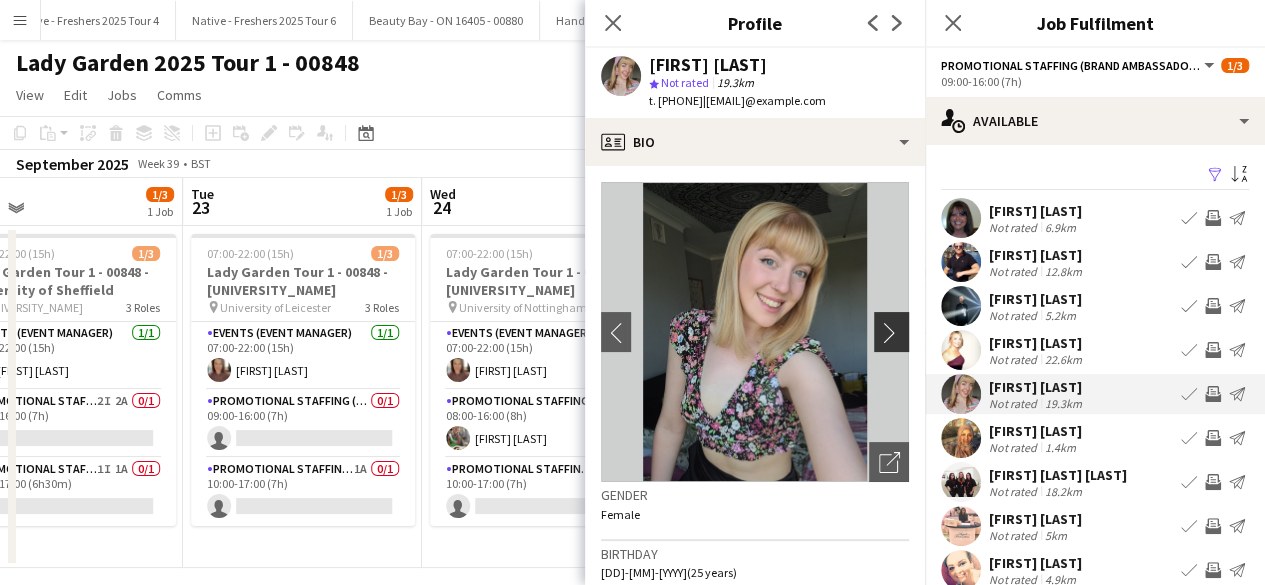 click on "chevron-right" 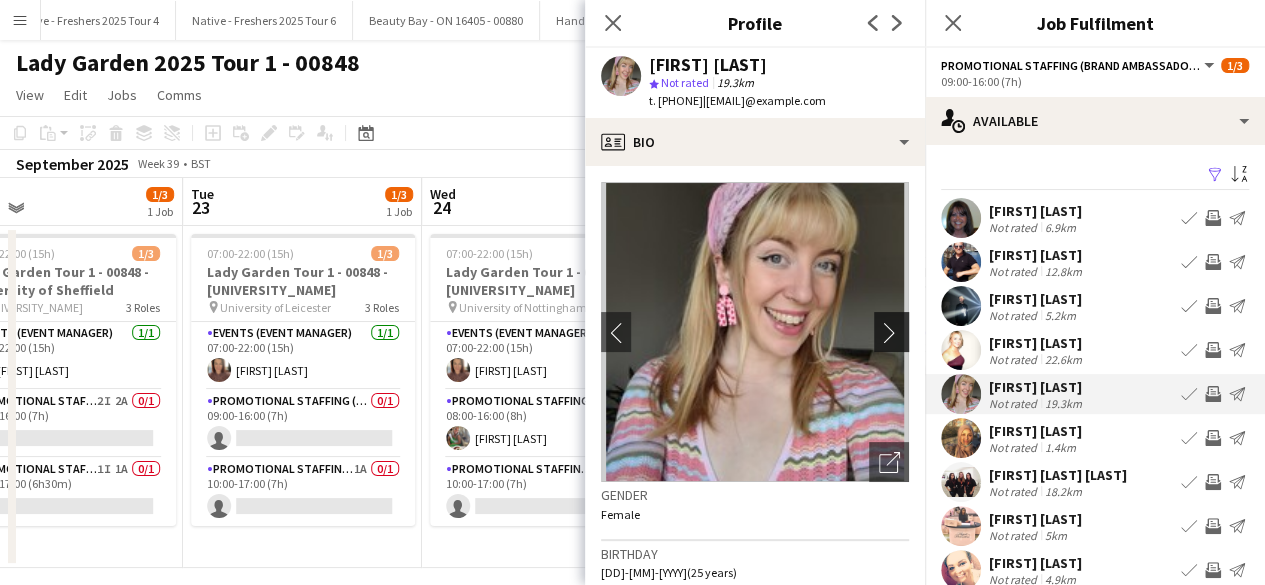 click on "chevron-right" 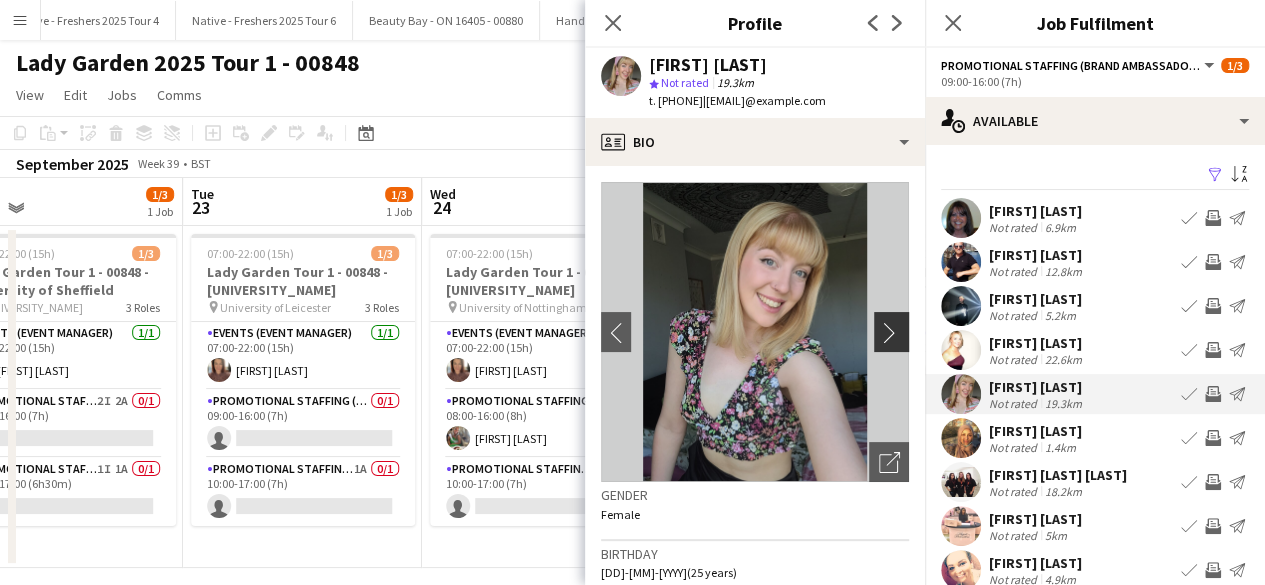 click on "chevron-right" 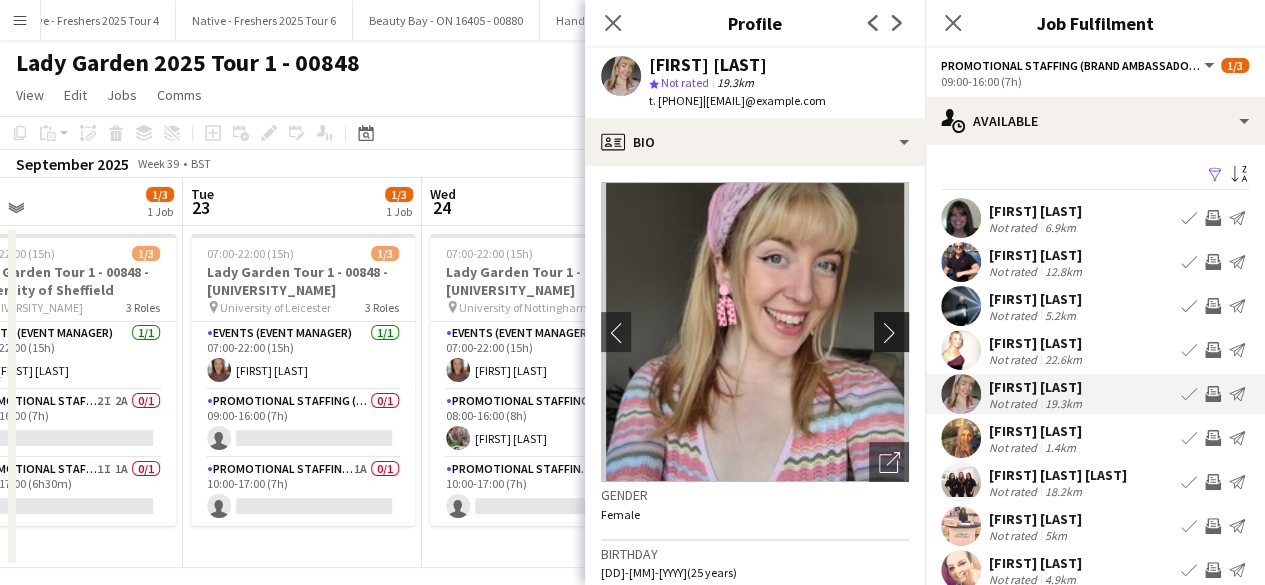 click on "chevron-right" 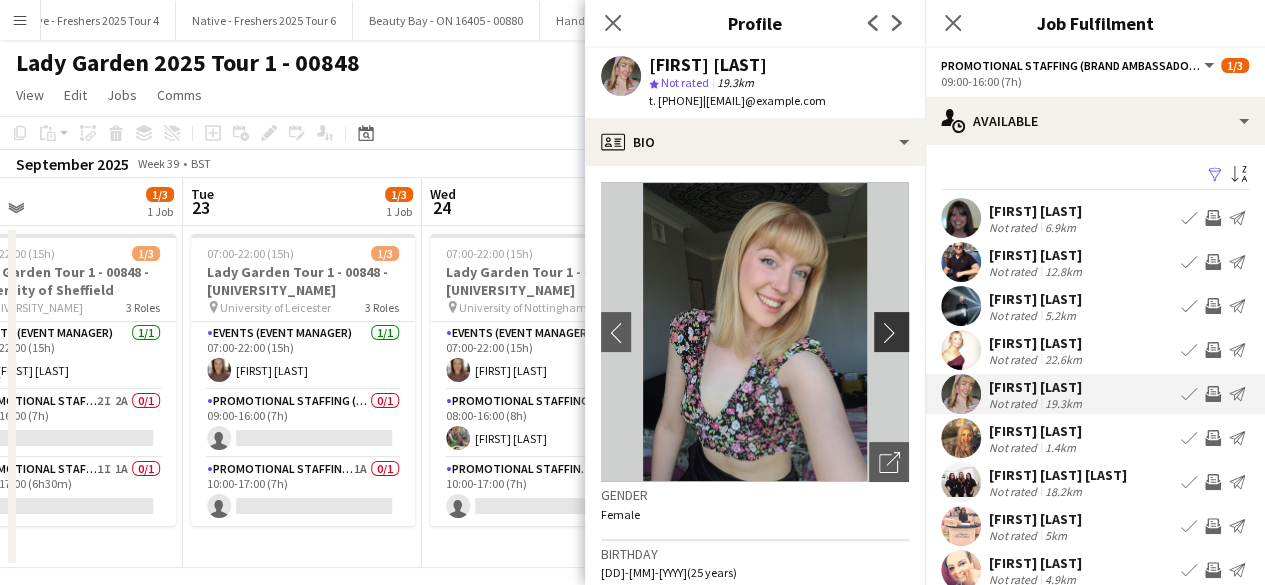 click on "chevron-right" 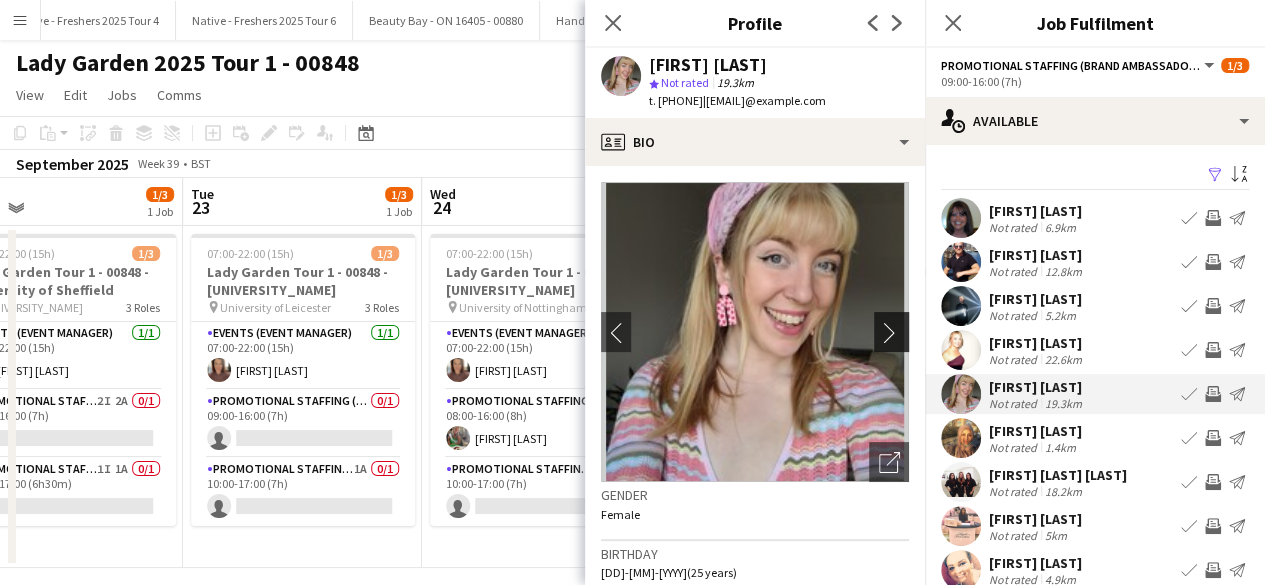 click on "chevron-right" 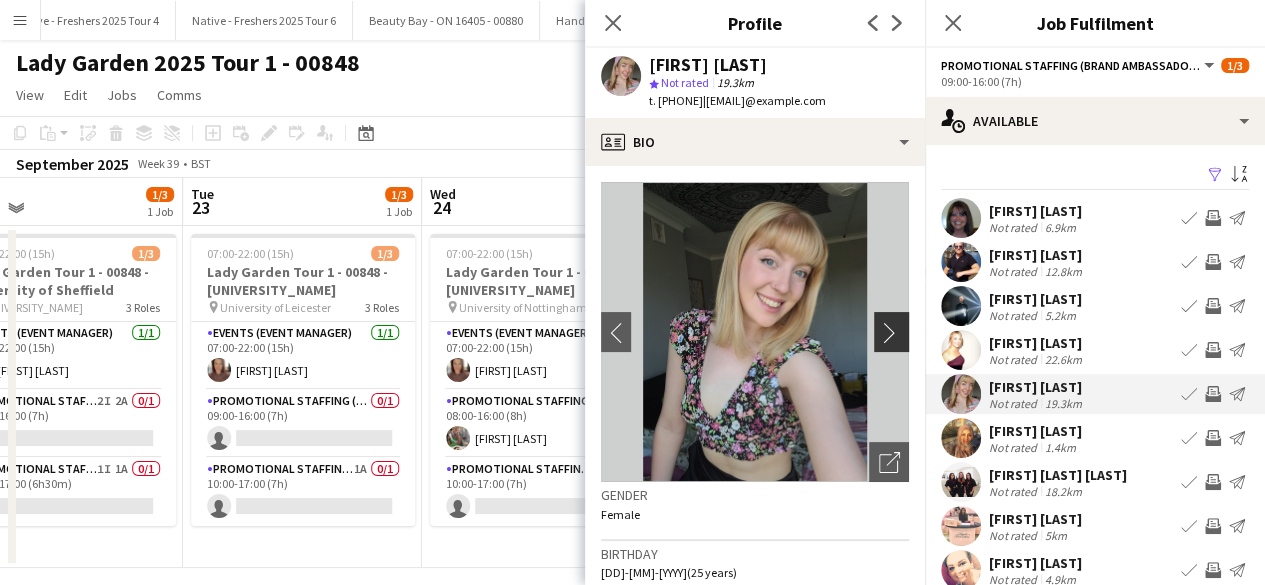 click on "chevron-right" 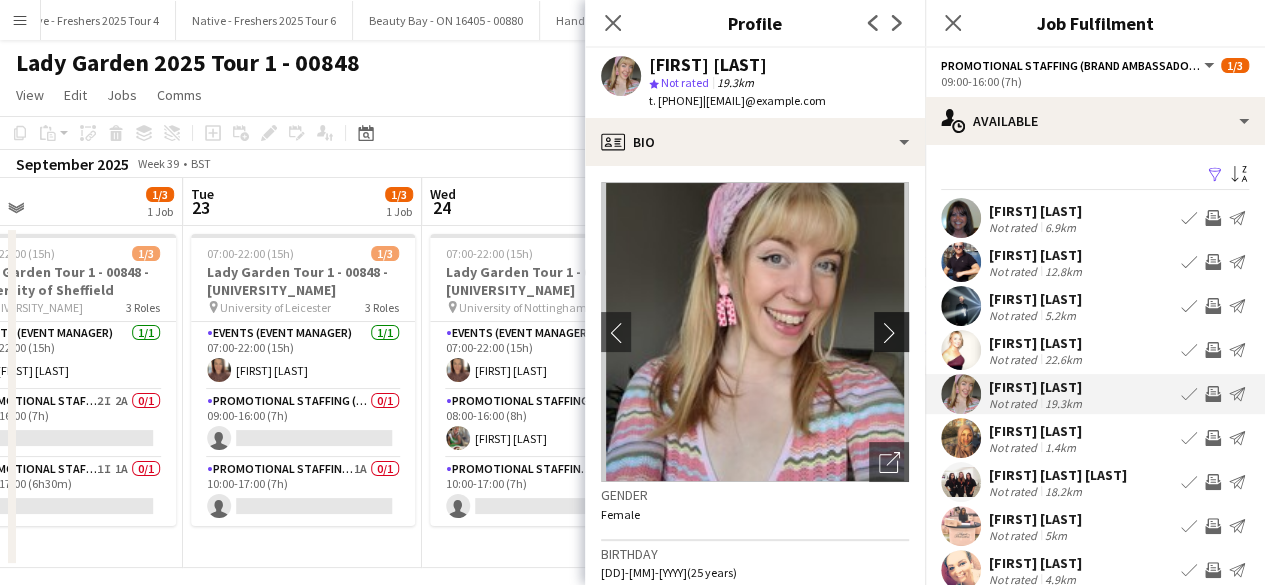click on "chevron-right" 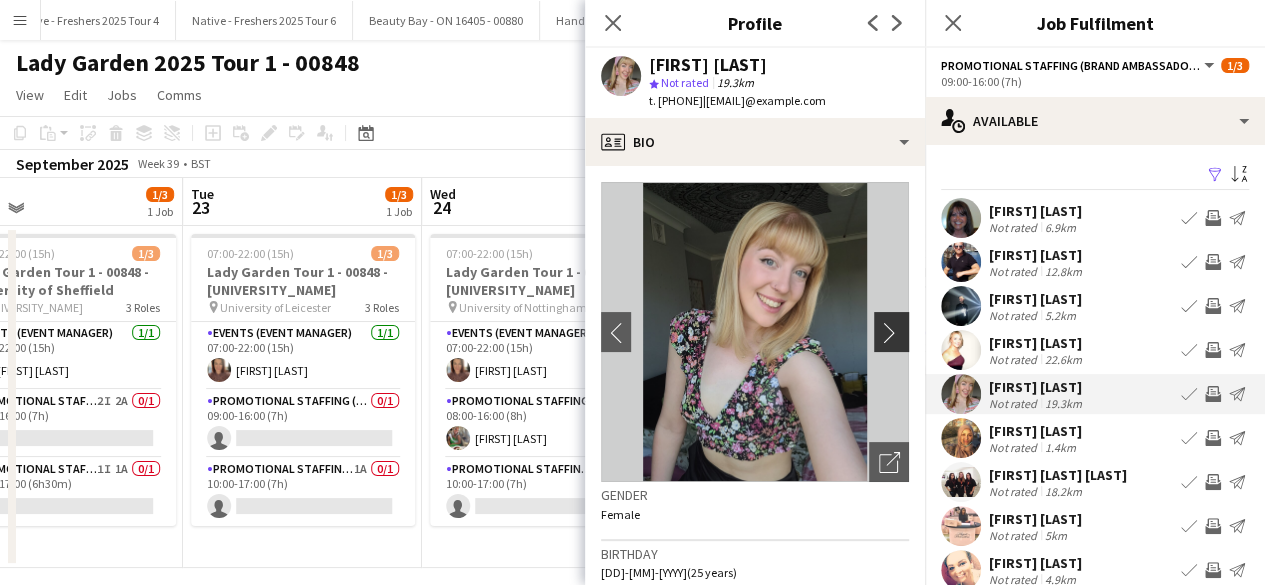 click on "chevron-right" 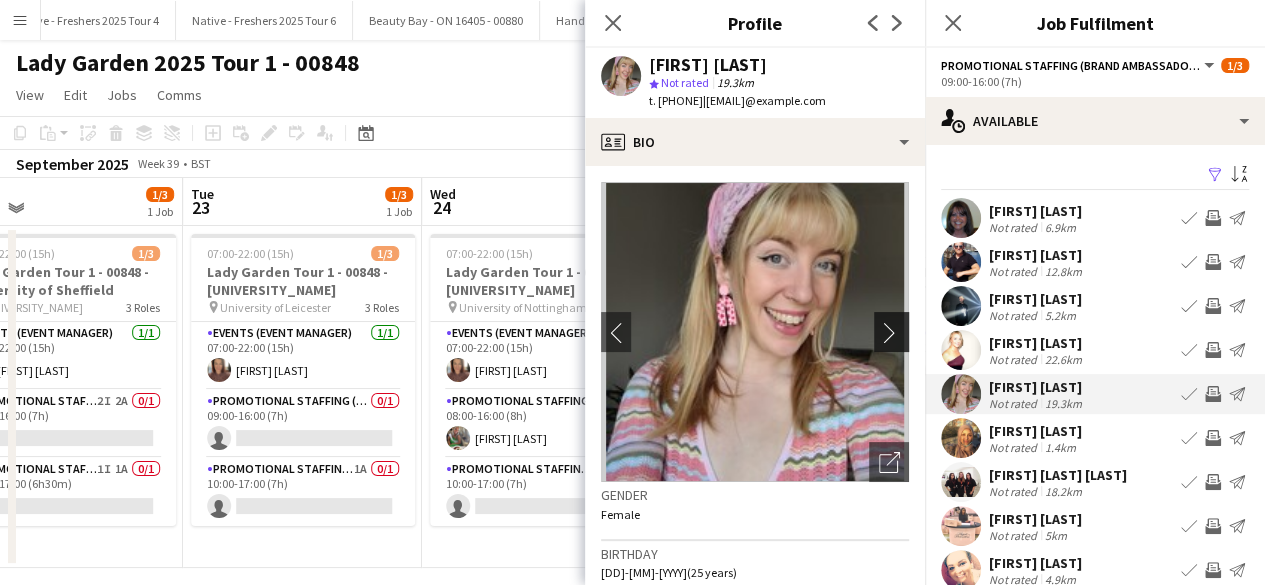 click on "chevron-right" 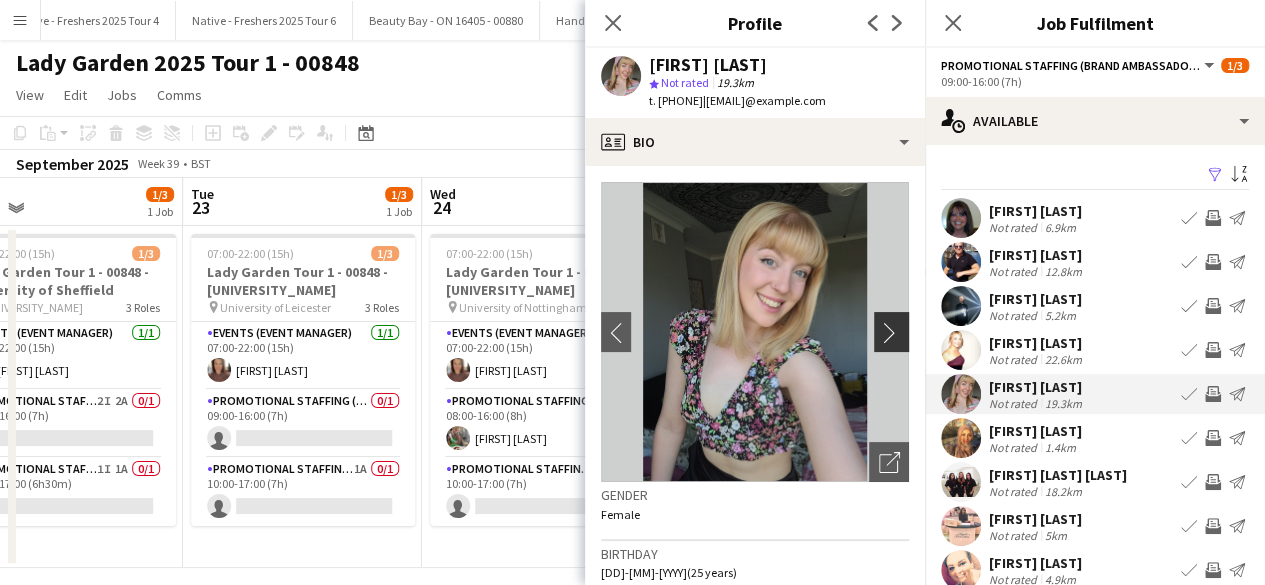 click on "chevron-right" 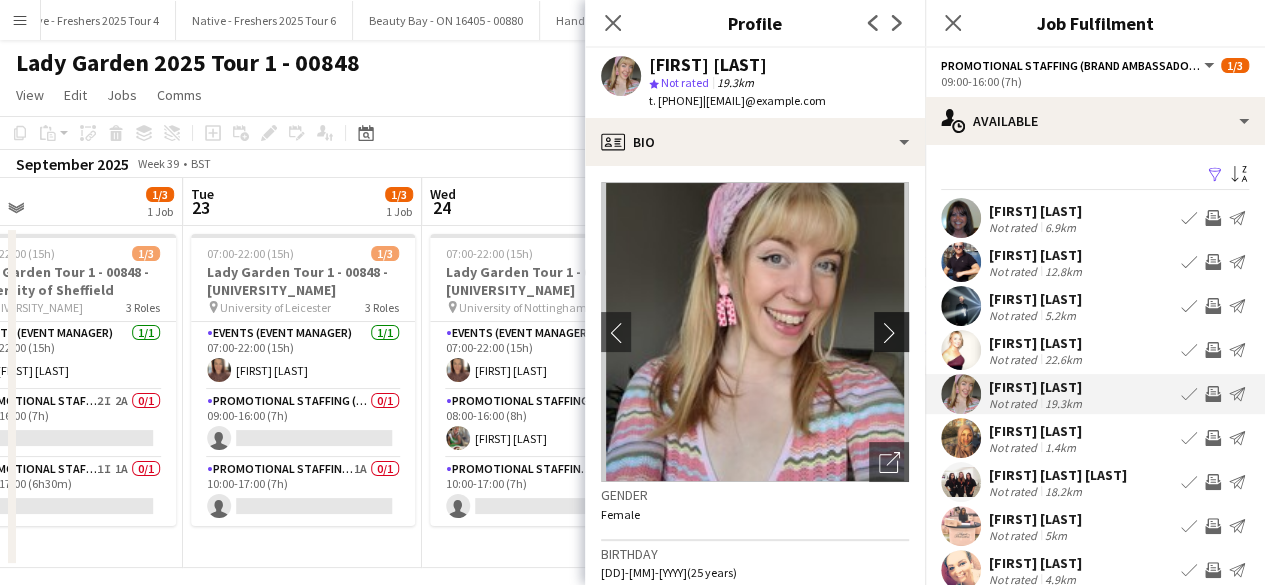 click on "chevron-right" 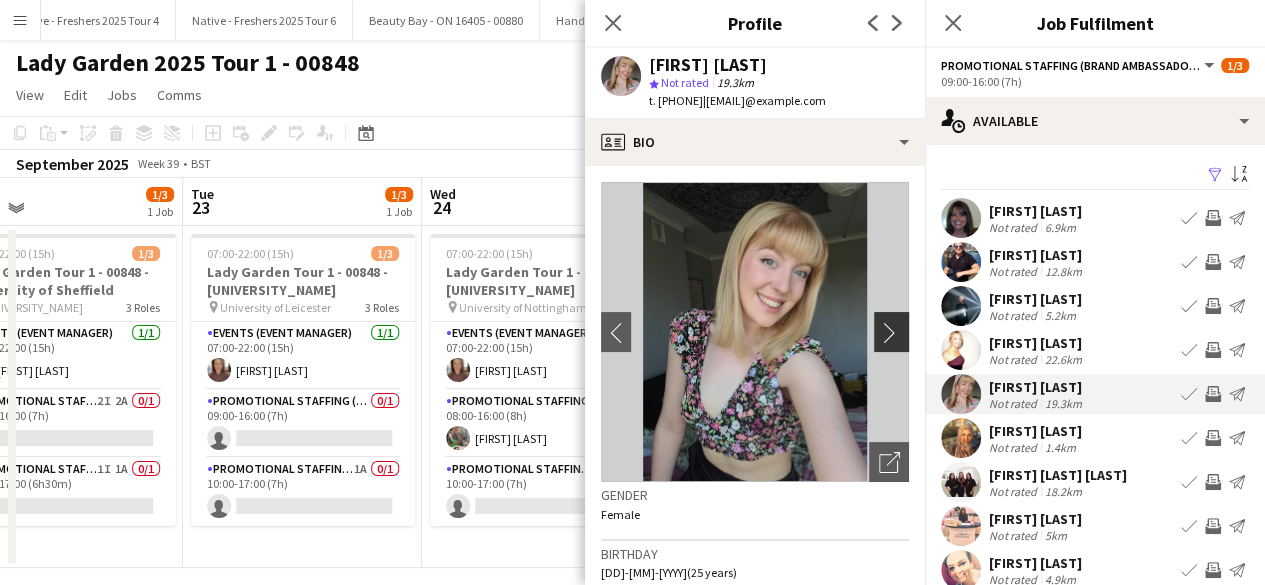click on "chevron-right" 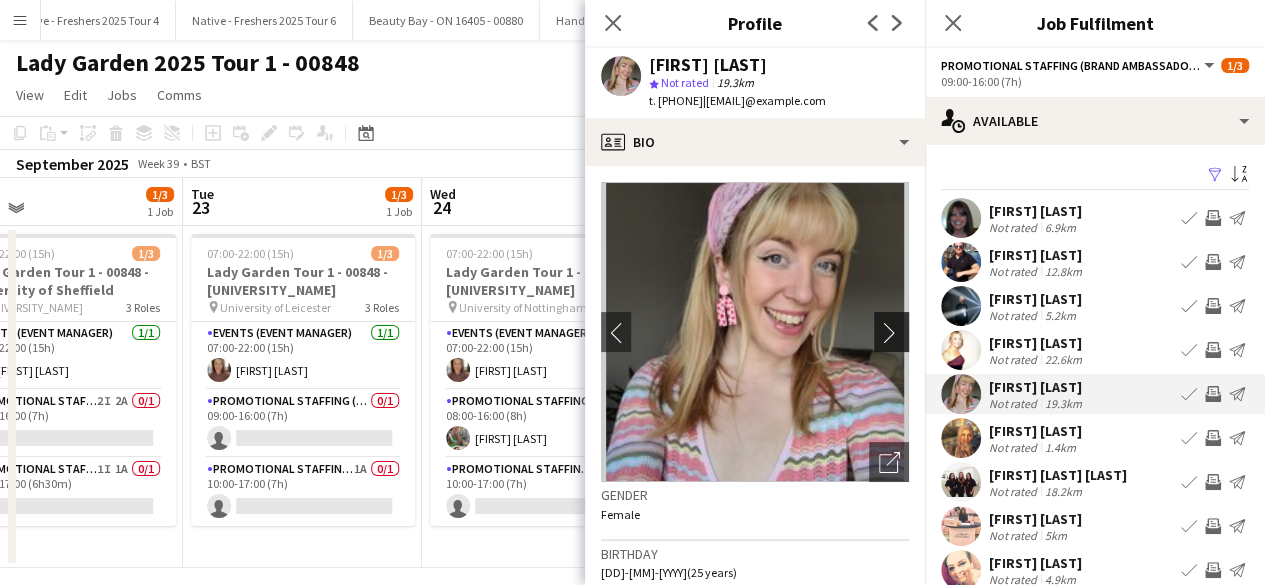 click on "chevron-right" 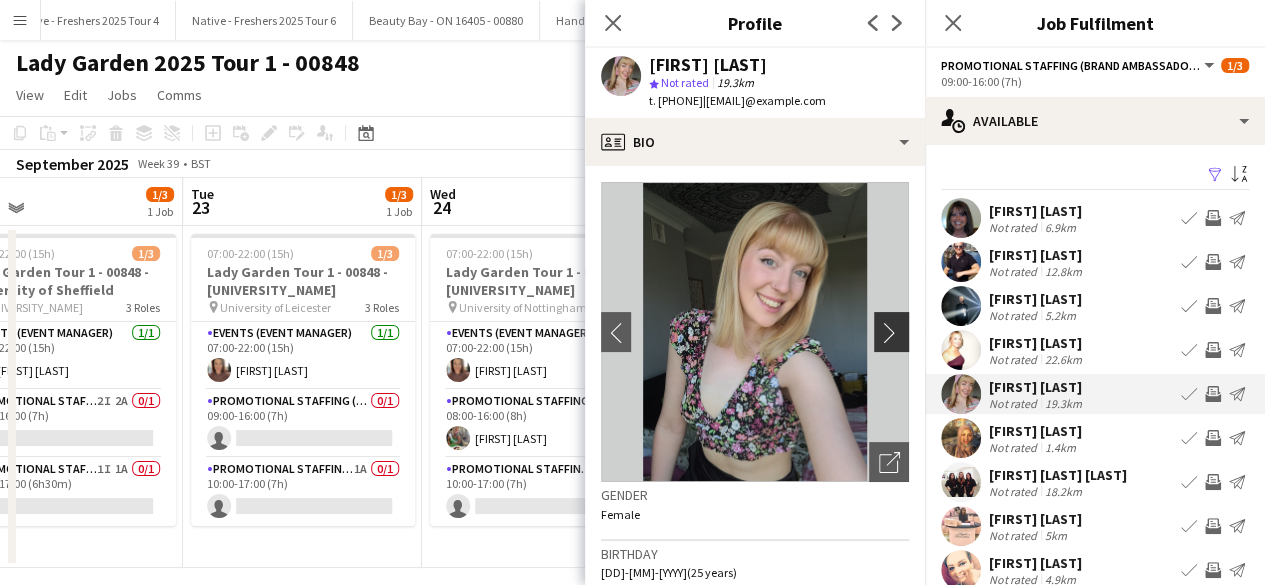 click on "chevron-right" 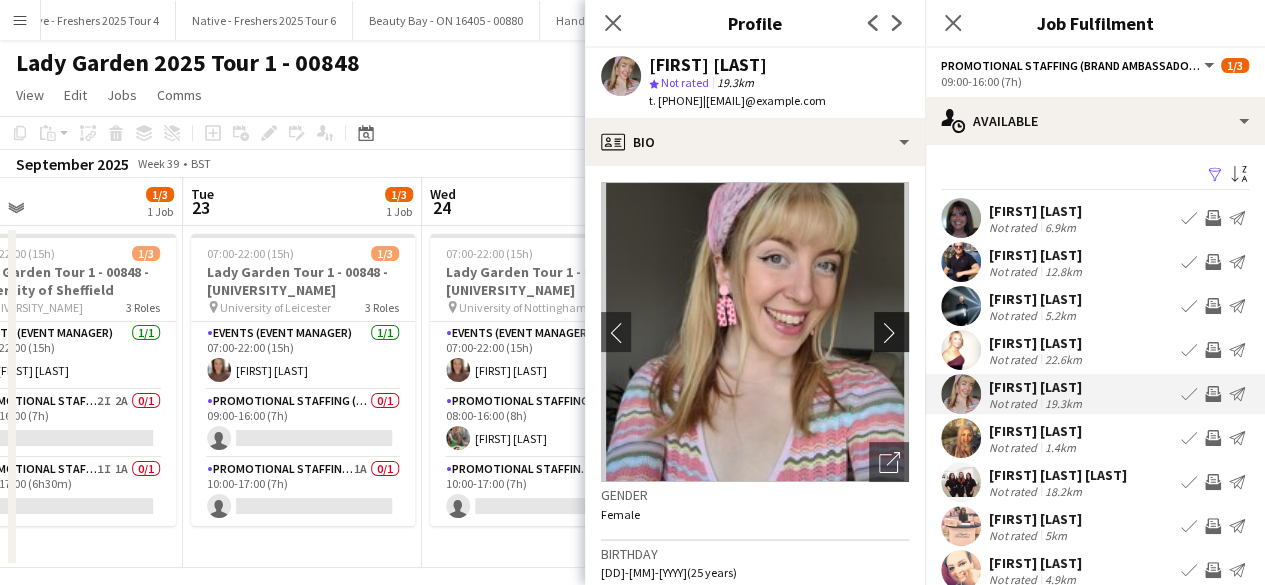 click on "chevron-right" 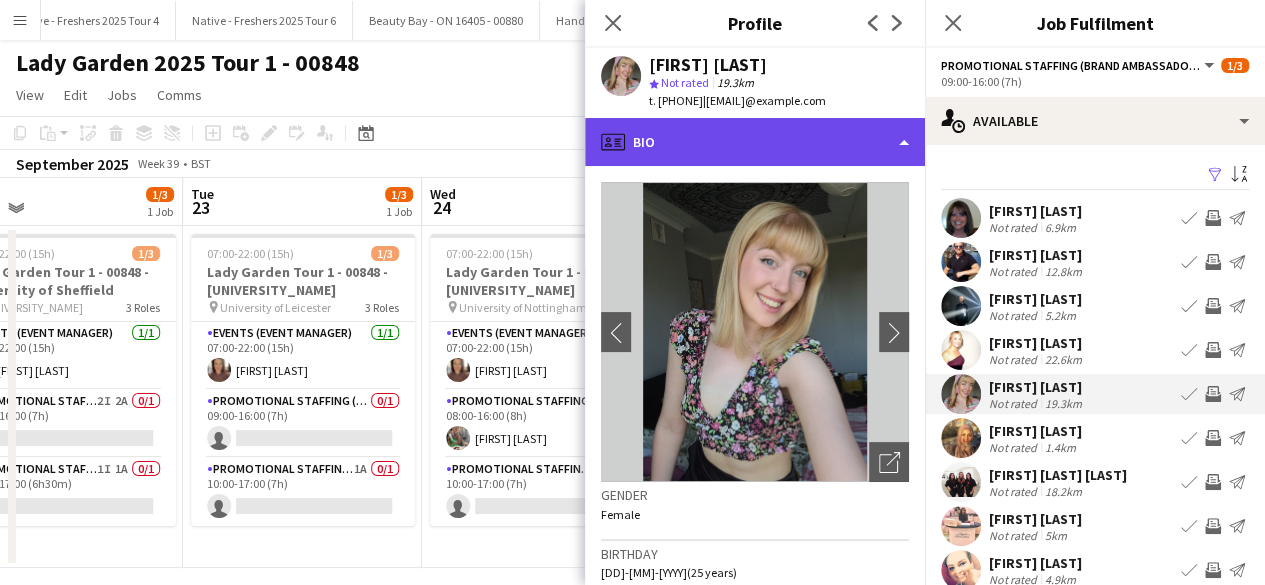 click on "profile
Bio" 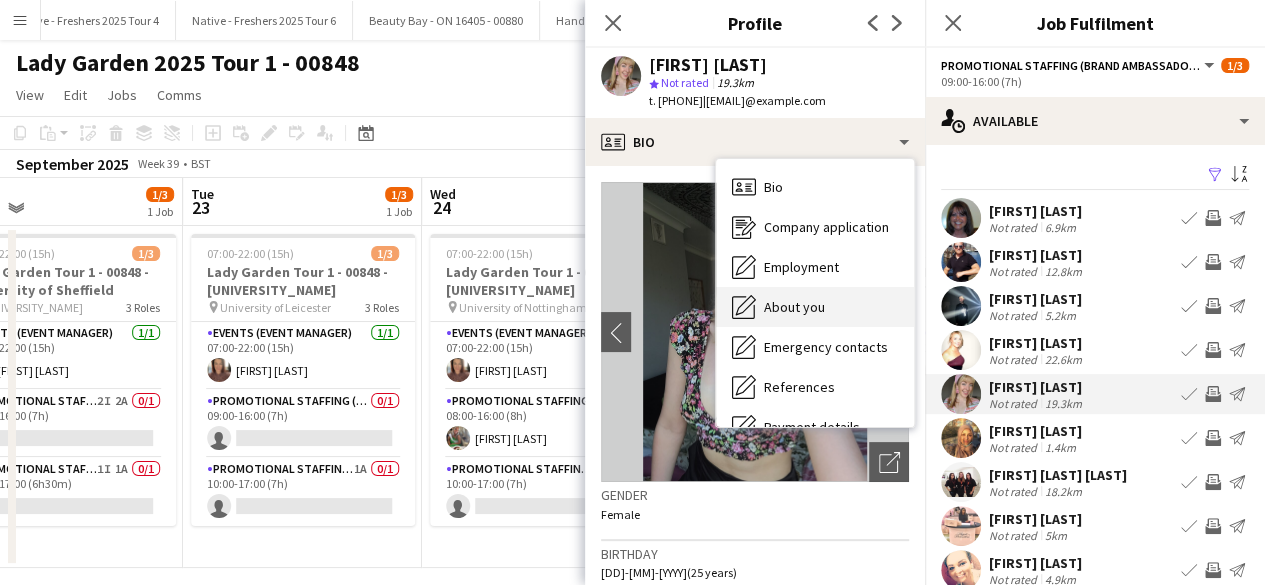 click on "About you
About you" at bounding box center (815, 307) 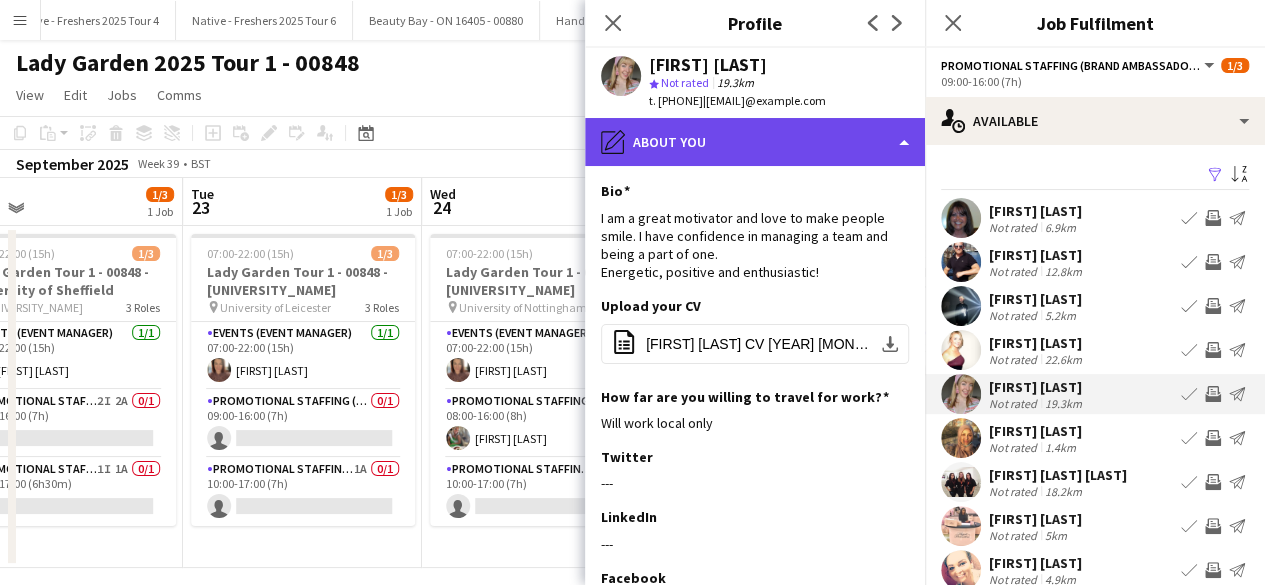 click on "pencil4
About you" 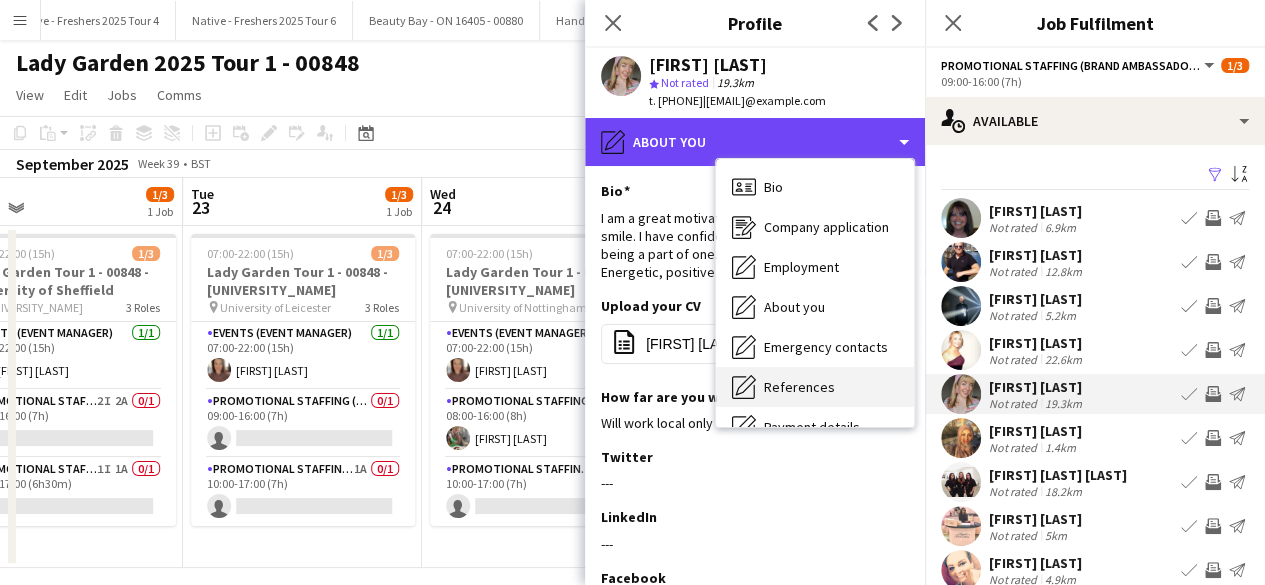 scroll, scrollTop: 188, scrollLeft: 0, axis: vertical 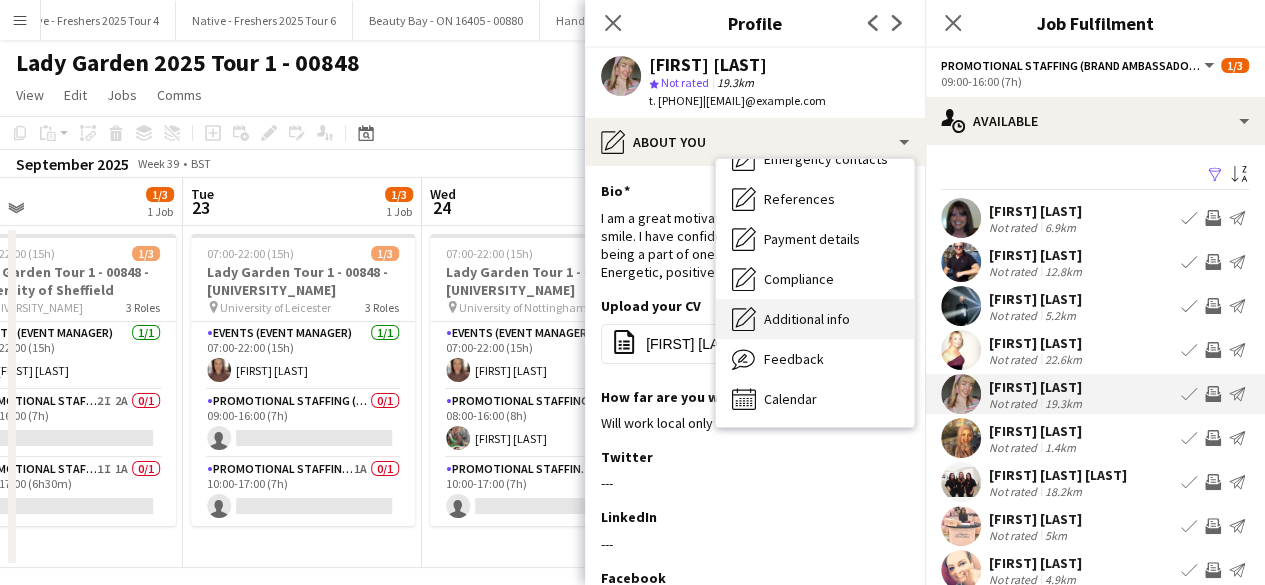 click on "Additional info
Additional info" at bounding box center [815, 319] 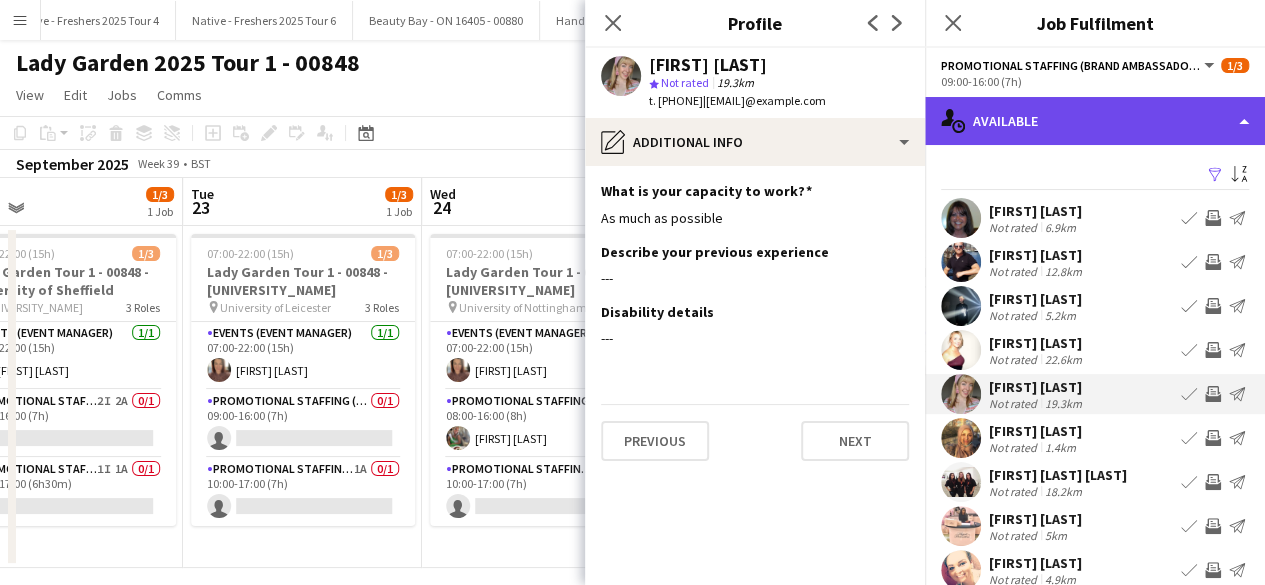 click on "single-neutral-actions-upload
Available" 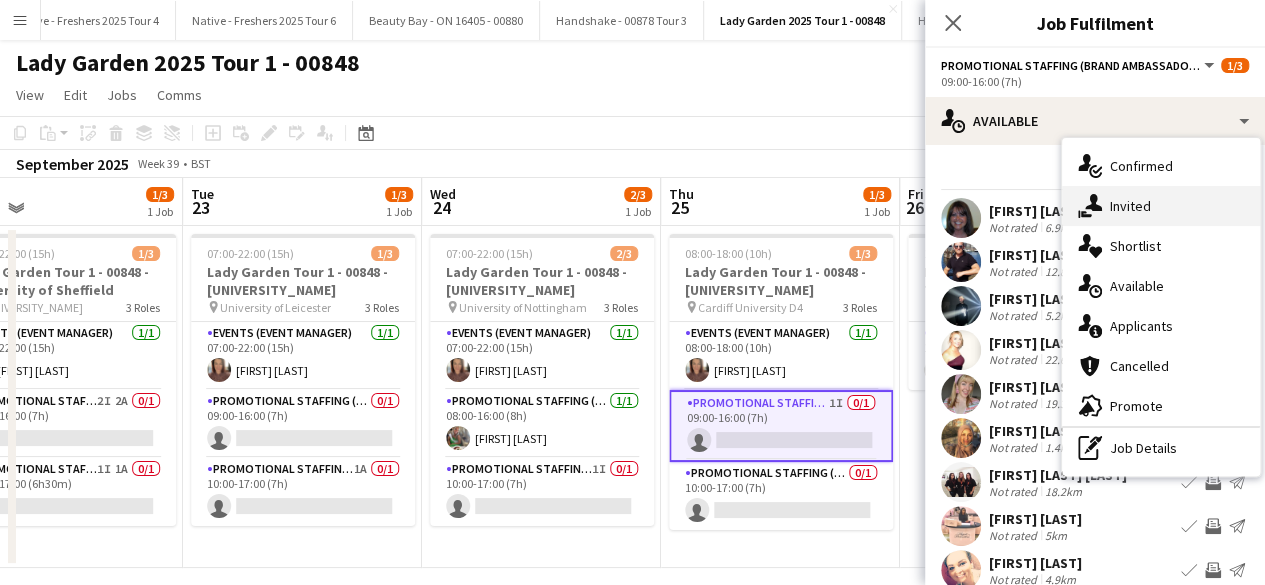 click on "single-neutral-actions-share-1
Invited" at bounding box center (1161, 206) 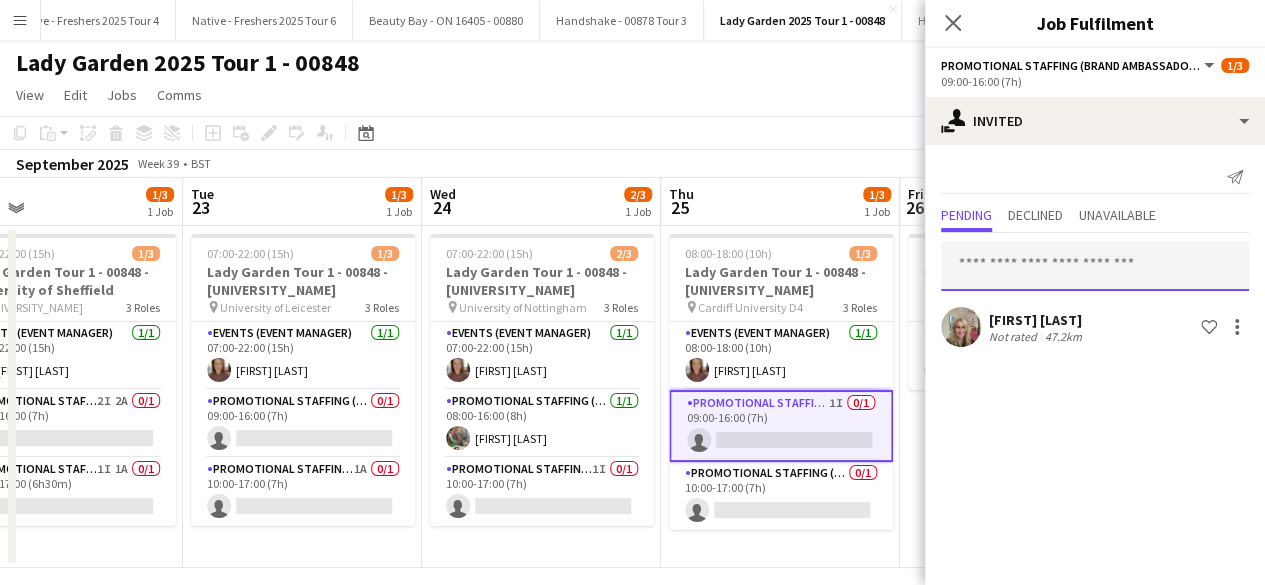 click at bounding box center [1095, 266] 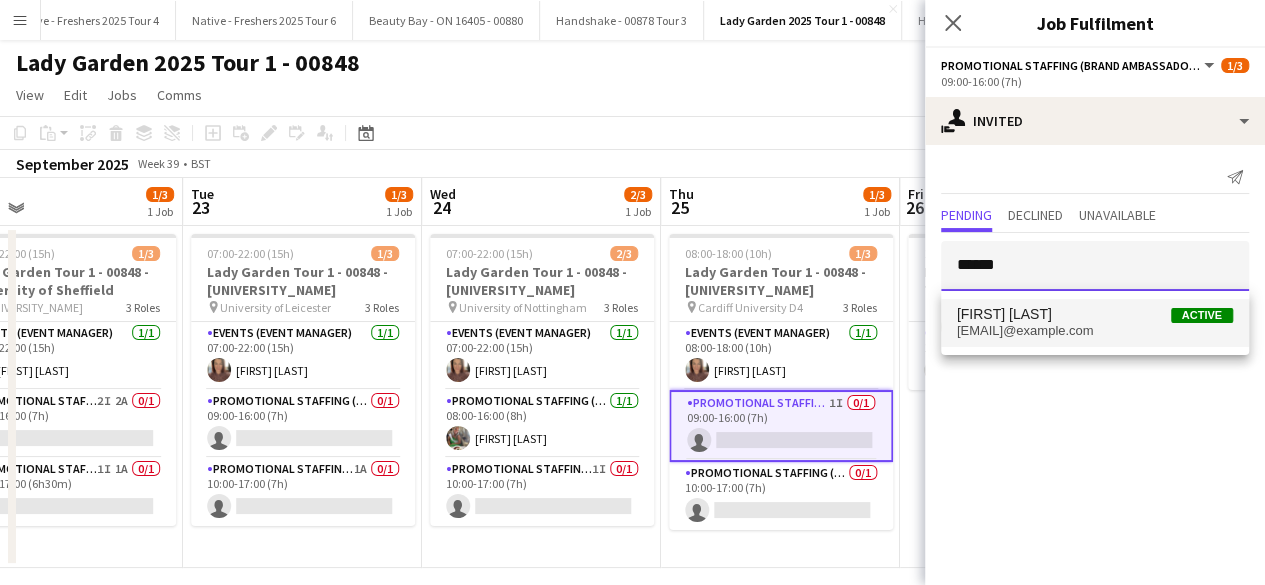 type on "******" 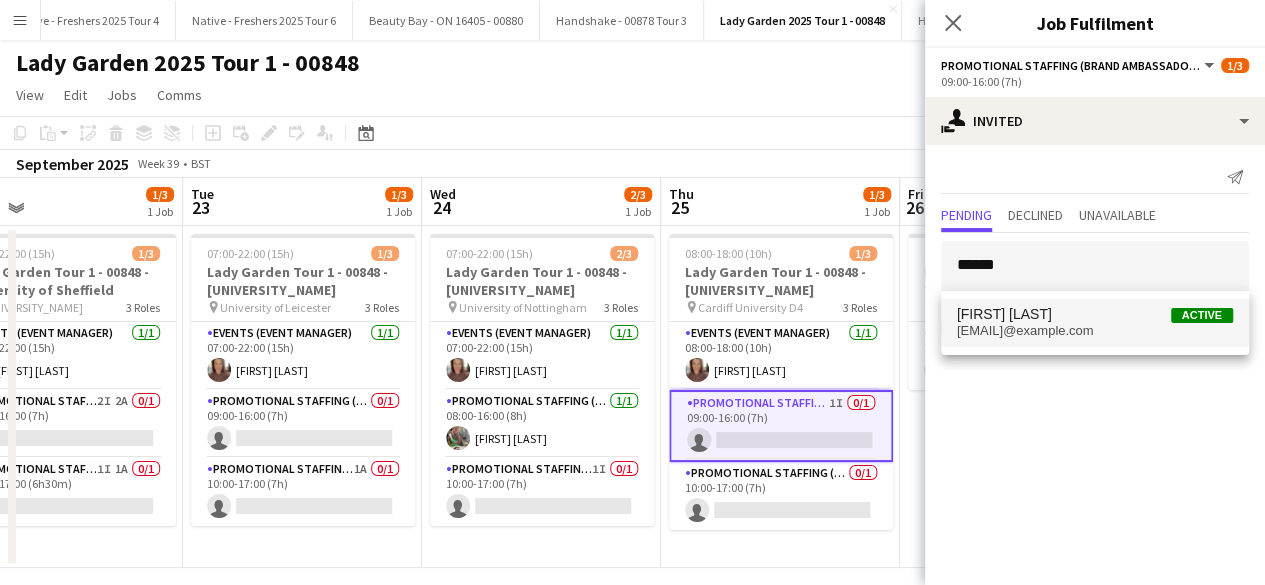 click on "Elinor Parsons  Active" at bounding box center (1095, 314) 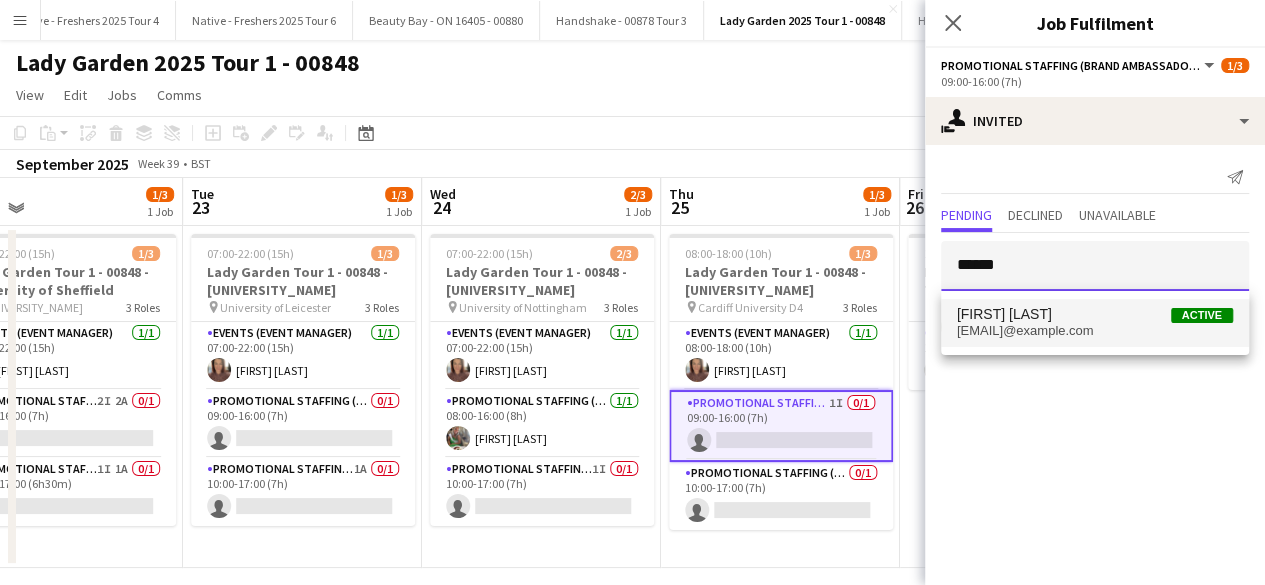 type 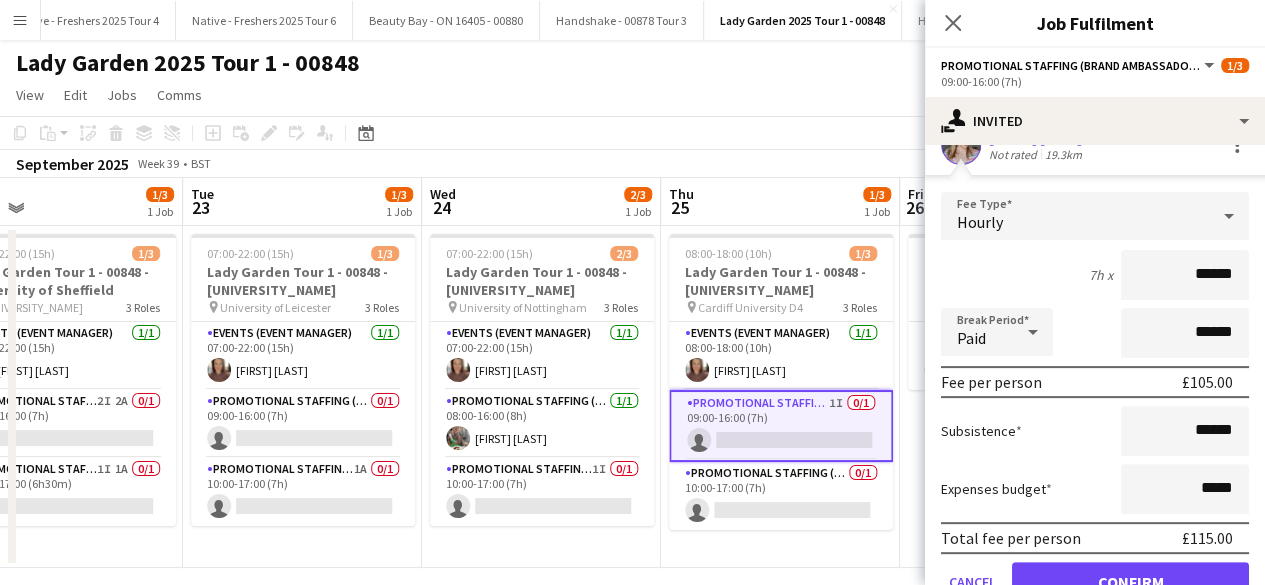 scroll, scrollTop: 278, scrollLeft: 0, axis: vertical 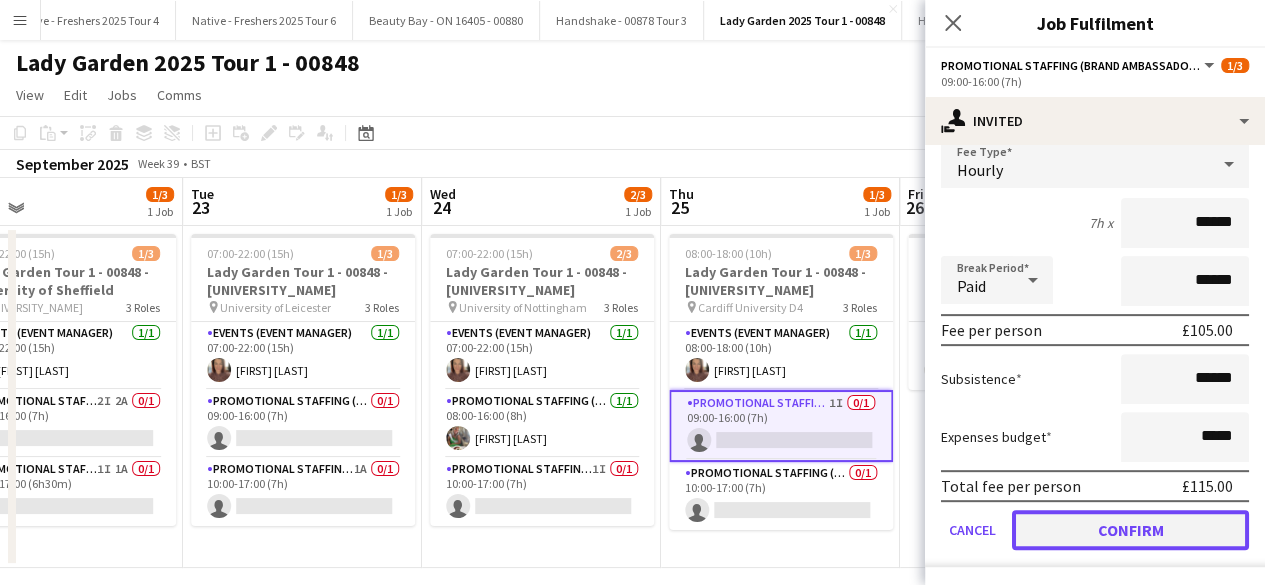 click on "Confirm" 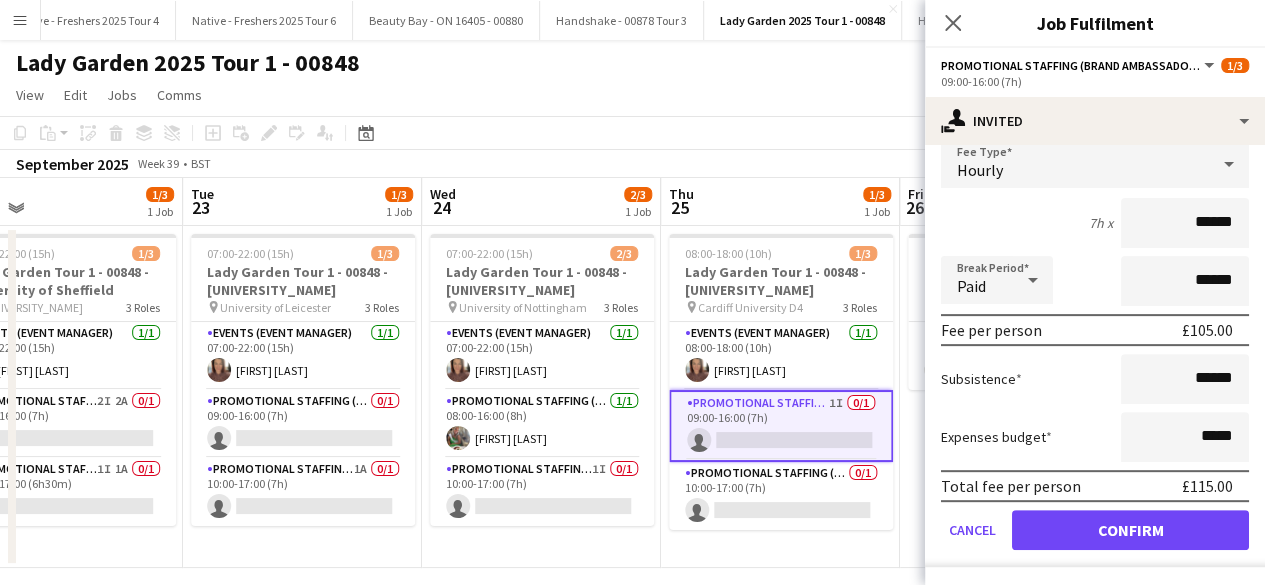 scroll, scrollTop: 0, scrollLeft: 0, axis: both 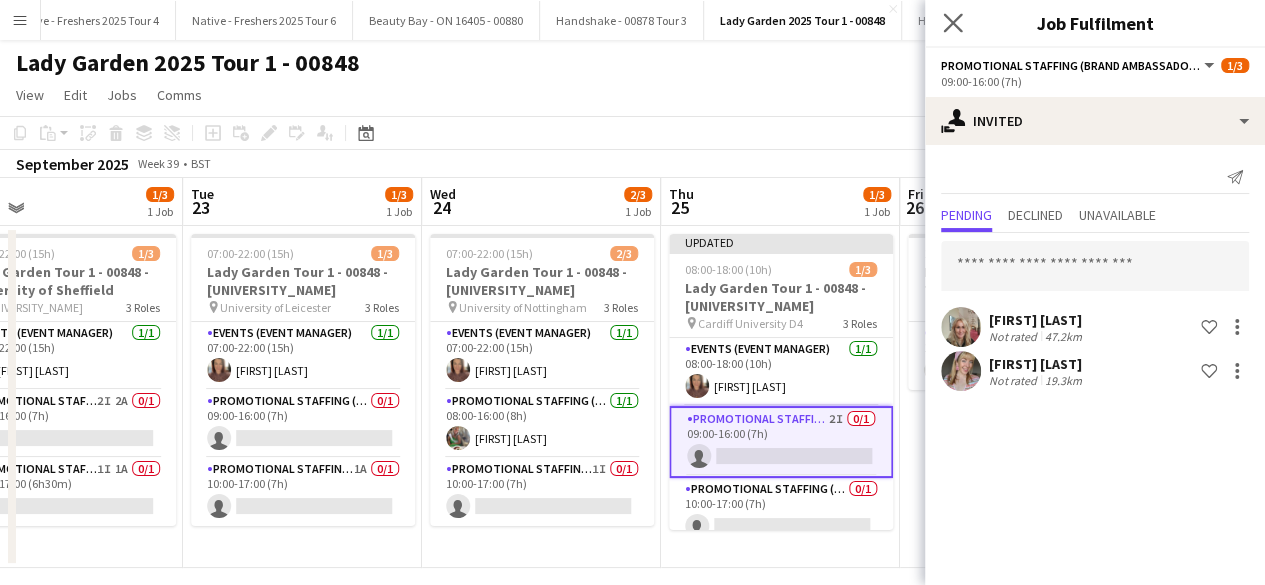 click on "Close pop-in" 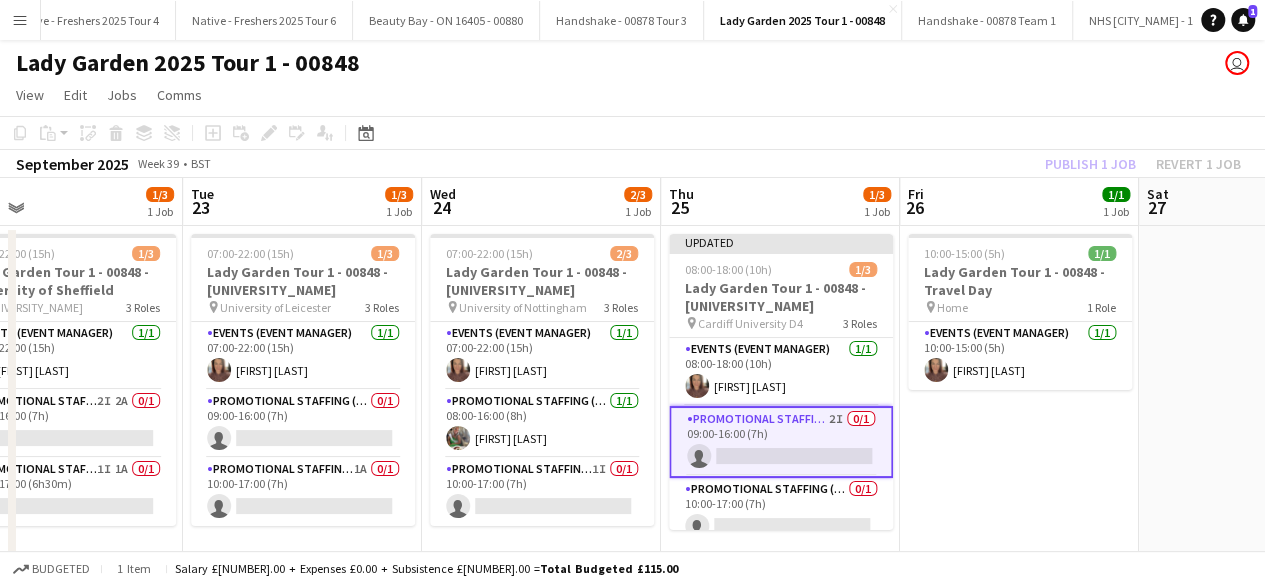 click on "10:00-15:00 (5h)    1/1   Lady Garden Tour 1 - 00848 - Travel Day
pin
Home   1 Role   Events (Event Manager)   1/1   10:00-15:00 (5h)
Suzanne Mountford" at bounding box center (1019, 397) 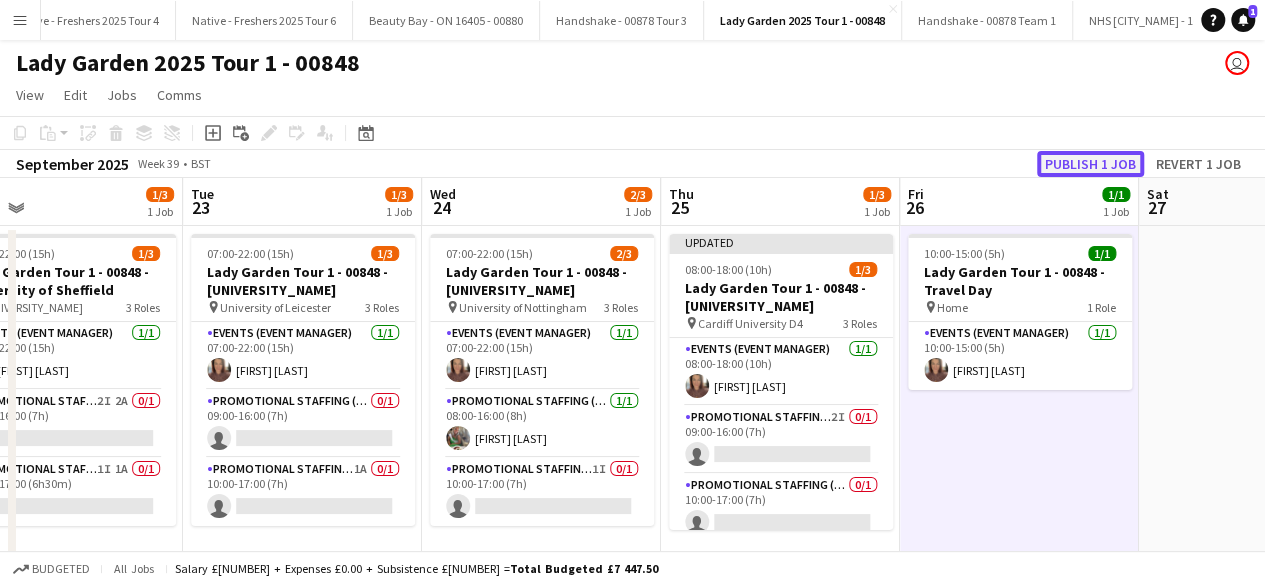 click on "Publish 1 job" 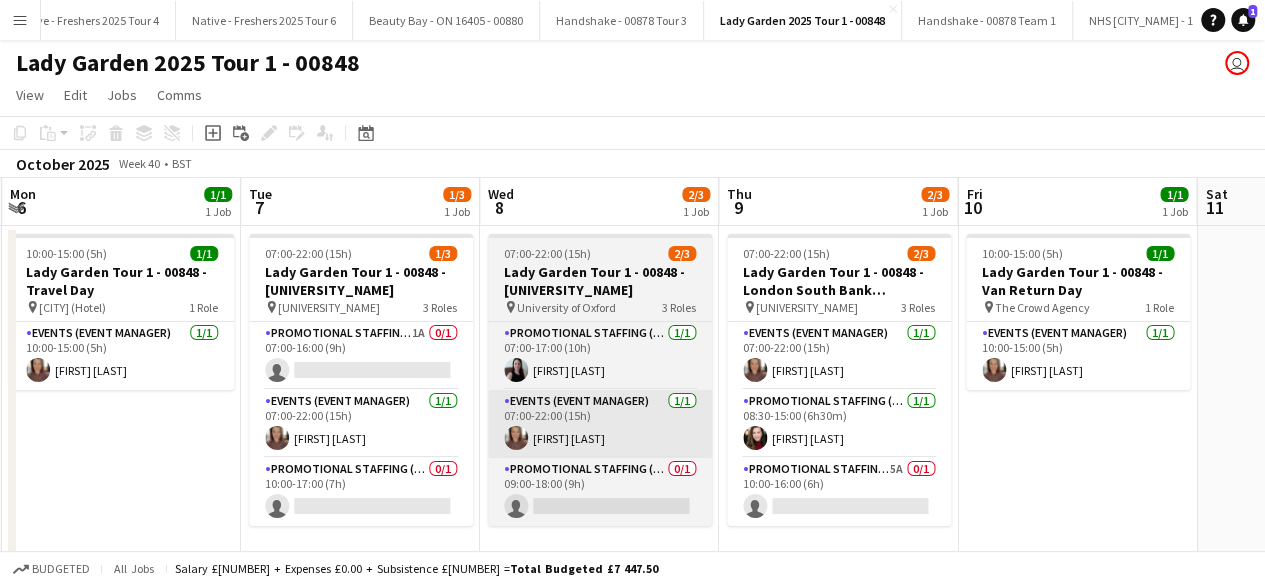 scroll, scrollTop: 0, scrollLeft: 850, axis: horizontal 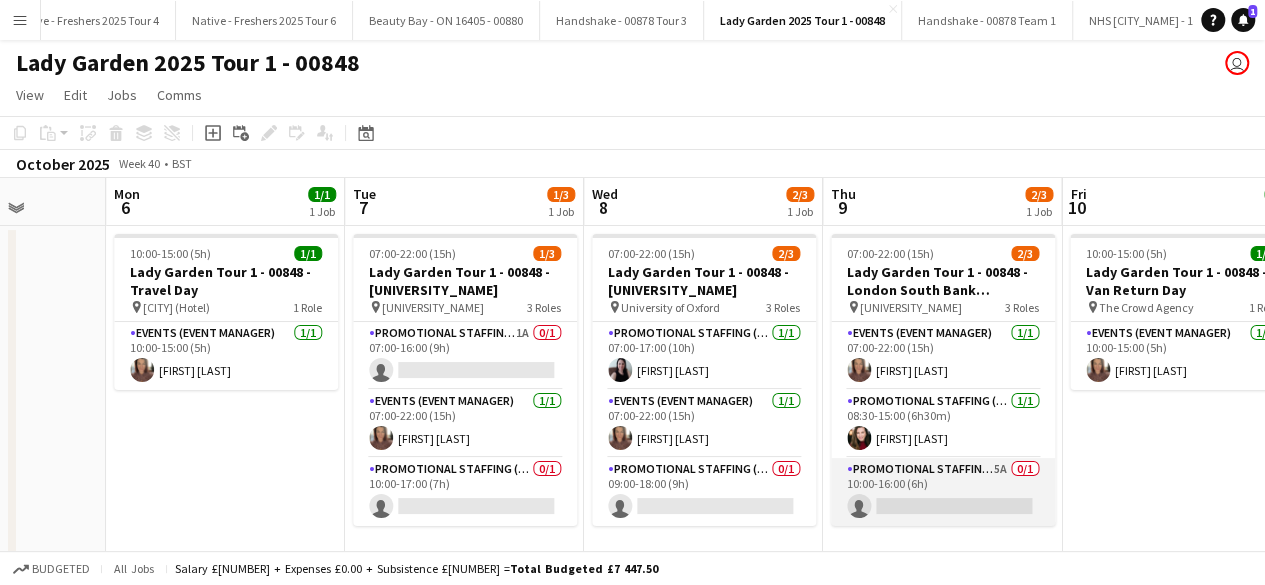 click on "Promotional Staffing (Brand Ambassadors)   5A   0/1   10:00-16:00 (6h)
single-neutral-actions" at bounding box center [943, 492] 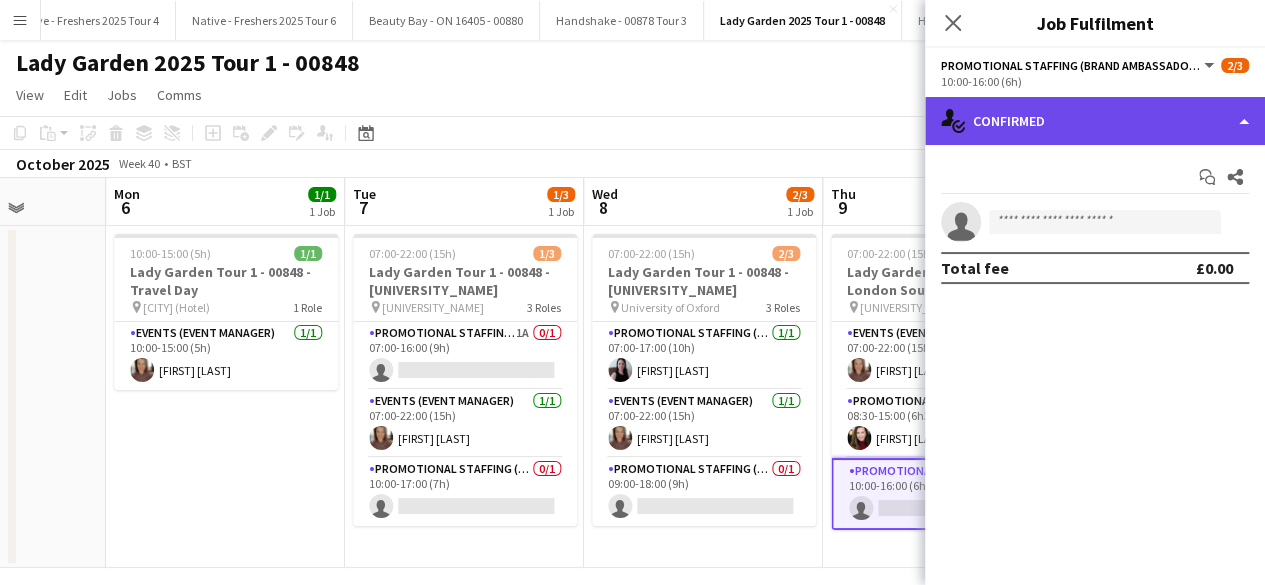 click on "single-neutral-actions-check-2
Confirmed" 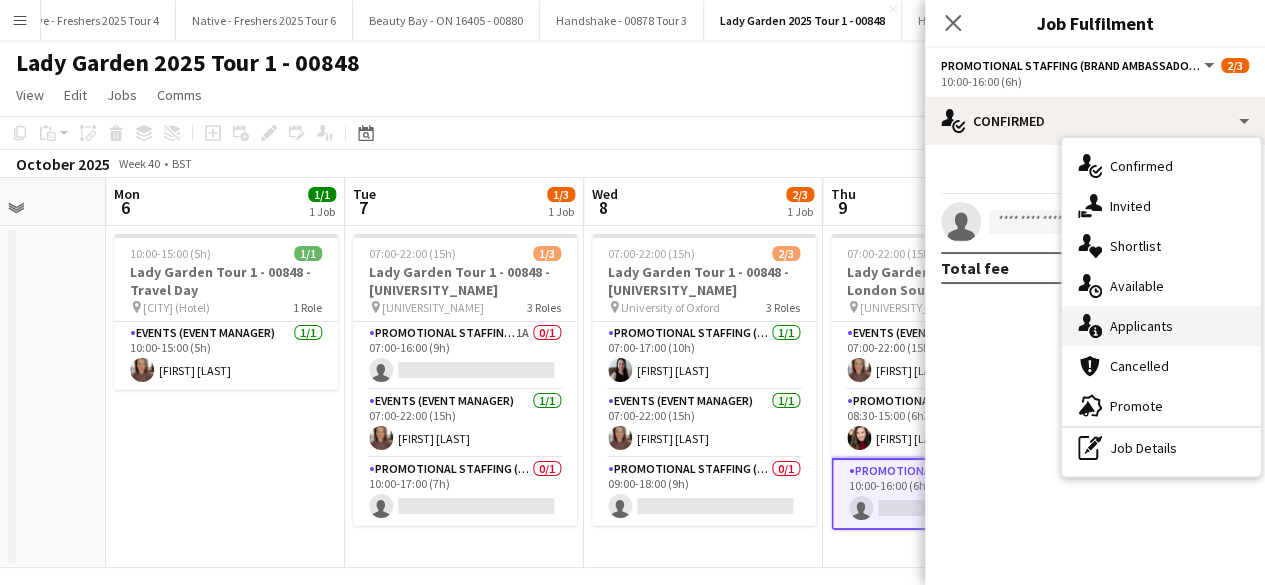 click on "single-neutral-actions-information
Applicants" at bounding box center [1161, 326] 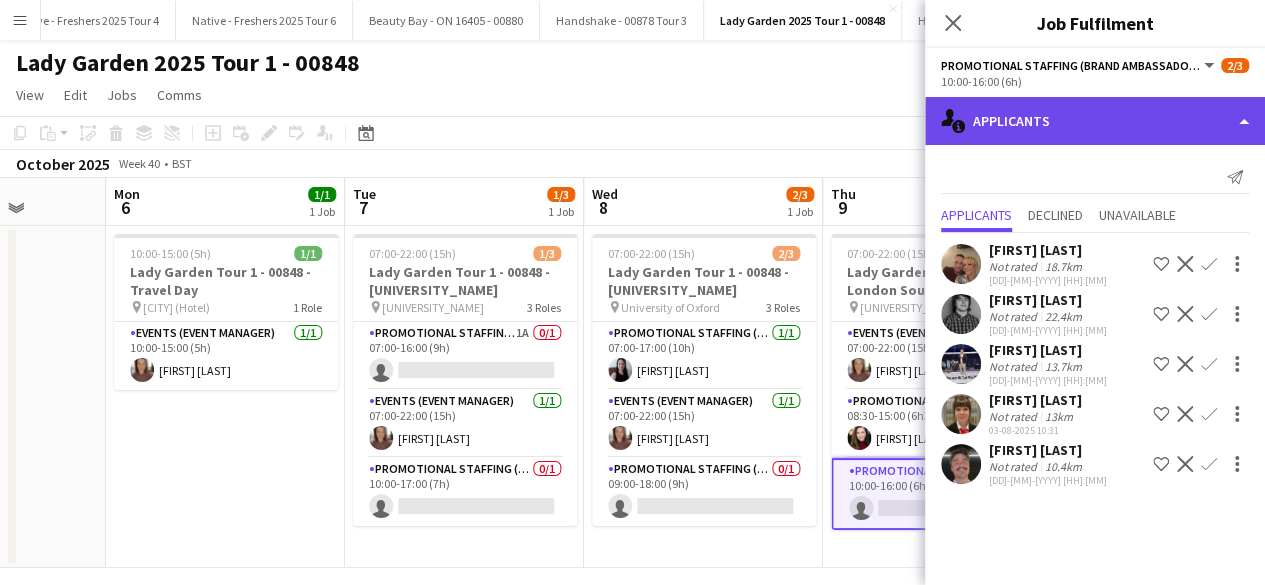 click on "single-neutral-actions-information
Applicants" 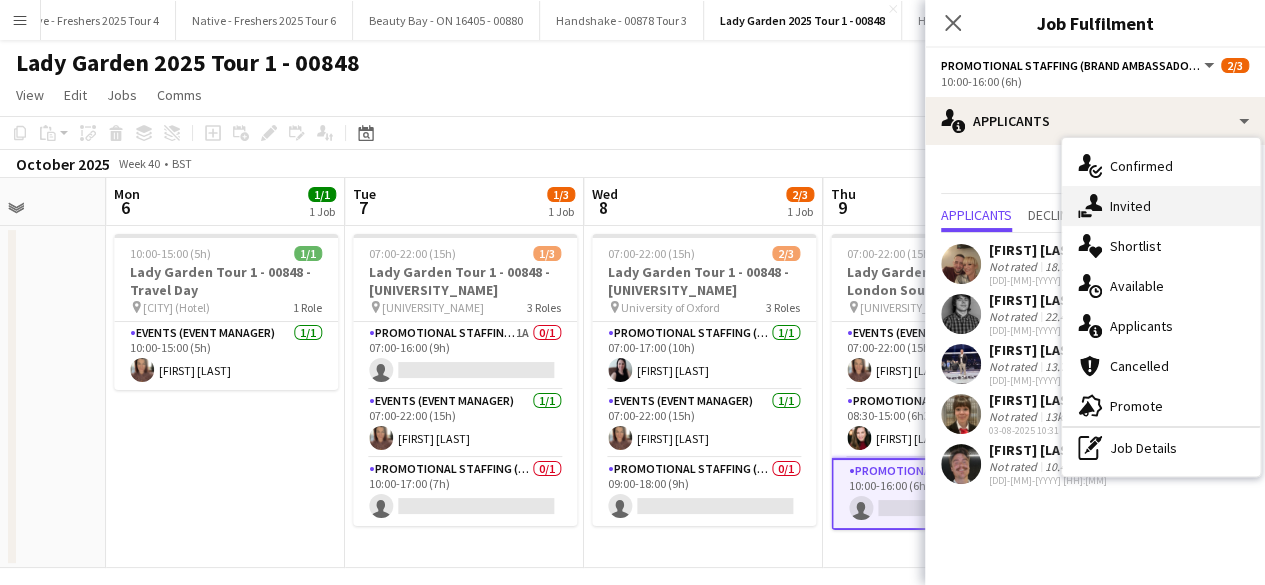 click on "single-neutral-actions-share-1
Invited" at bounding box center [1161, 206] 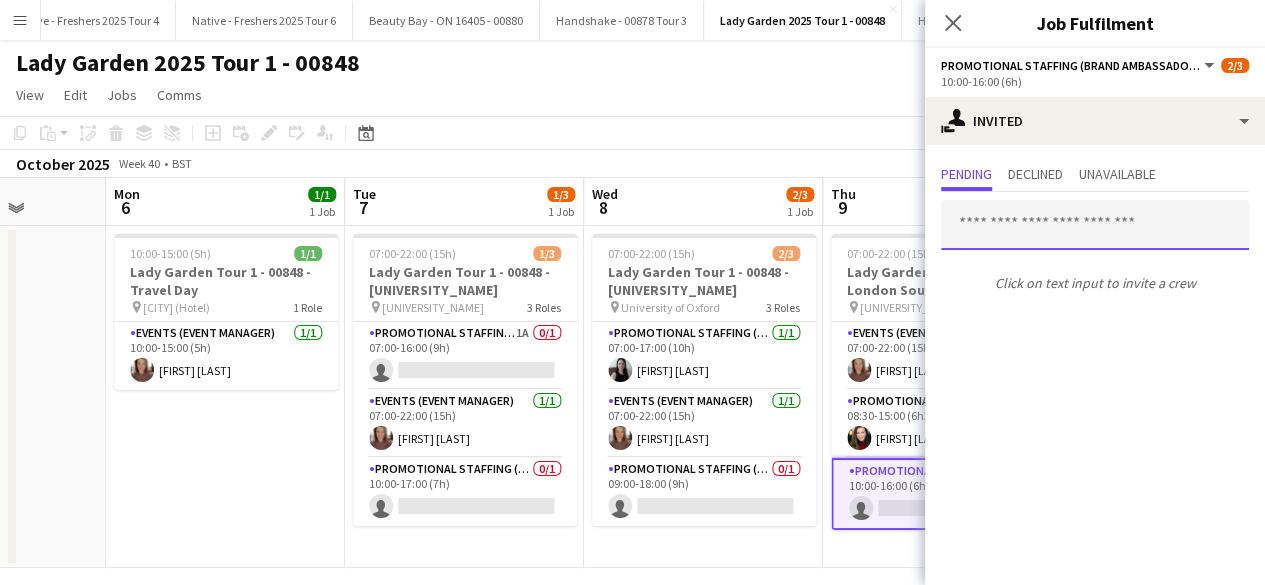 click at bounding box center [1095, 225] 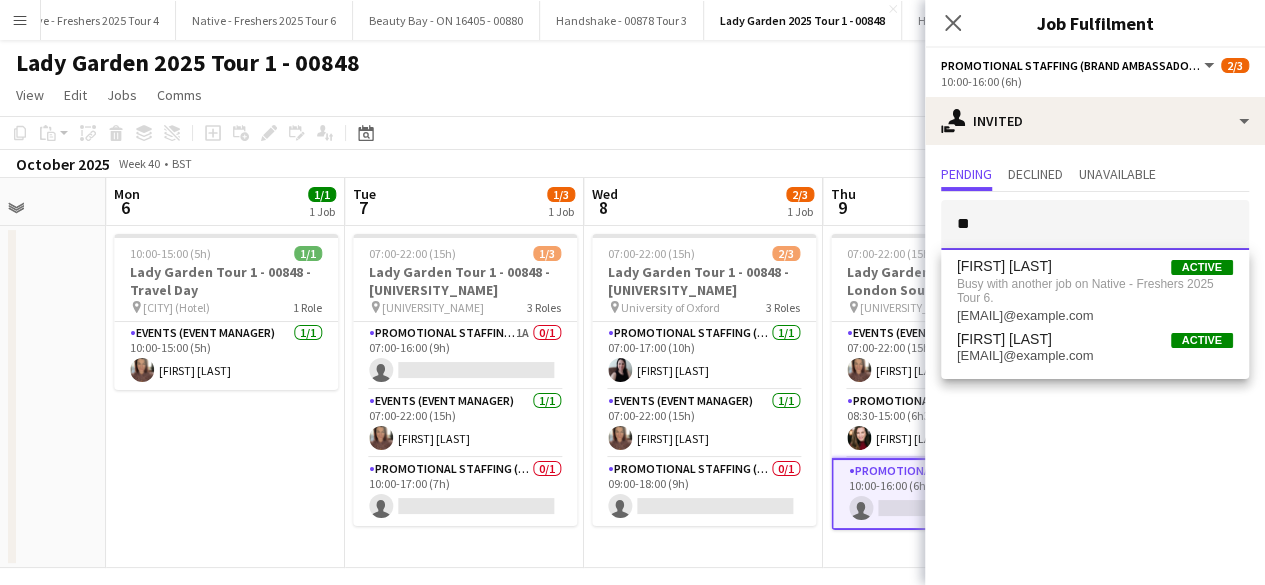 type on "*" 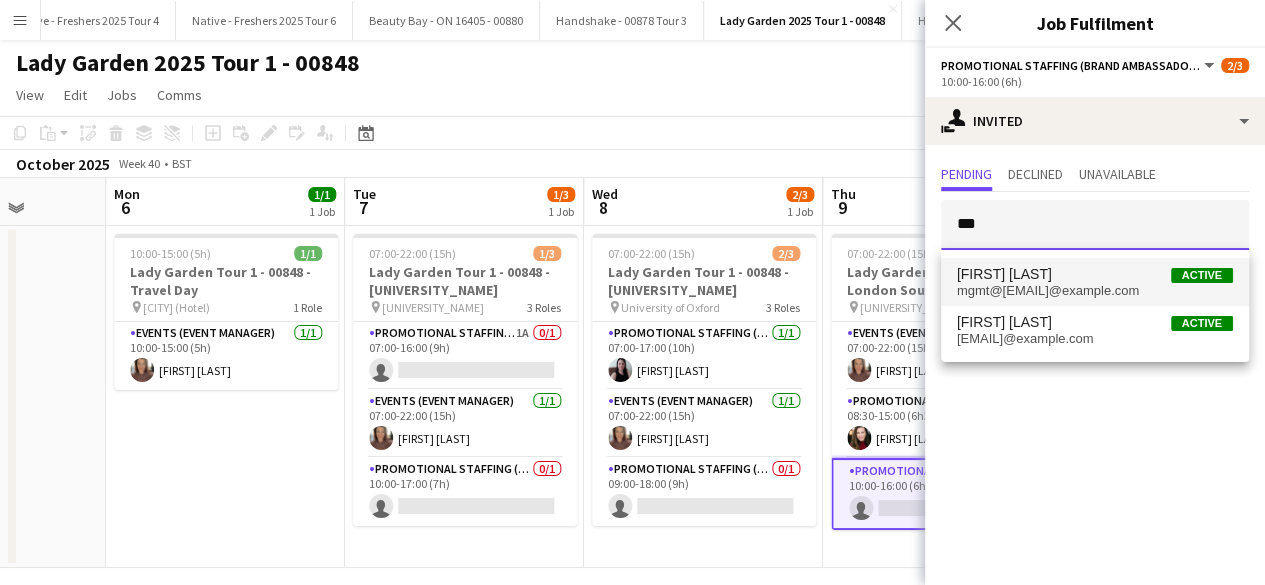 type on "***" 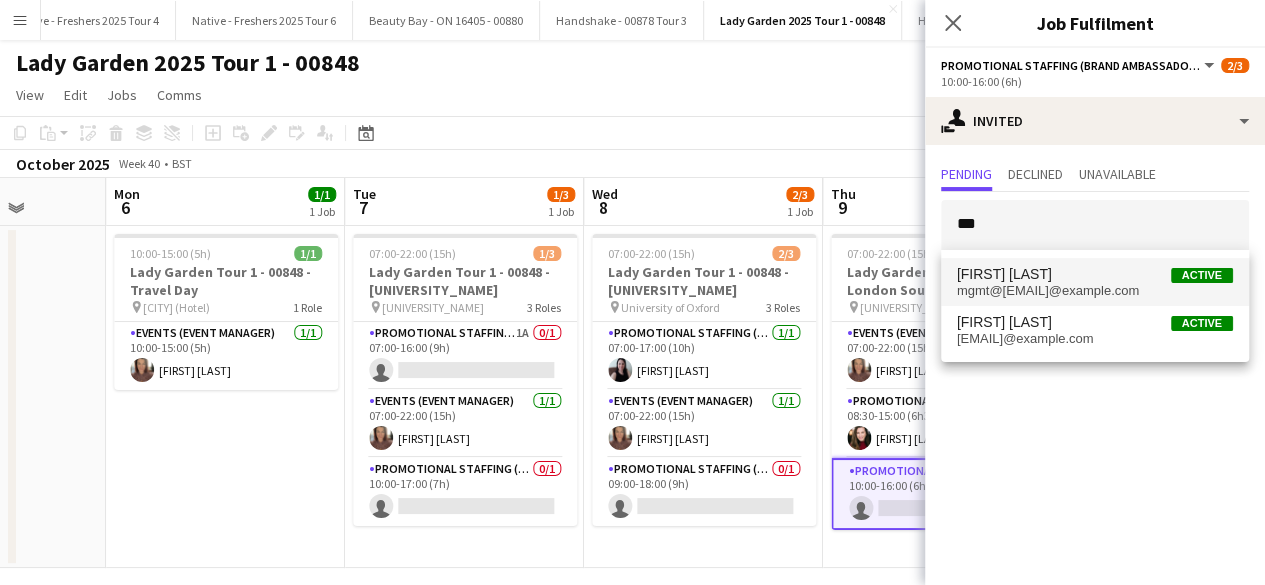 click on "Alyssa Palmer  Active" at bounding box center [1095, 274] 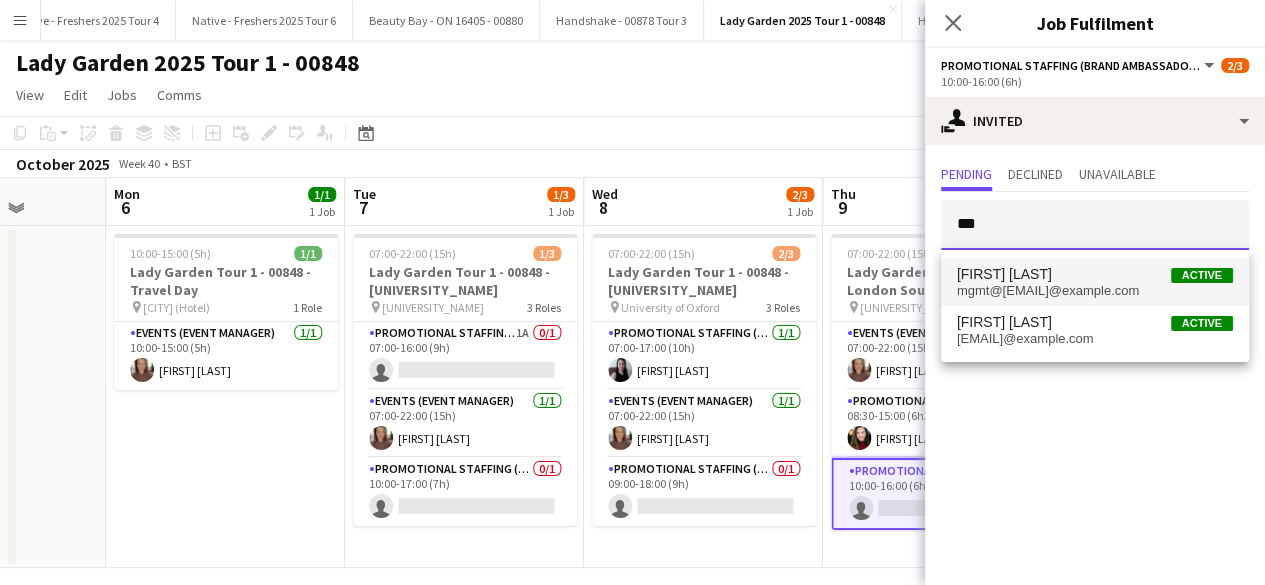 type 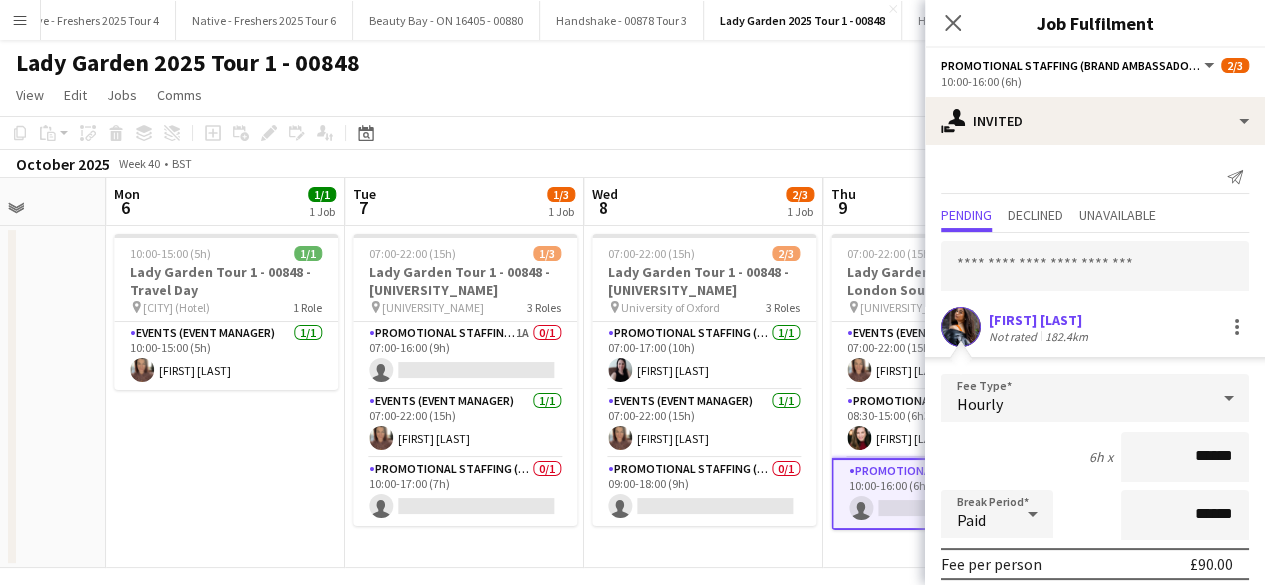 scroll, scrollTop: 234, scrollLeft: 0, axis: vertical 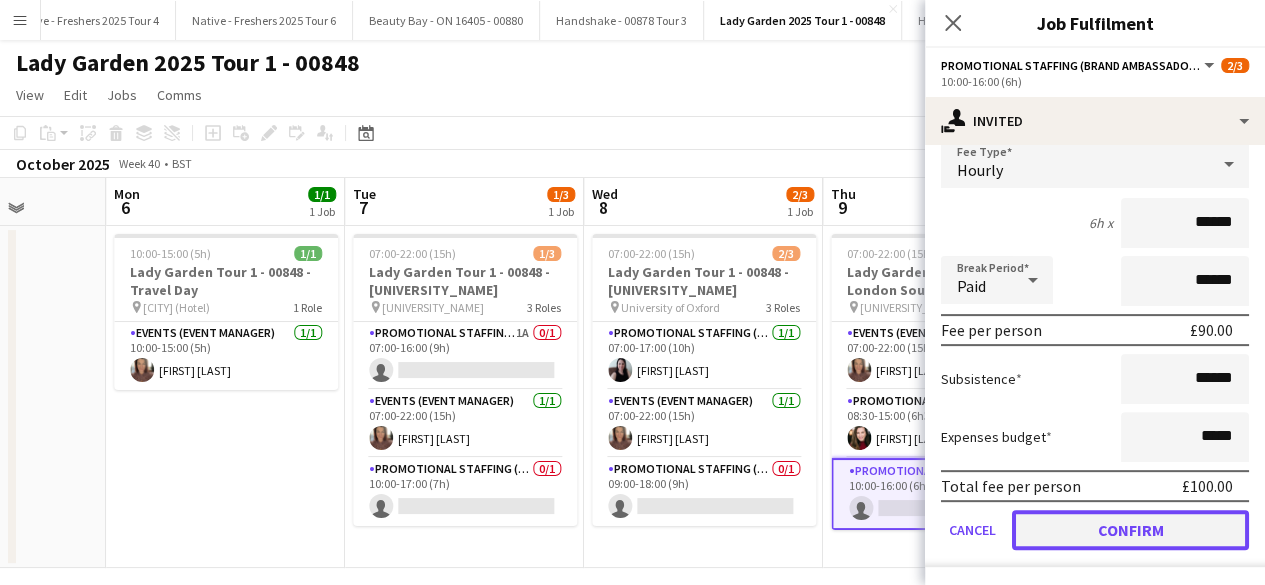 click on "Confirm" 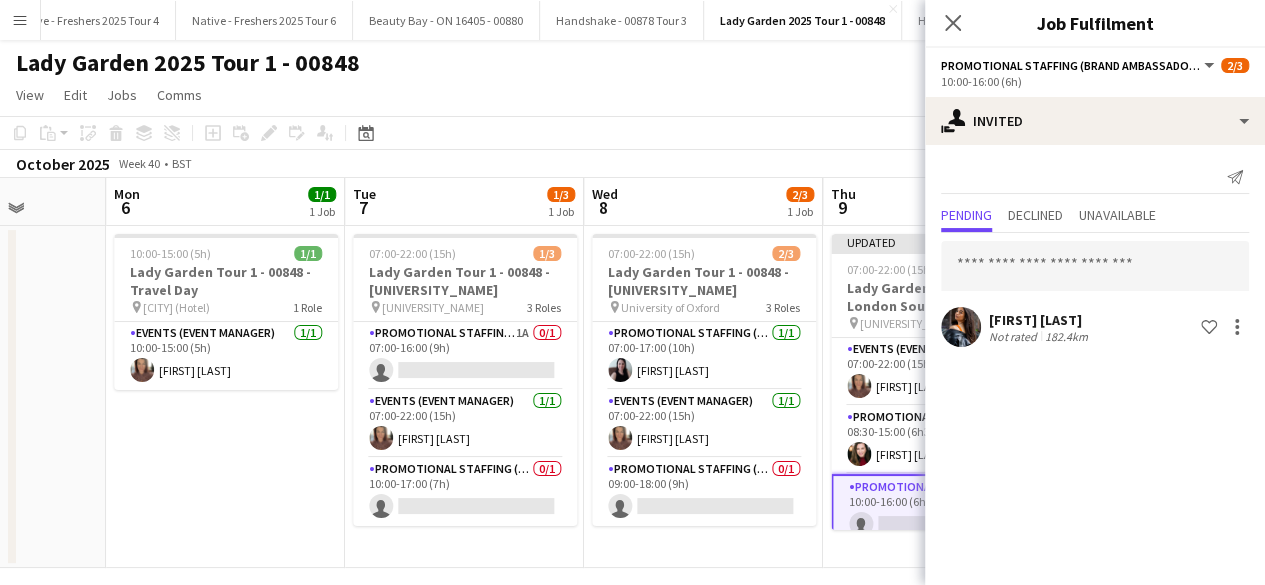 scroll, scrollTop: 0, scrollLeft: 0, axis: both 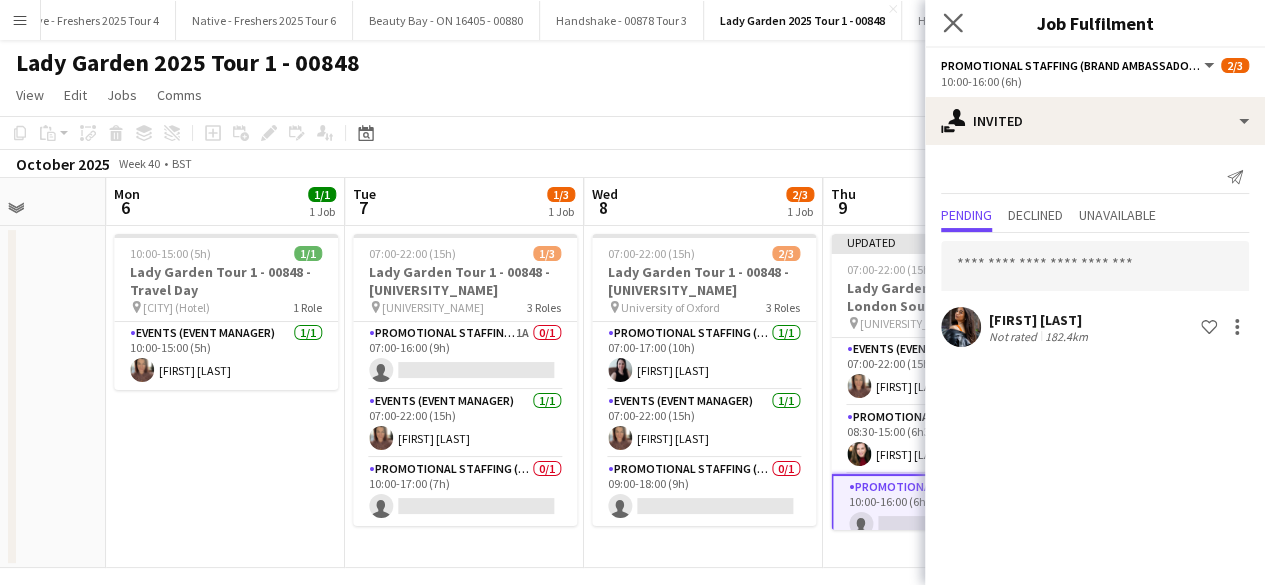 click on "Close pop-in" 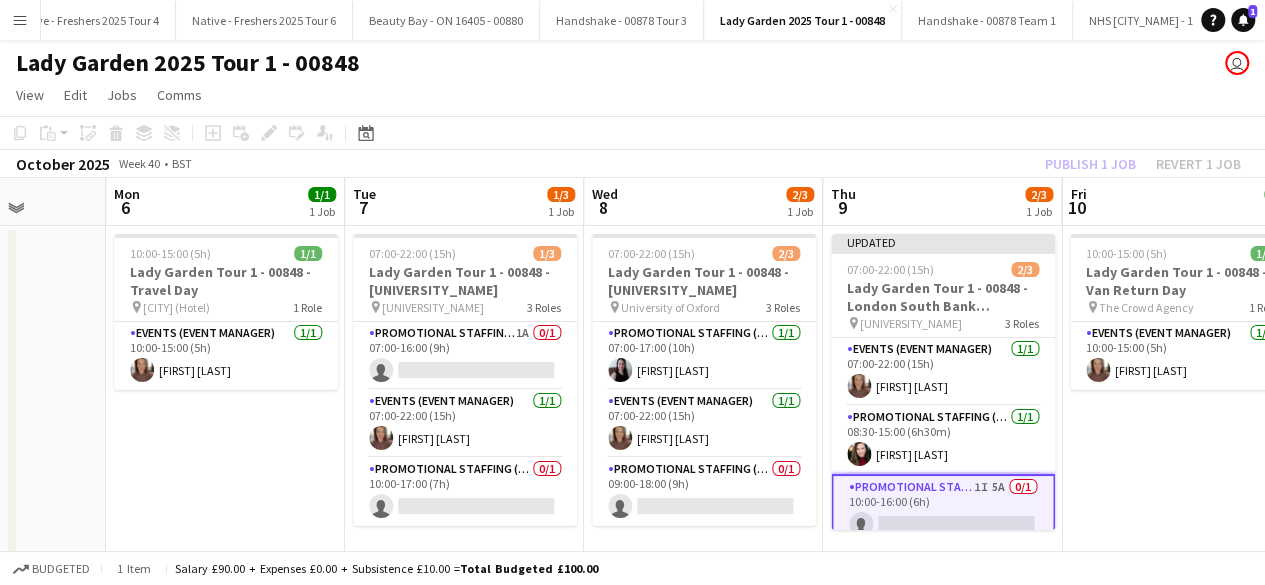 click on "10:00-15:00 (5h)    1/1   Lady Garden Tour 1 - 00848 - Van Return Day
pin
The Crowd Agency   1 Role   Events (Event Manager)   1/1   10:00-15:00 (5h)
Suzanne Mountford" at bounding box center [1181, 397] 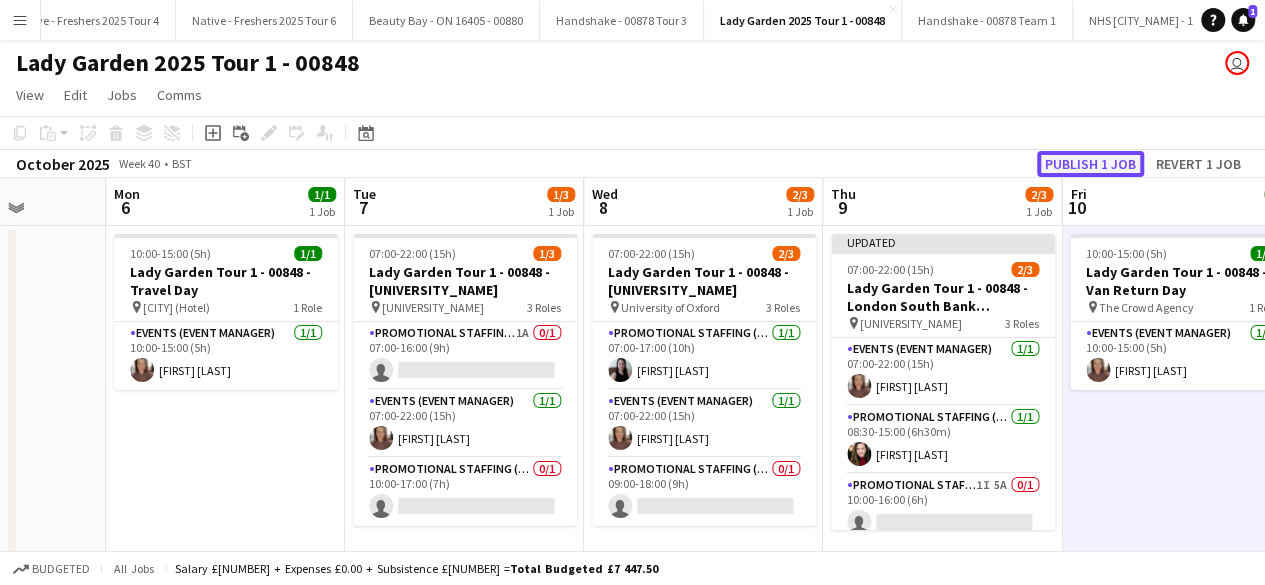 click on "Publish 1 job" 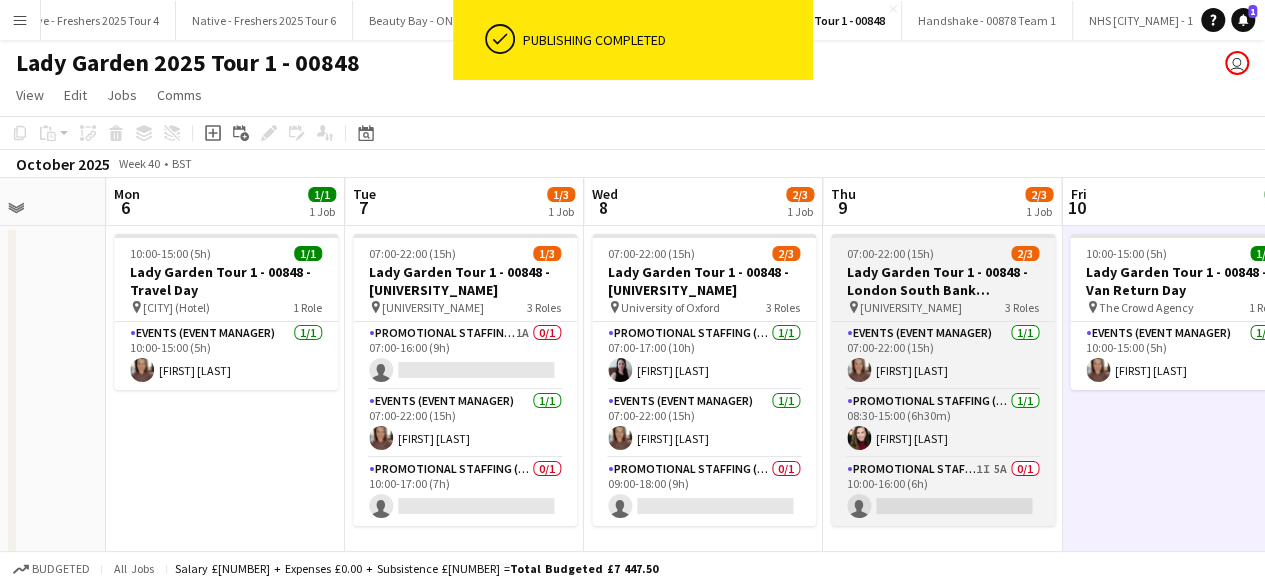 scroll, scrollTop: 16, scrollLeft: 0, axis: vertical 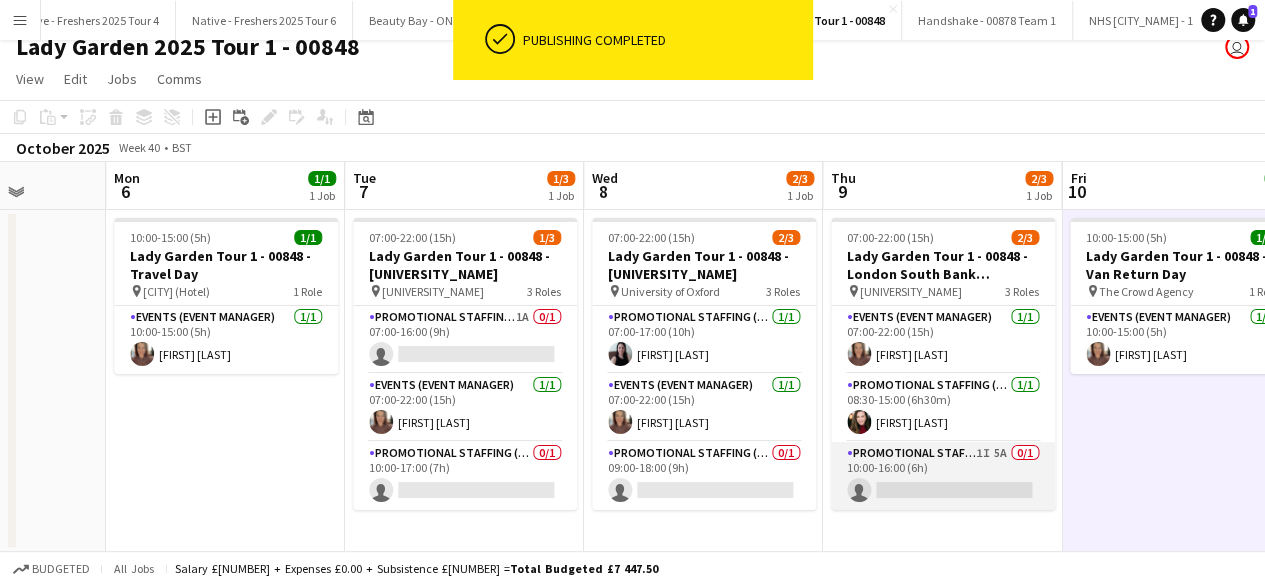 click on "Promotional Staffing (Brand Ambassadors)   1I   5A   0/1   10:00-16:00 (6h)
single-neutral-actions" at bounding box center (943, 476) 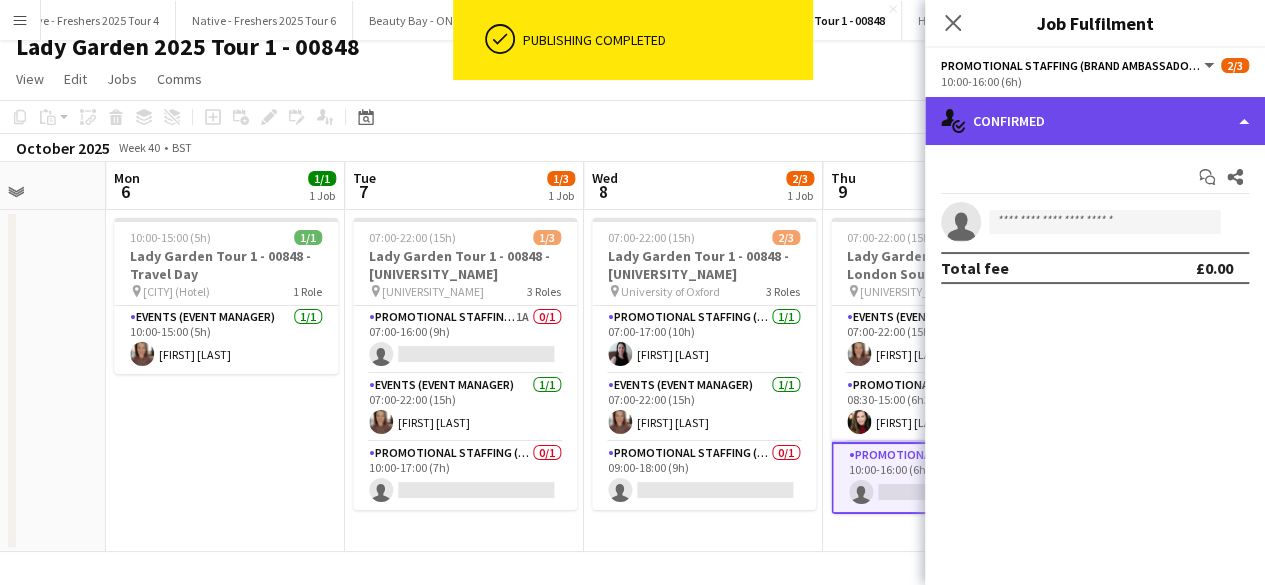 click on "single-neutral-actions-check-2
Confirmed" 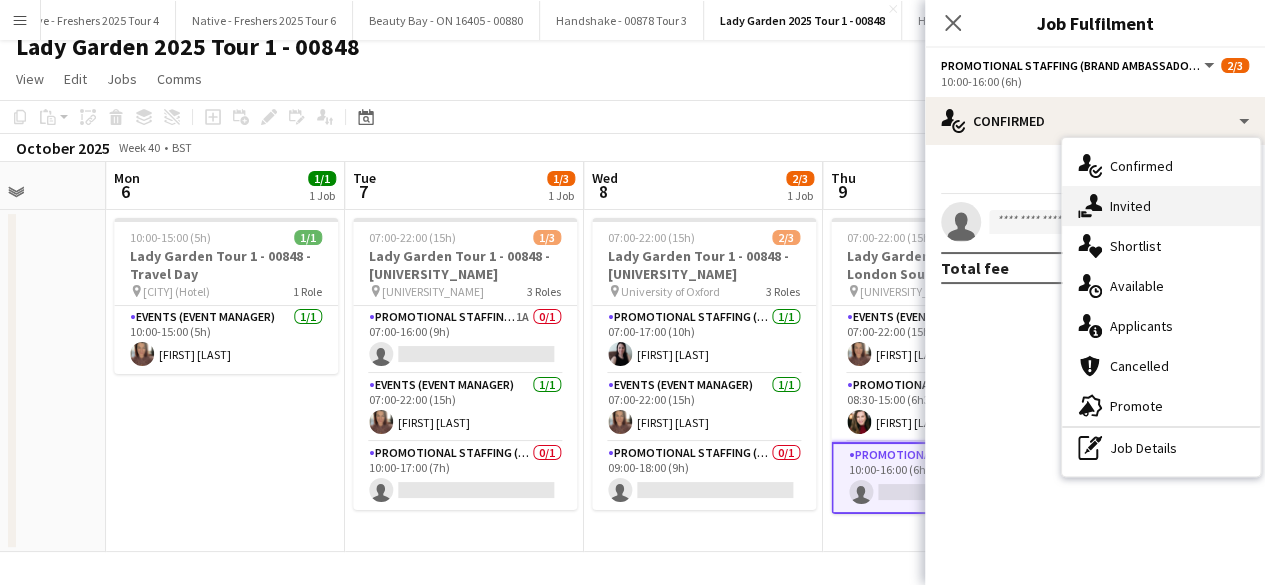 click on "single-neutral-actions-share-1
Invited" at bounding box center [1161, 206] 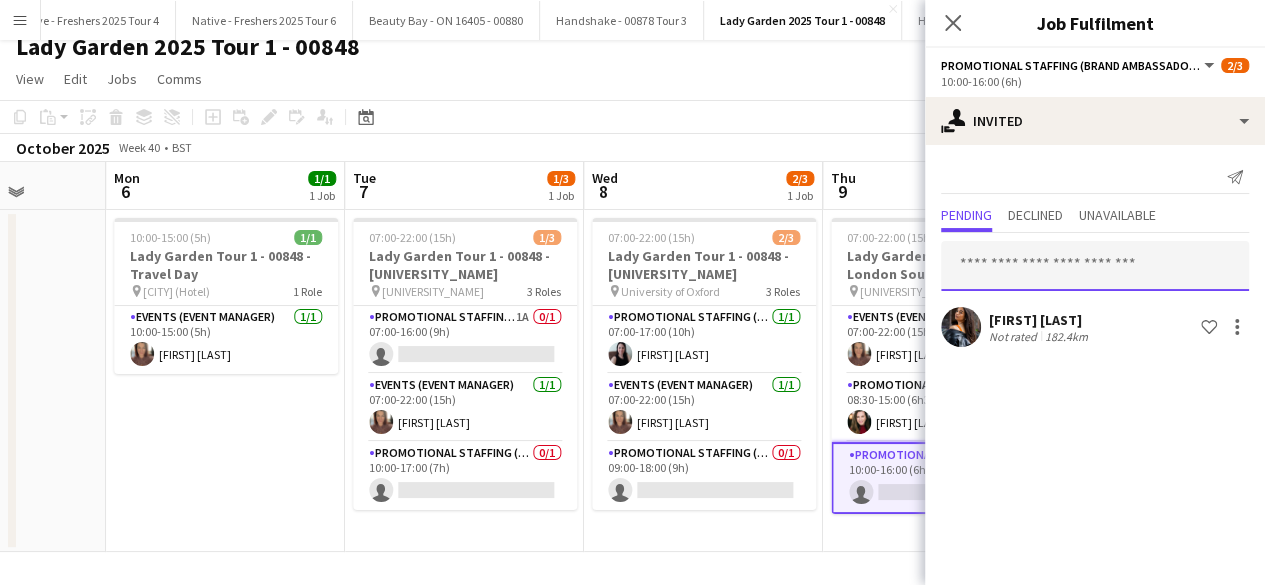 click at bounding box center (1095, 266) 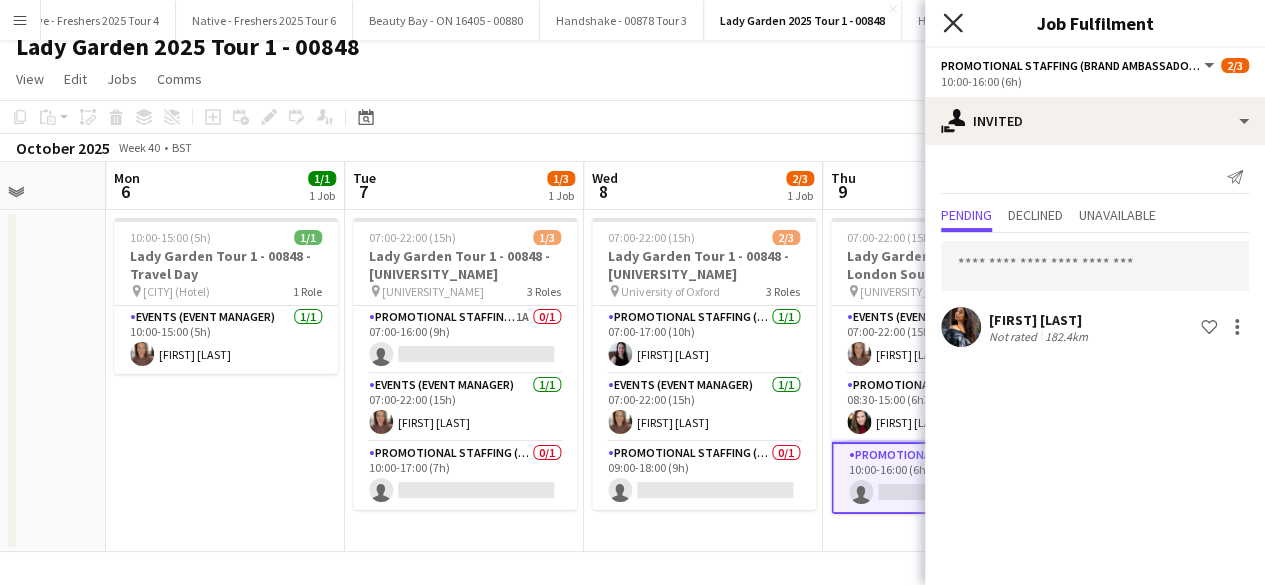 click on "Close pop-in" 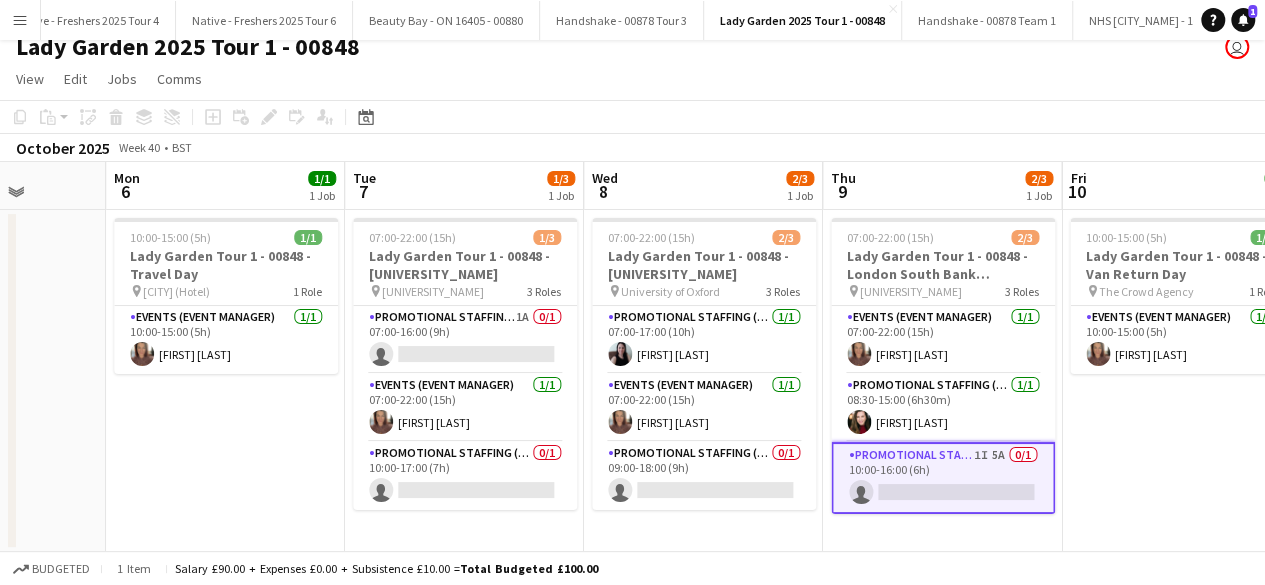 click on "Promotional Staffing (Brand Ambassadors)   1I   5A   0/1   10:00-16:00 (6h)
single-neutral-actions" at bounding box center (943, 478) 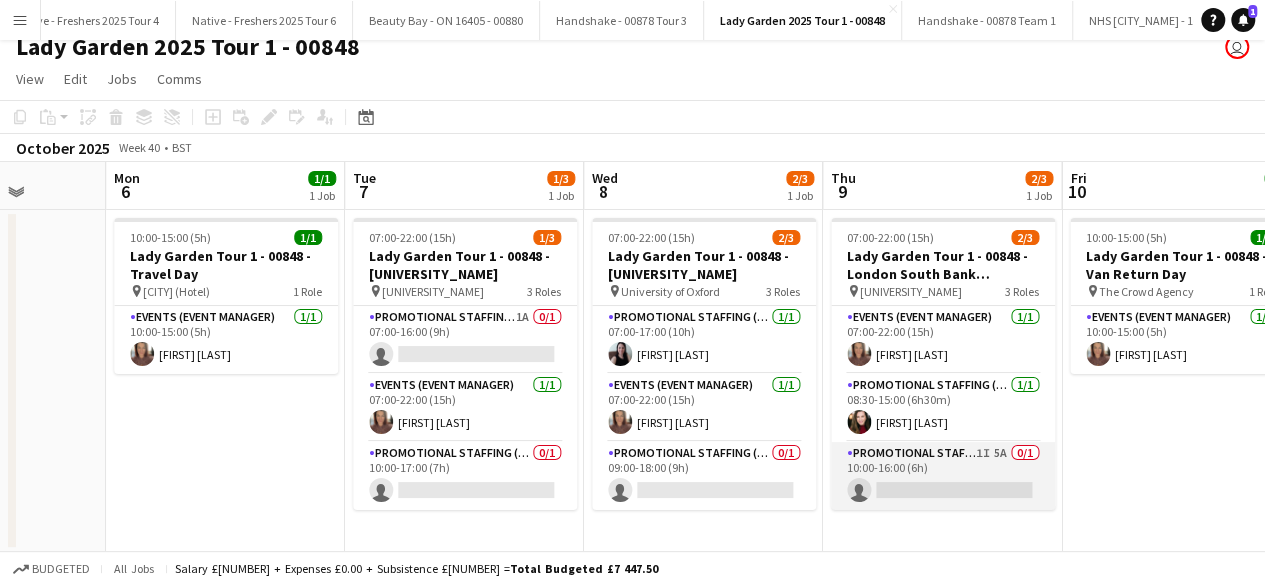 click on "Promotional Staffing (Brand Ambassadors)   1I   5A   0/1   10:00-16:00 (6h)
single-neutral-actions" at bounding box center (943, 476) 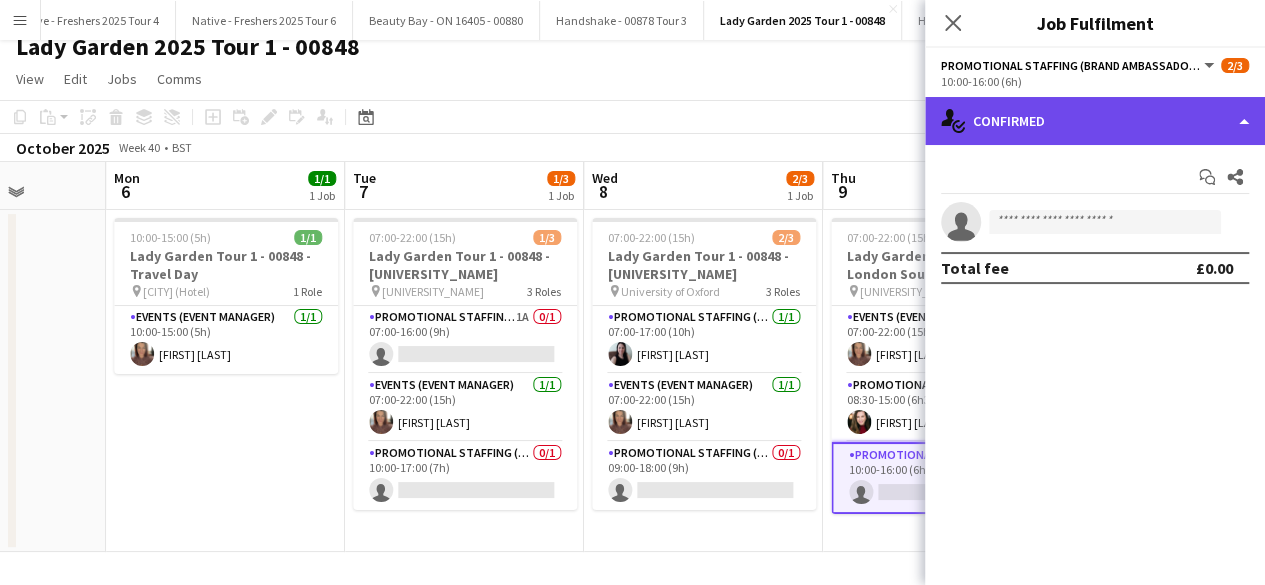 click on "single-neutral-actions-check-2
Confirmed" 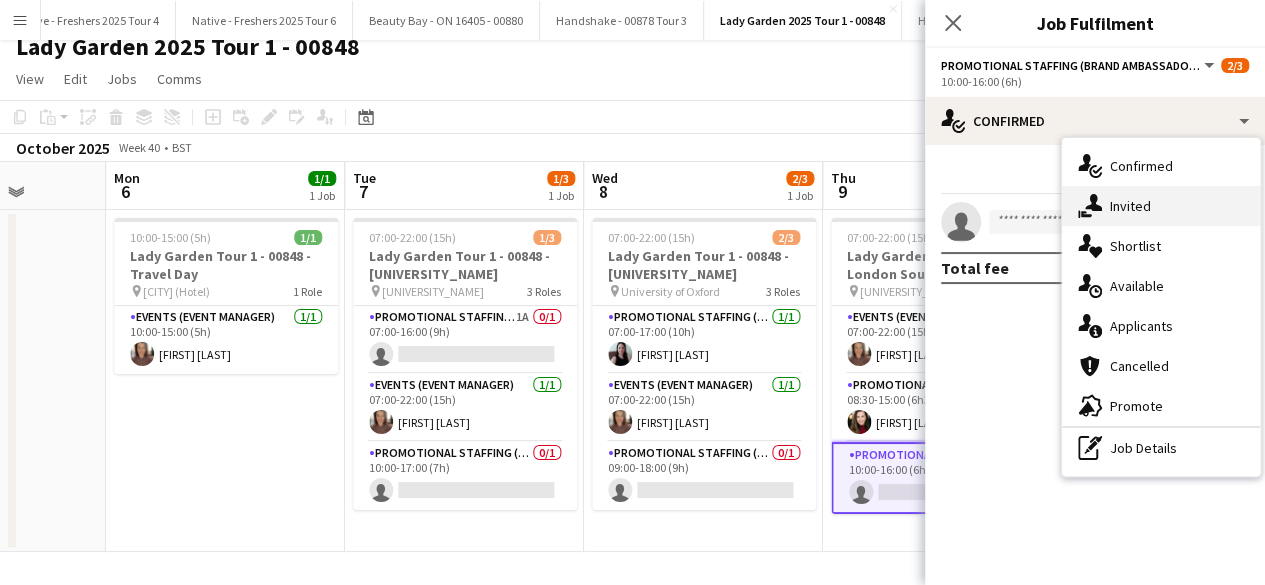click on "single-neutral-actions-share-1
Invited" at bounding box center (1161, 206) 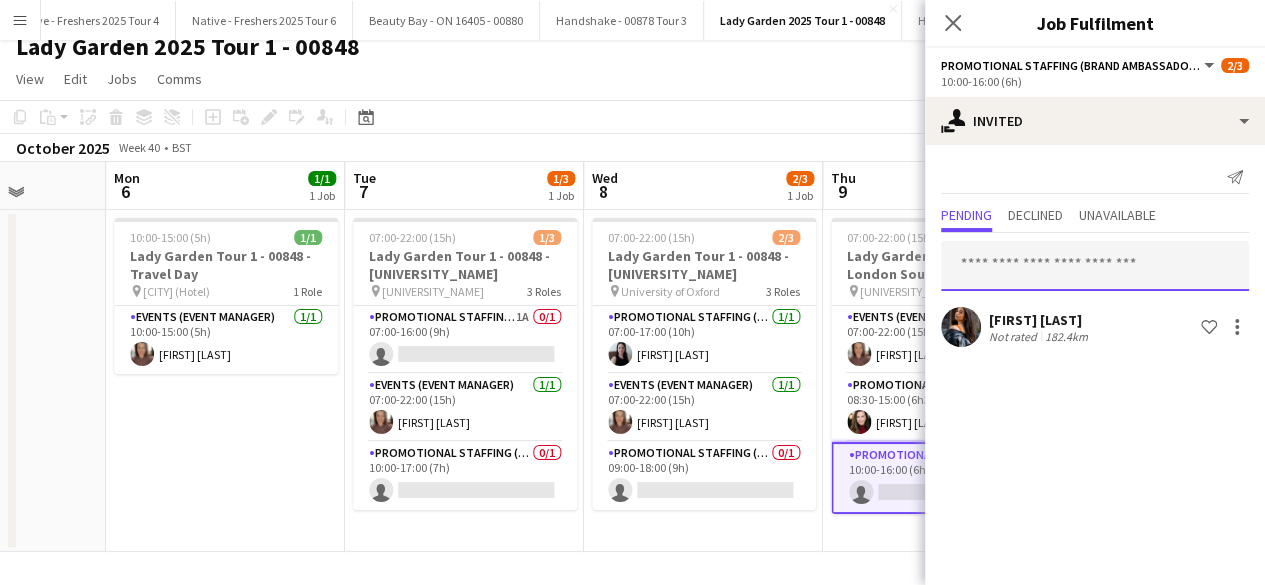 click at bounding box center [1095, 266] 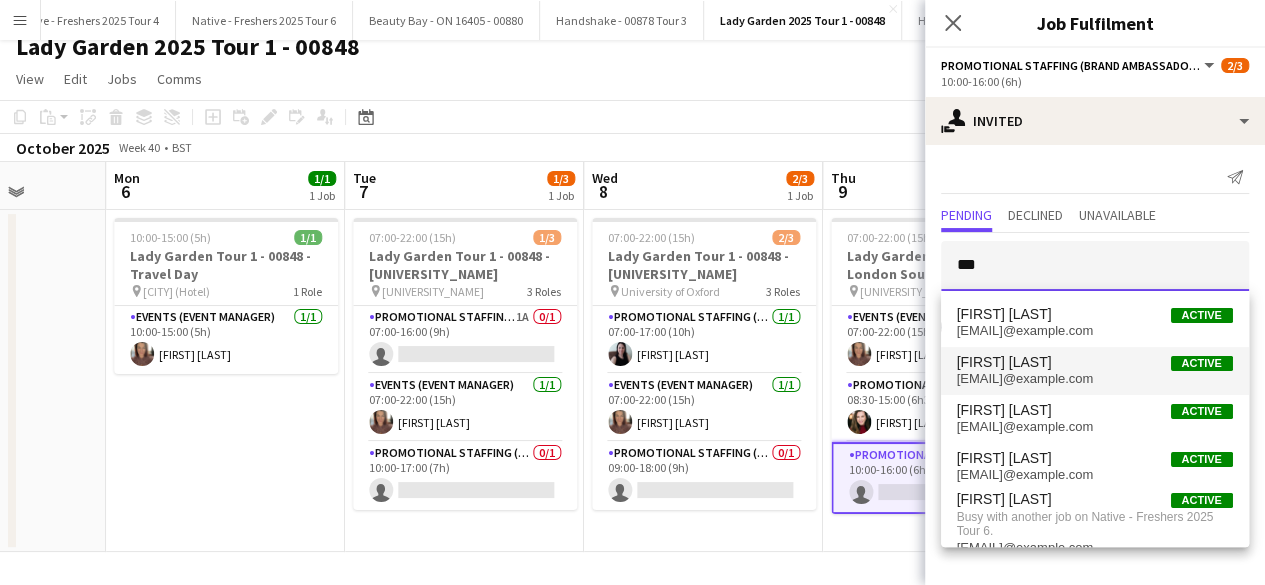 type on "***" 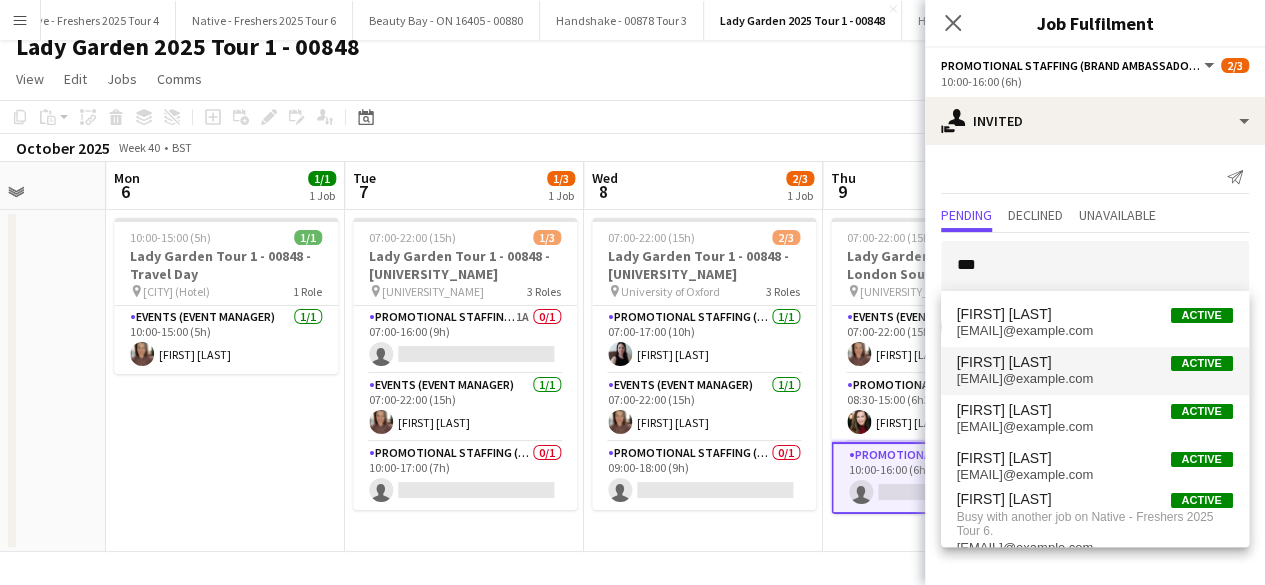 click on "Ali Bangay  Active" at bounding box center [1095, 362] 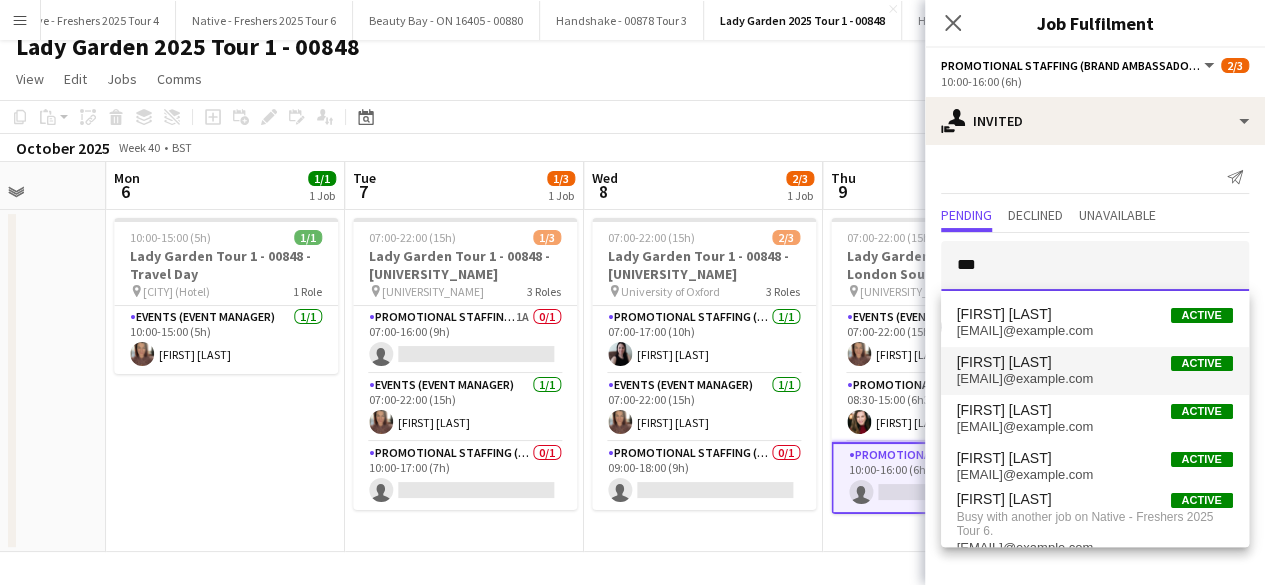 type 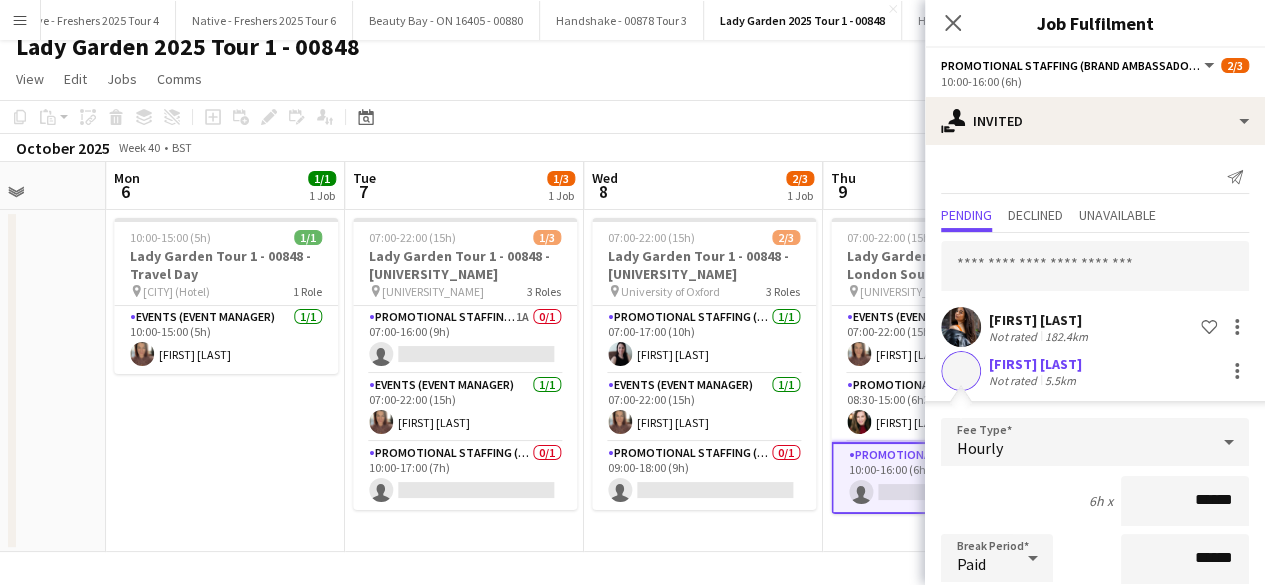 scroll, scrollTop: 278, scrollLeft: 0, axis: vertical 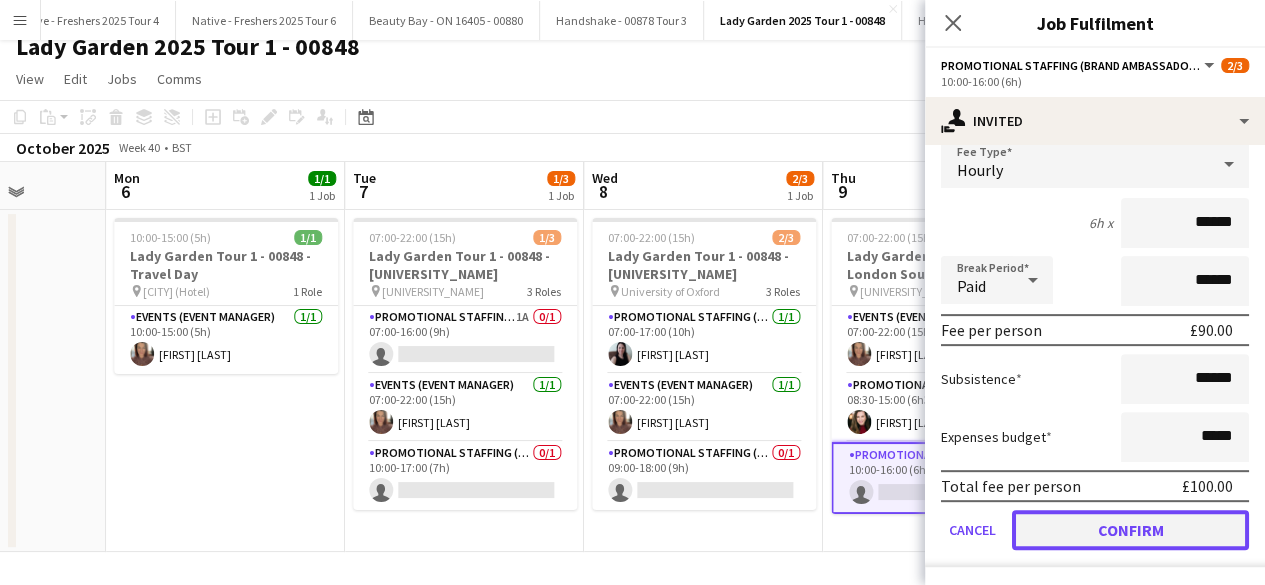 click on "Confirm" 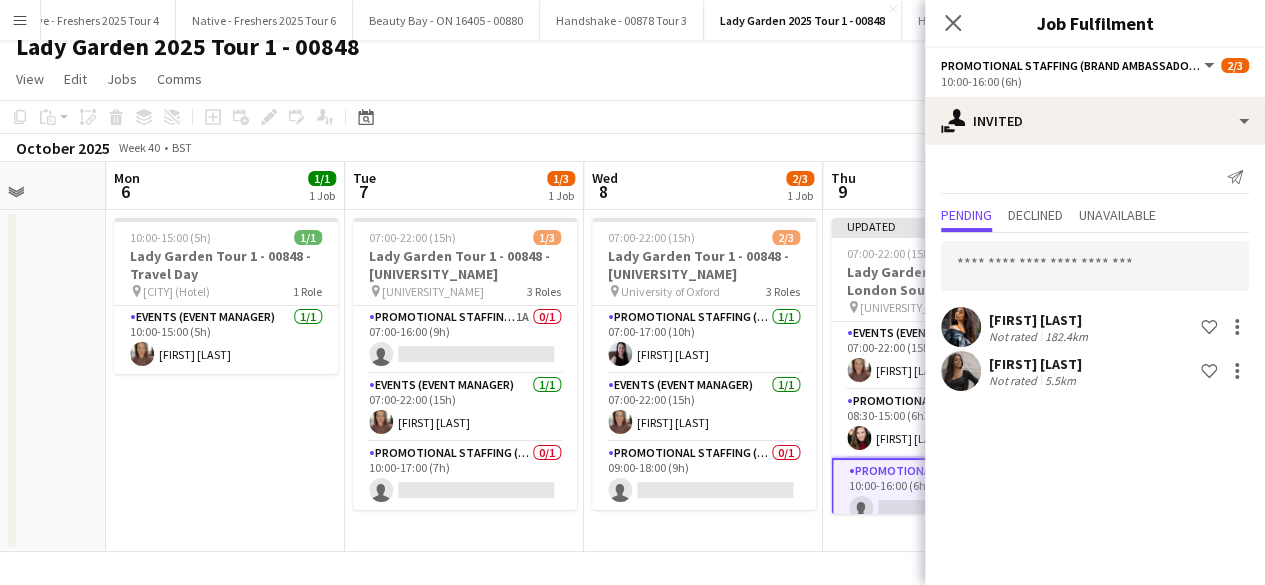 scroll, scrollTop: 0, scrollLeft: 0, axis: both 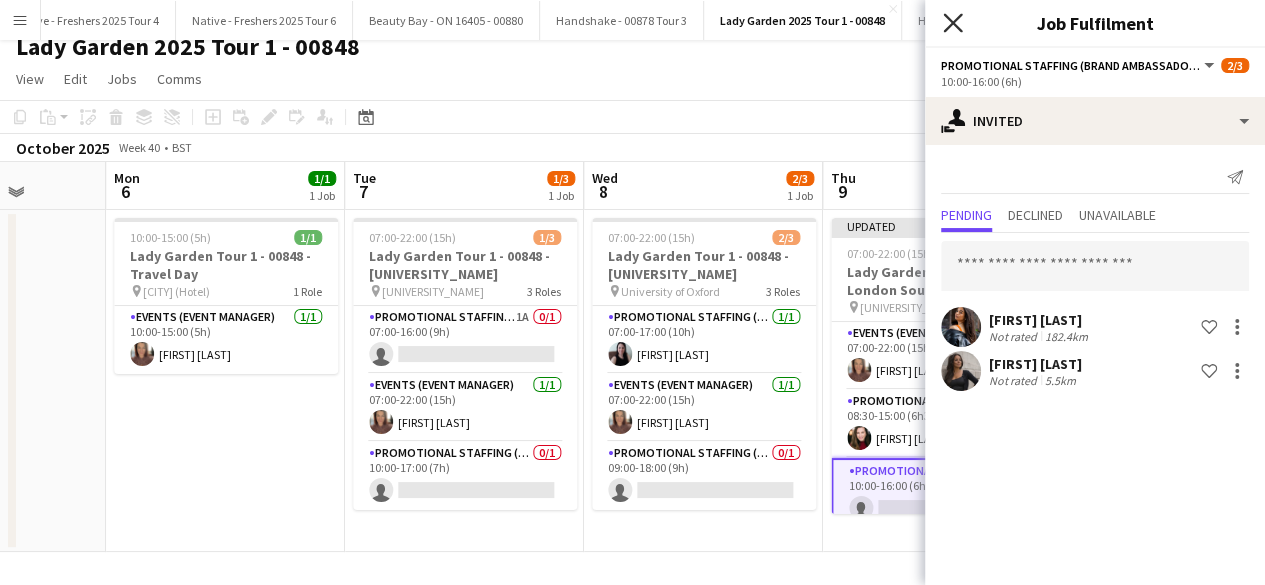 click on "Close pop-in" 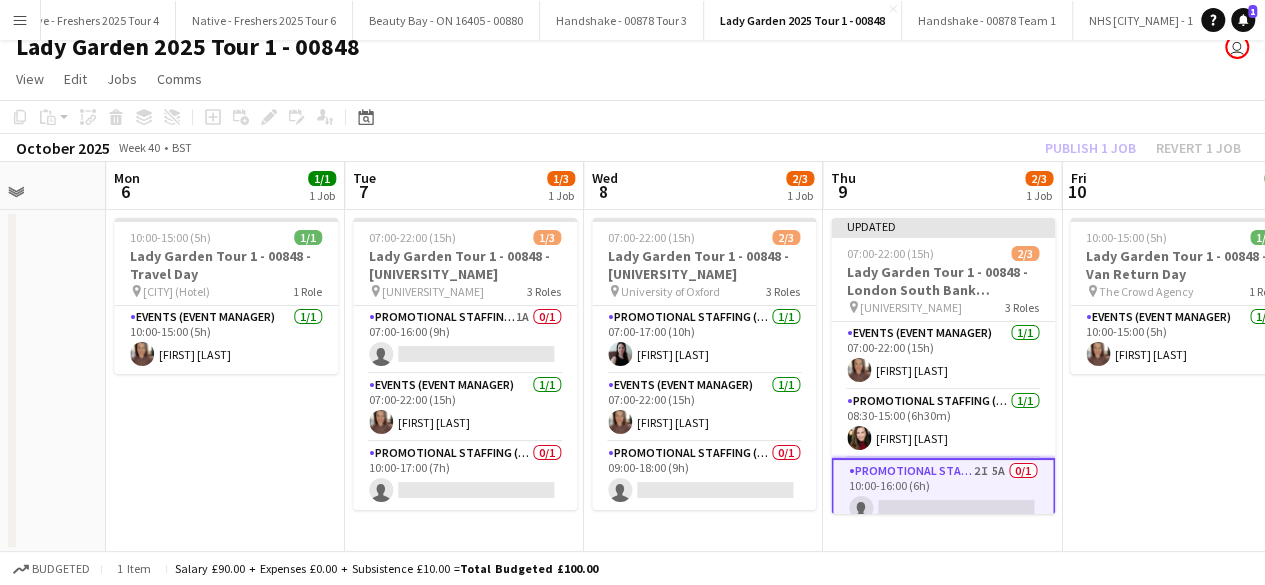 click on "10:00-15:00 (5h)    1/1   Lady Garden Tour 1 - 00848 - Van Return Day
pin
The Crowd Agency   1 Role   Events (Event Manager)   1/1   10:00-15:00 (5h)
Suzanne Mountford" at bounding box center [1181, 381] 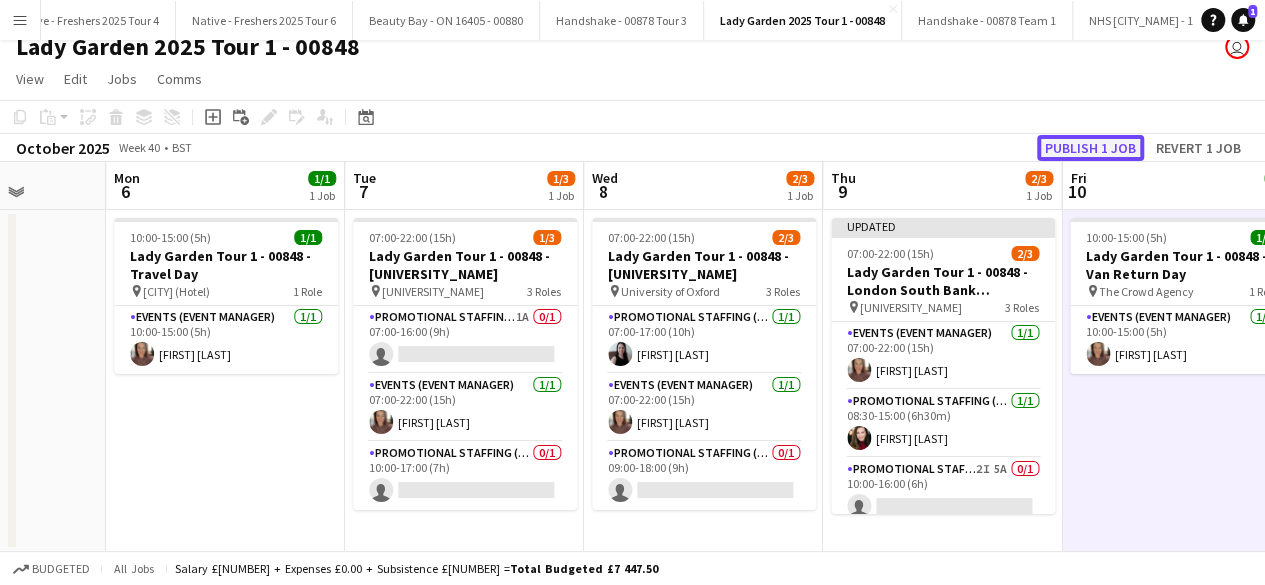 click on "Publish 1 job" 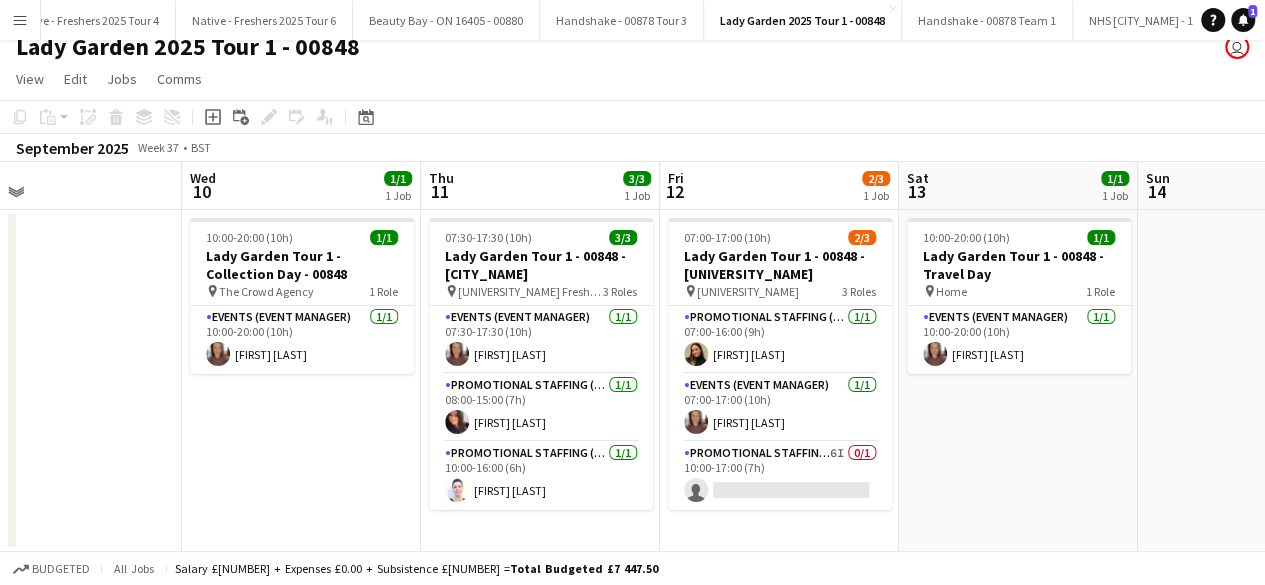 scroll, scrollTop: 0, scrollLeft: 532, axis: horizontal 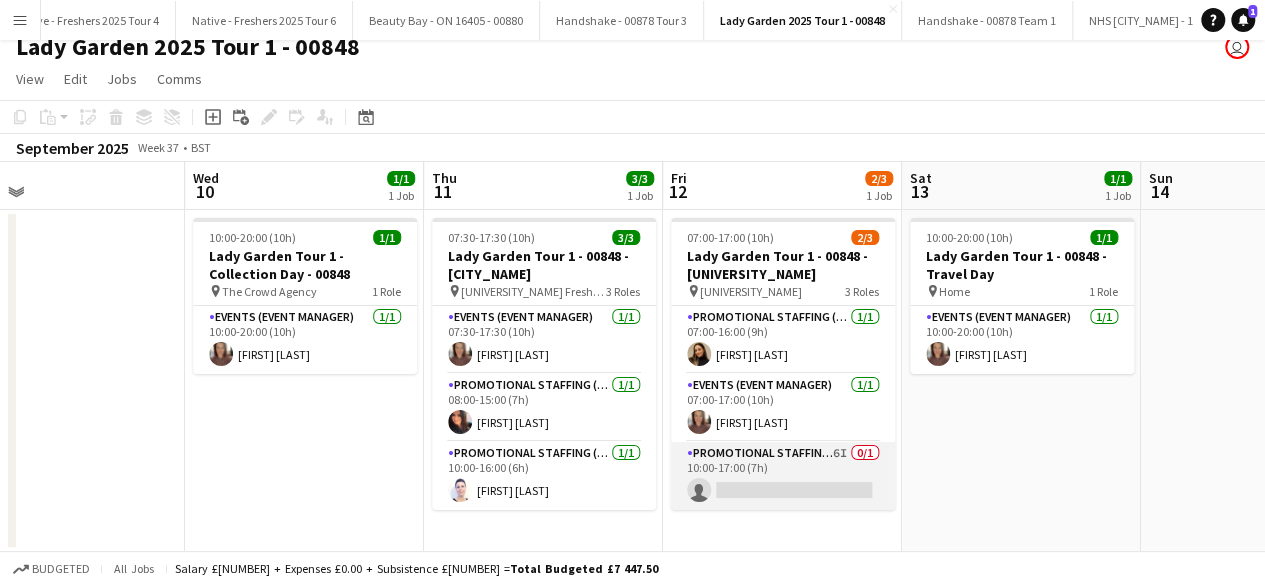 click on "Promotional Staffing (Brand Ambassadors)   6I   0/1   10:00-17:00 (7h)
single-neutral-actions" at bounding box center (783, 476) 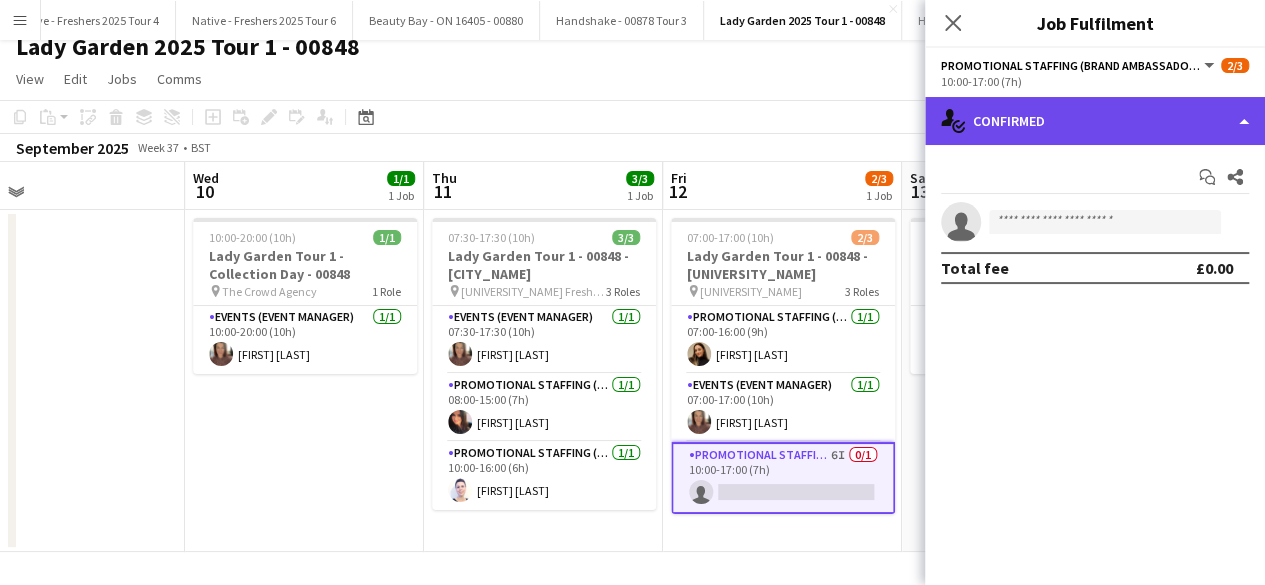 click on "single-neutral-actions-check-2
Confirmed" 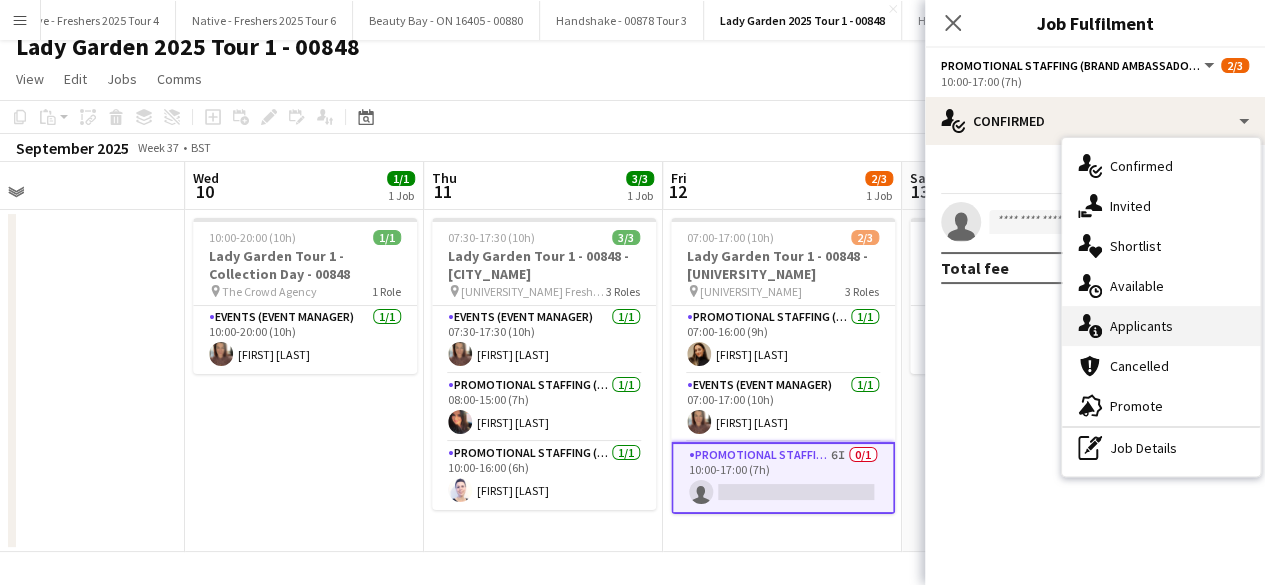 click on "single-neutral-actions-information
Applicants" at bounding box center [1161, 326] 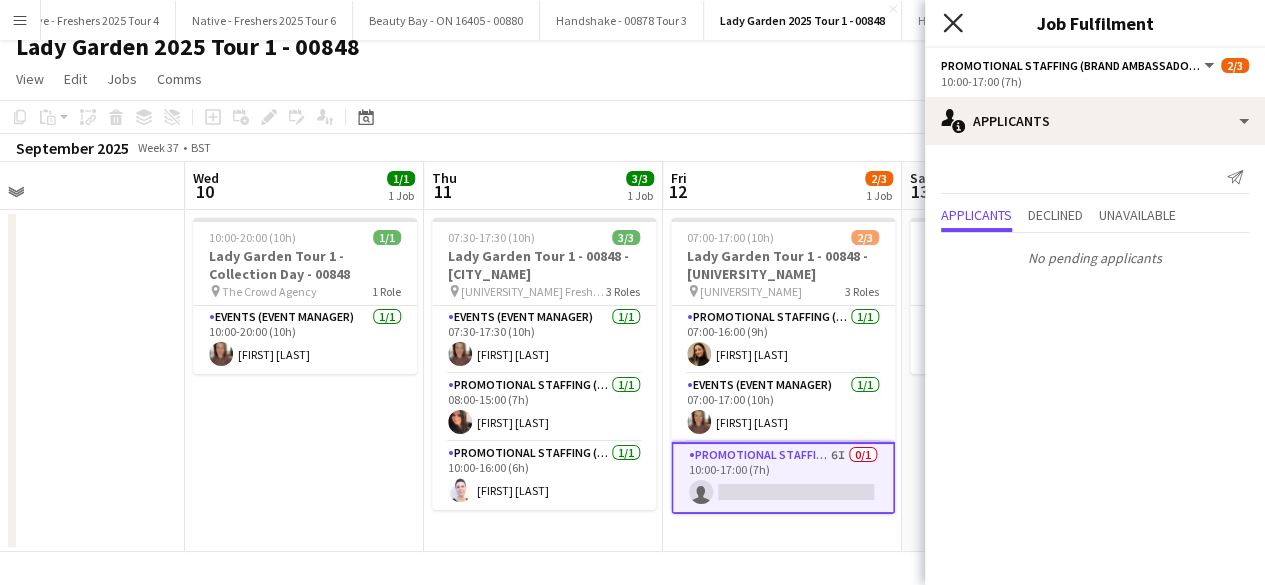 click on "Close pop-in" 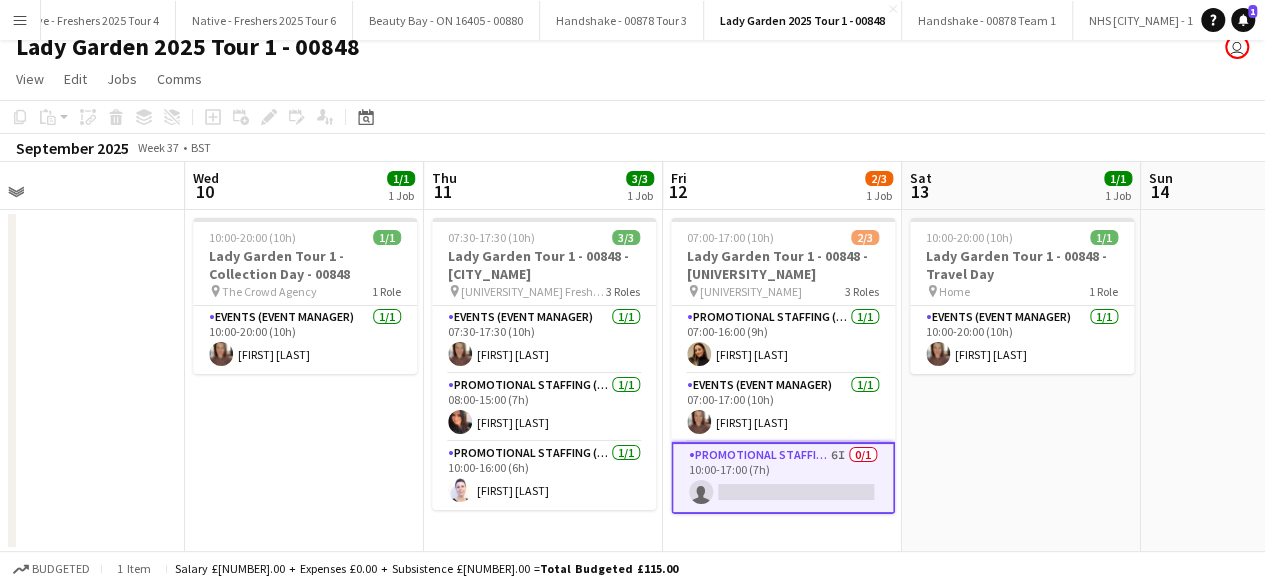 click on "Lady Garden 2025 Tour 2 - 00848
Close" at bounding box center (1503, 20) 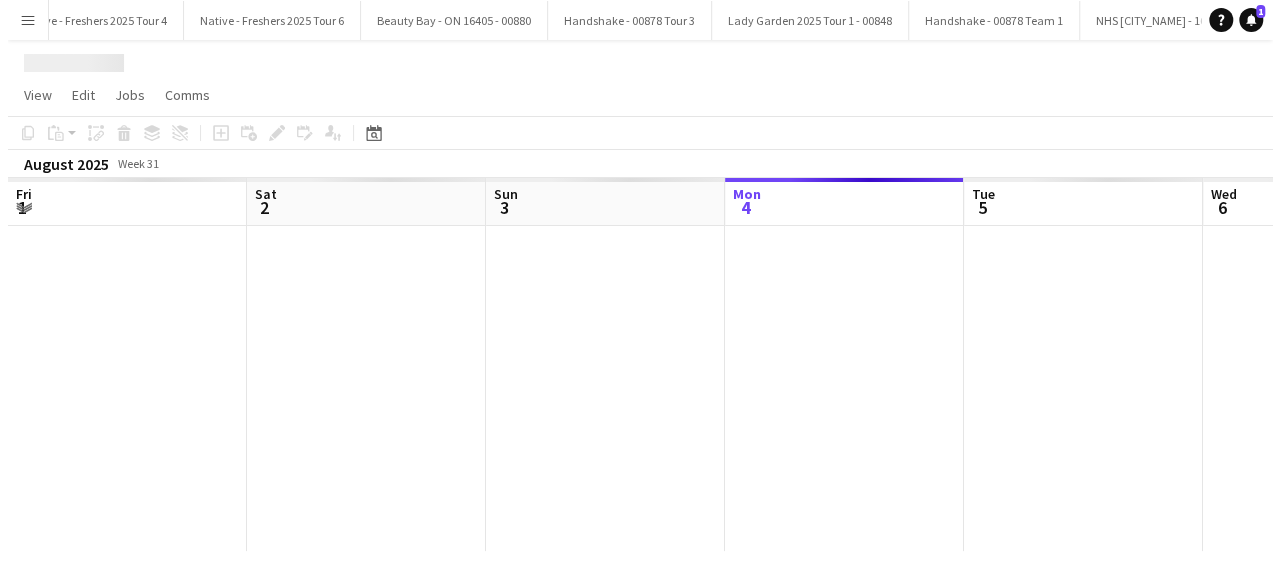 scroll, scrollTop: 0, scrollLeft: 0, axis: both 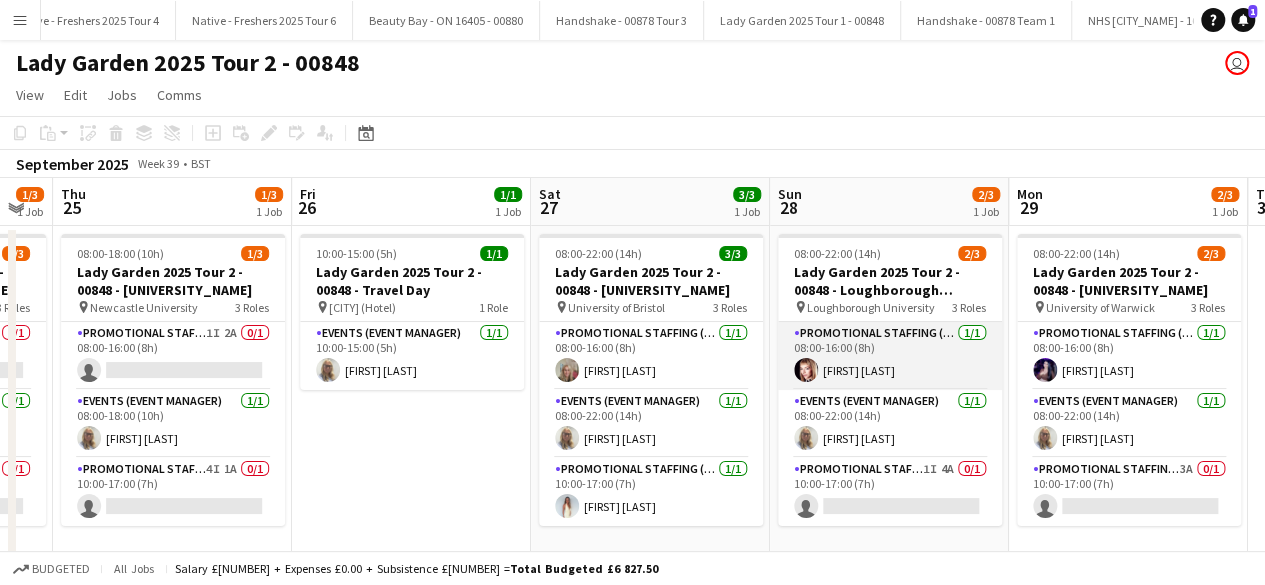 click on "Promotional Staffing (Brand Ambassadors)   1/1   08:00-16:00 (8h)
Isabeau Bentley" at bounding box center [890, 356] 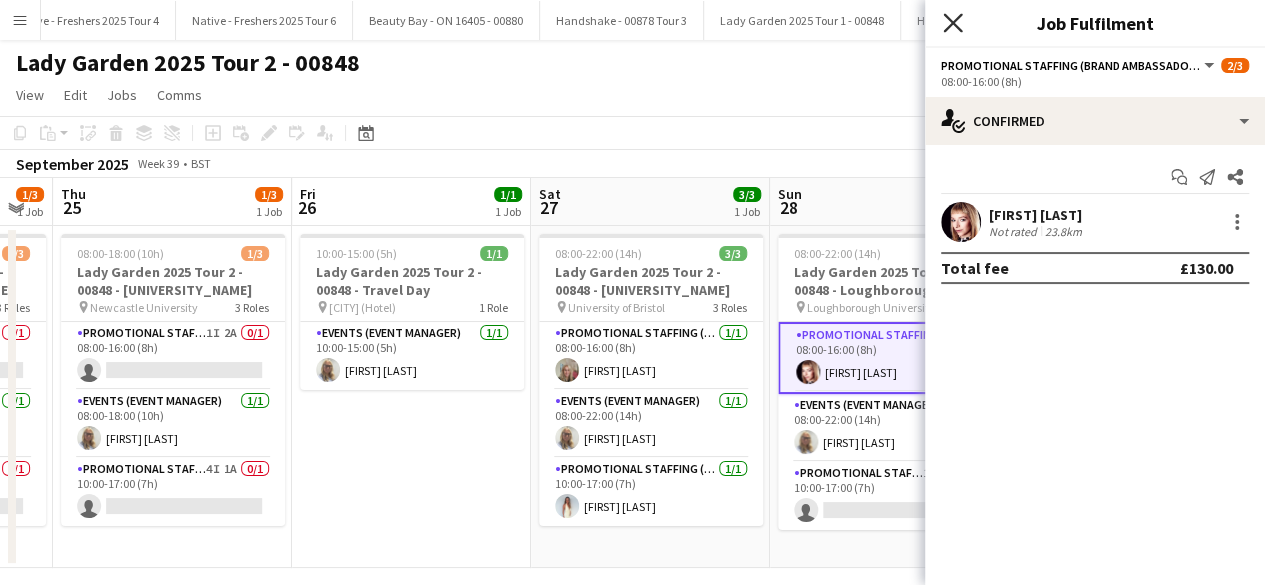 click 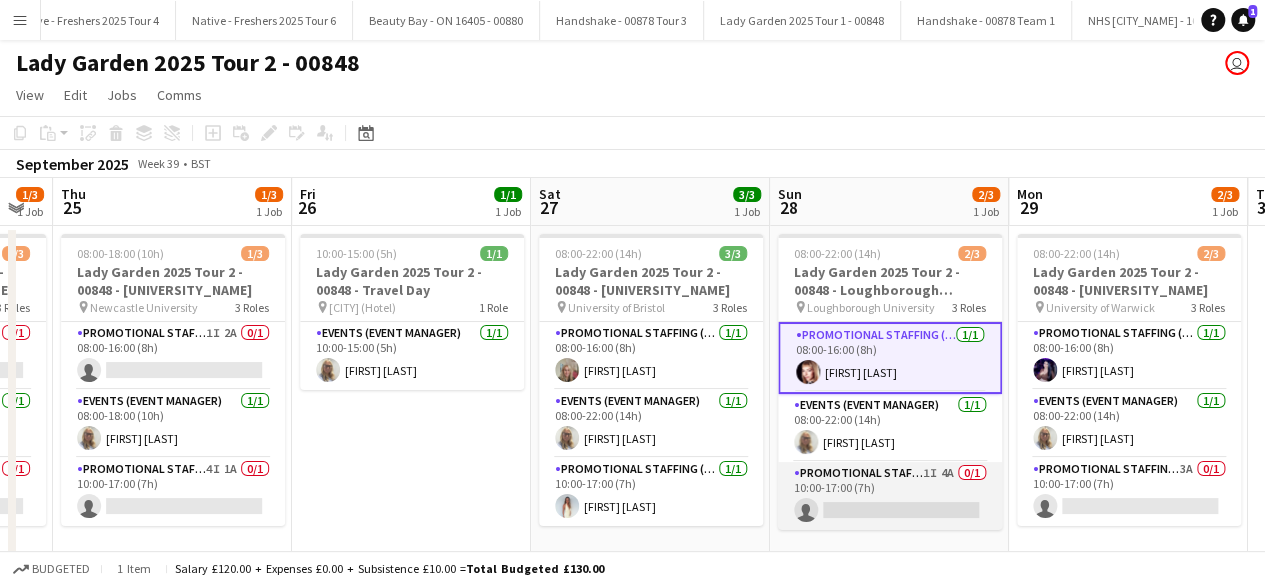 click on "Promotional Staffing (Brand Ambassadors)   1I   4A   0/1   10:00-17:00 (7h)
single-neutral-actions" at bounding box center [890, 496] 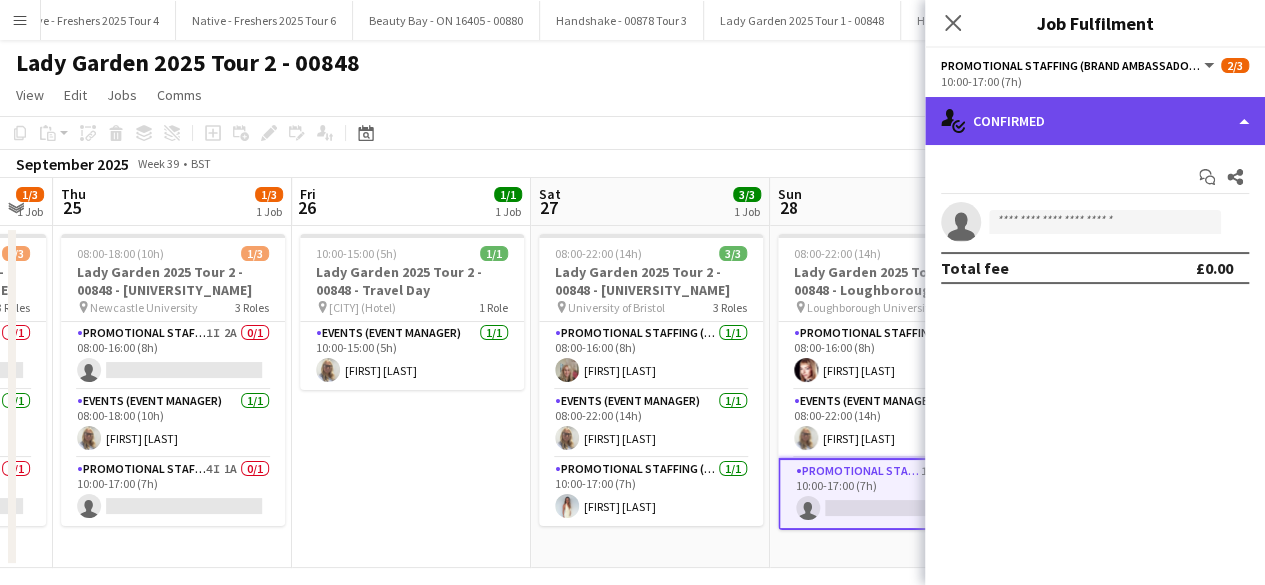 click on "single-neutral-actions-check-2
Confirmed" 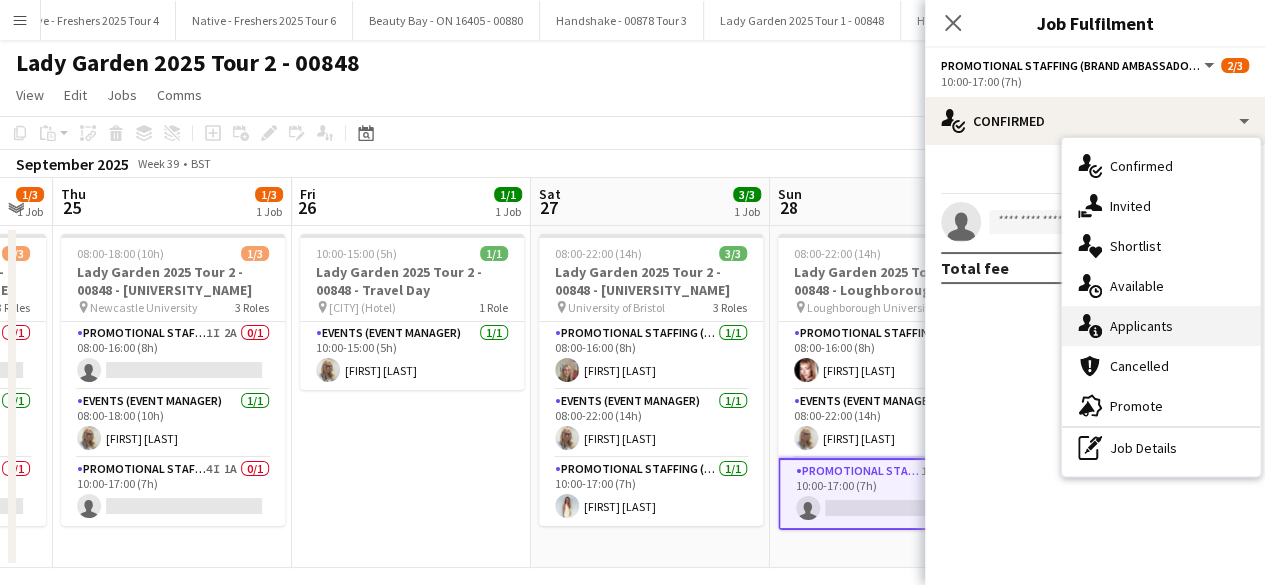 click on "single-neutral-actions-information
Applicants" at bounding box center [1161, 326] 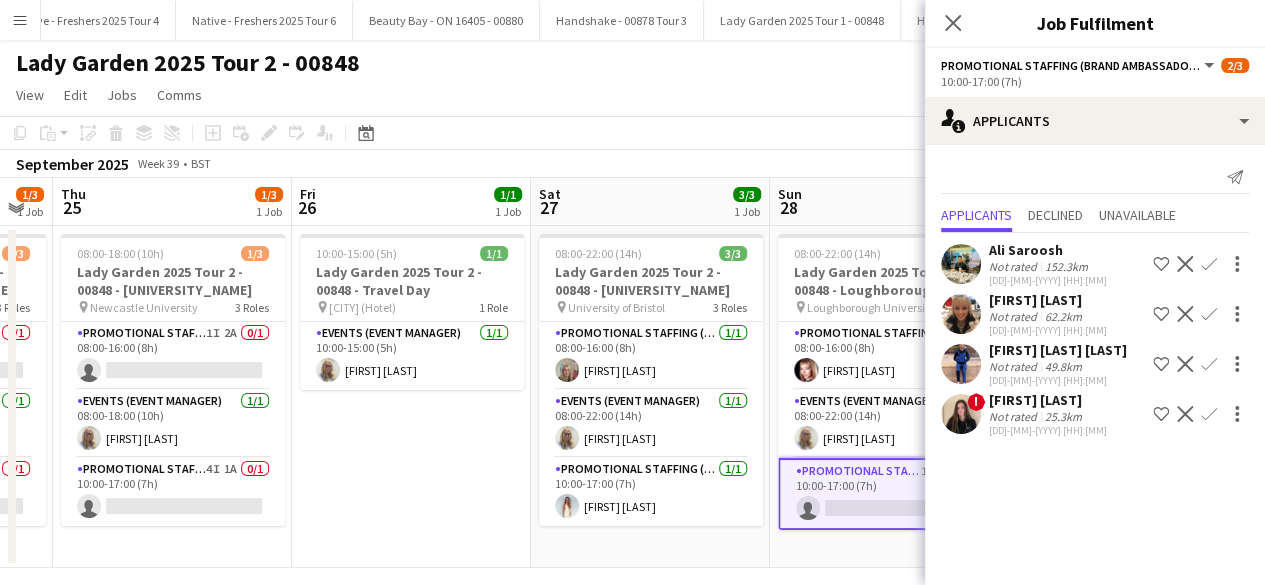 click at bounding box center (961, 364) 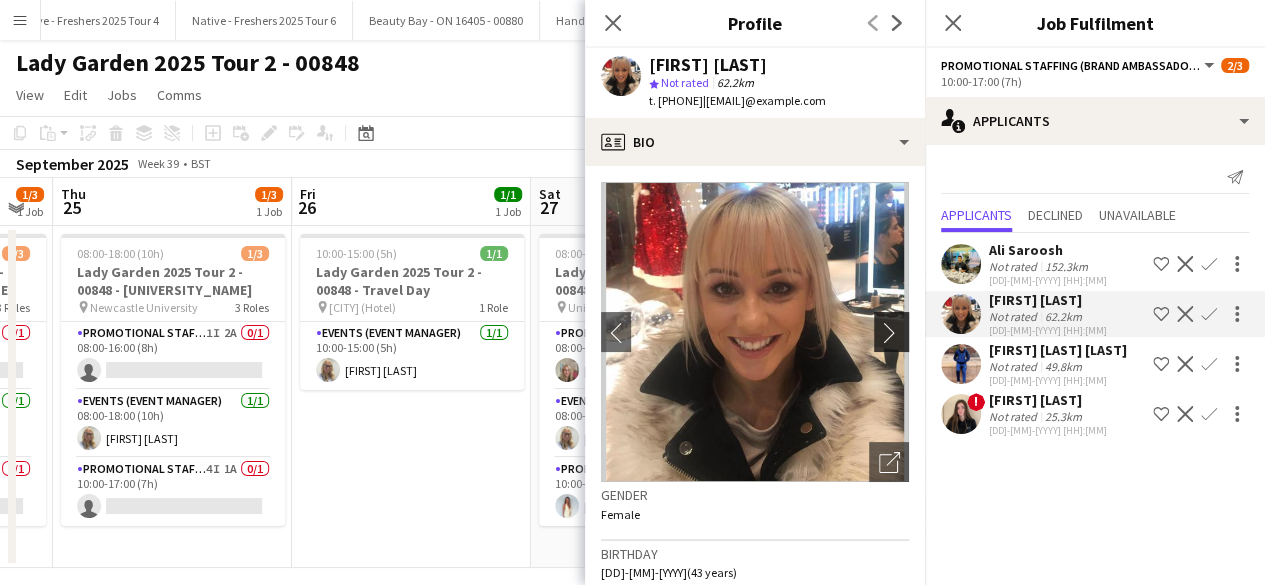 click on "chevron-right" 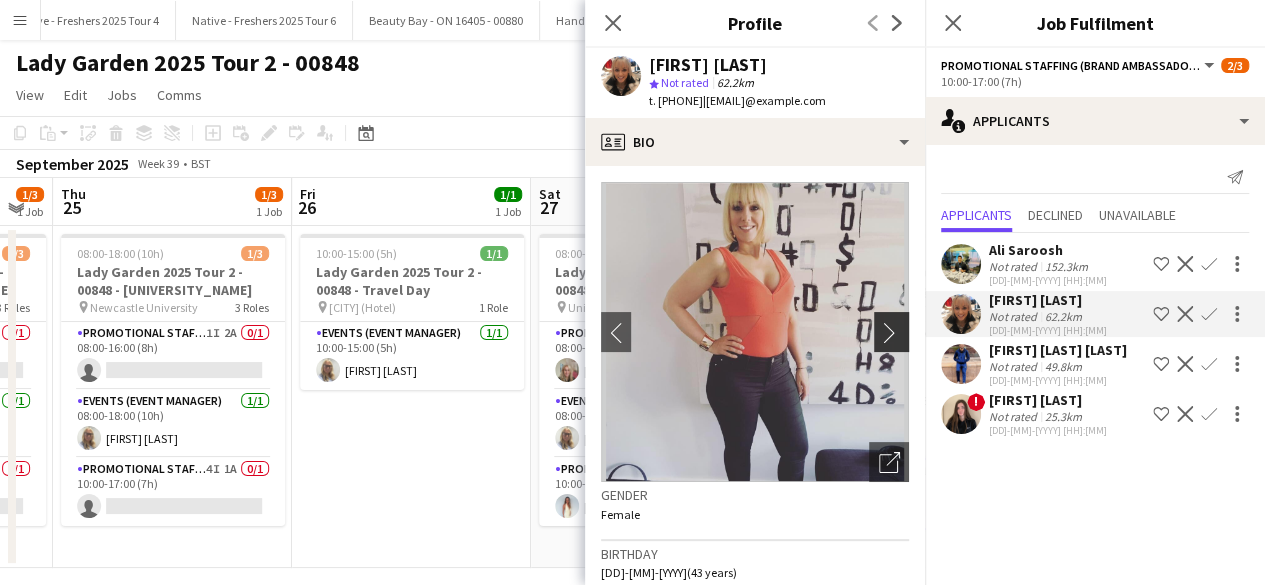 click on "chevron-right" 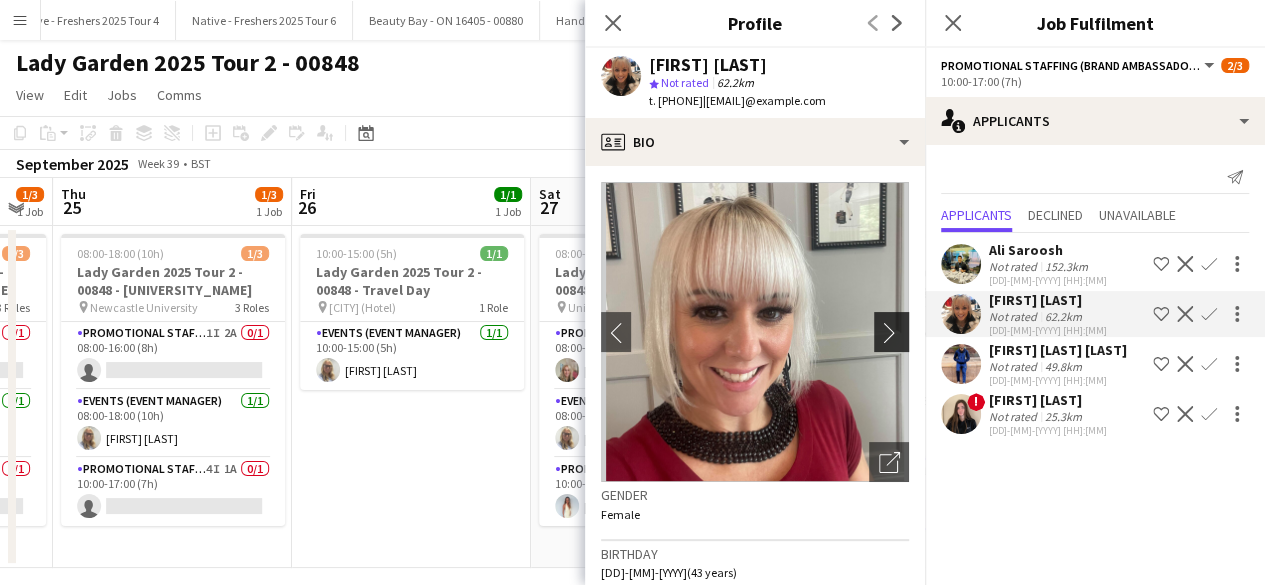 click on "chevron-right" 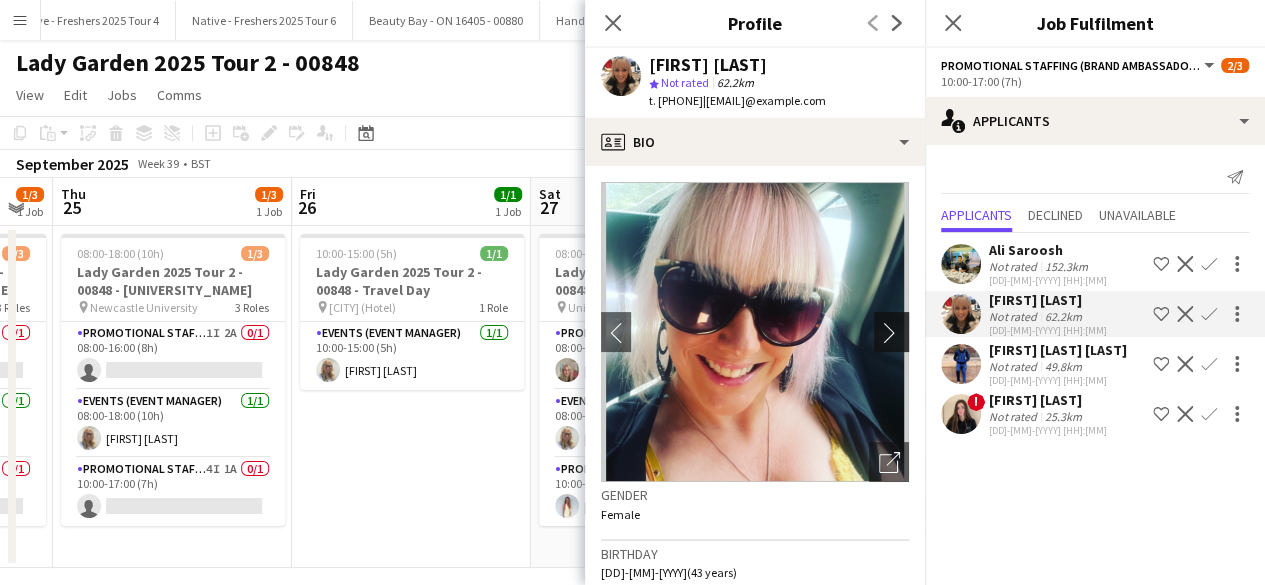 click on "chevron-right" 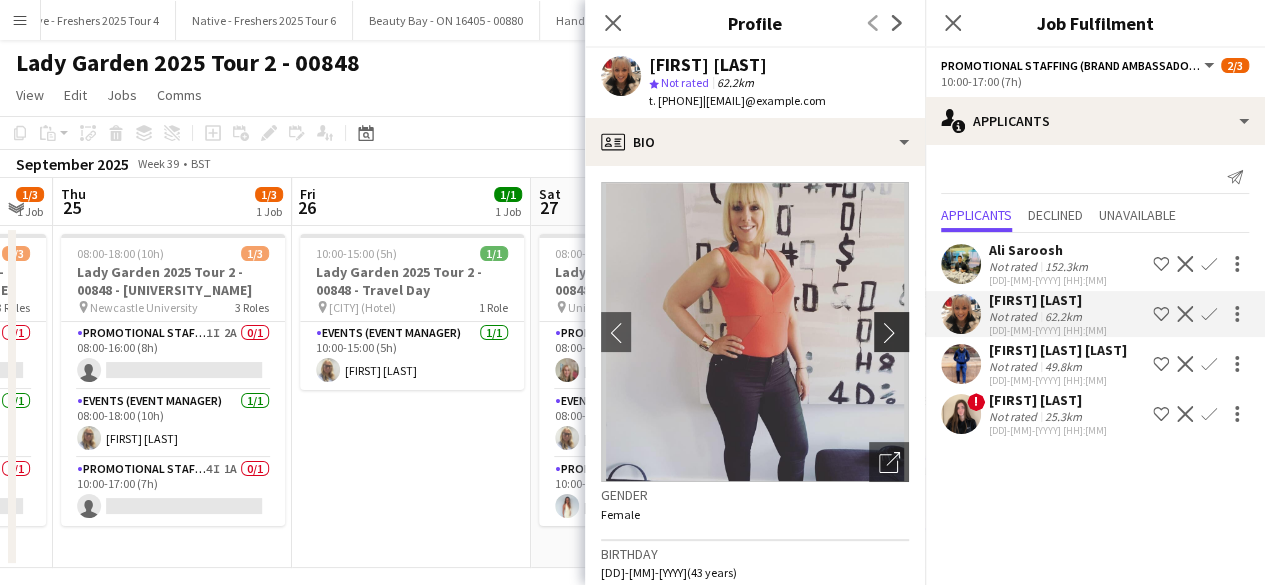 click on "chevron-right" 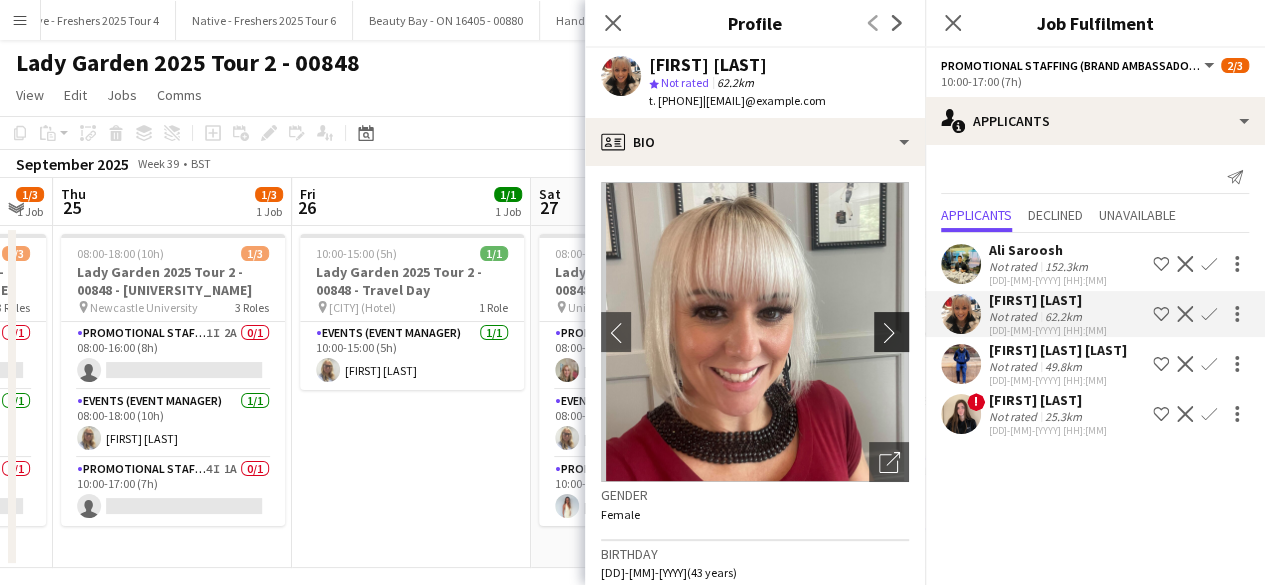 click on "chevron-right" 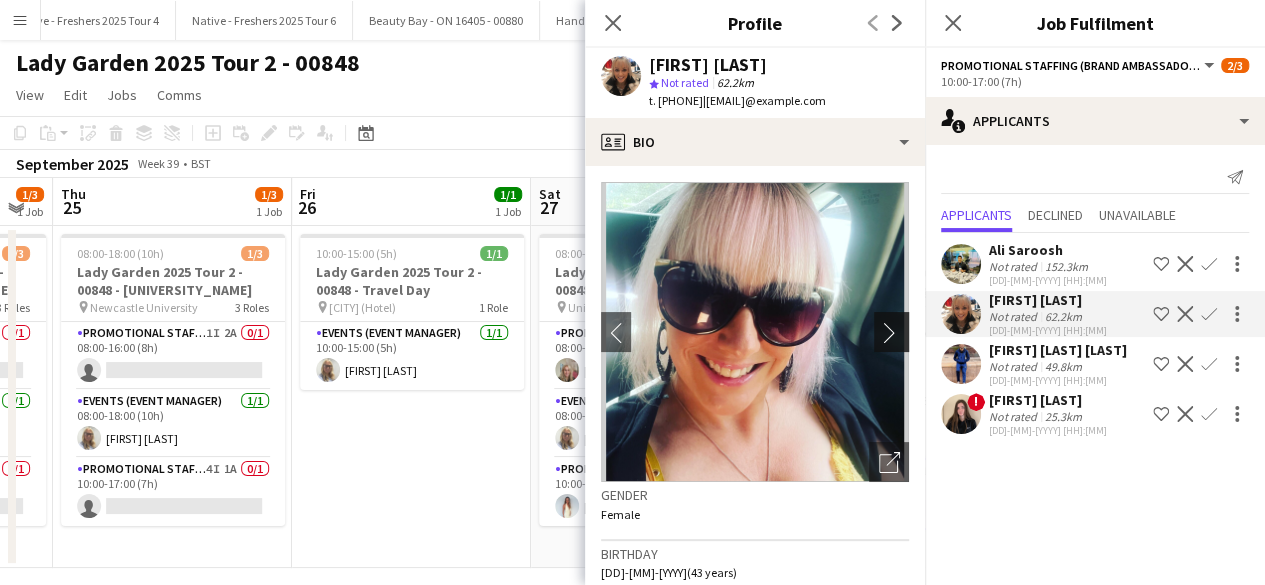 click on "chevron-right" 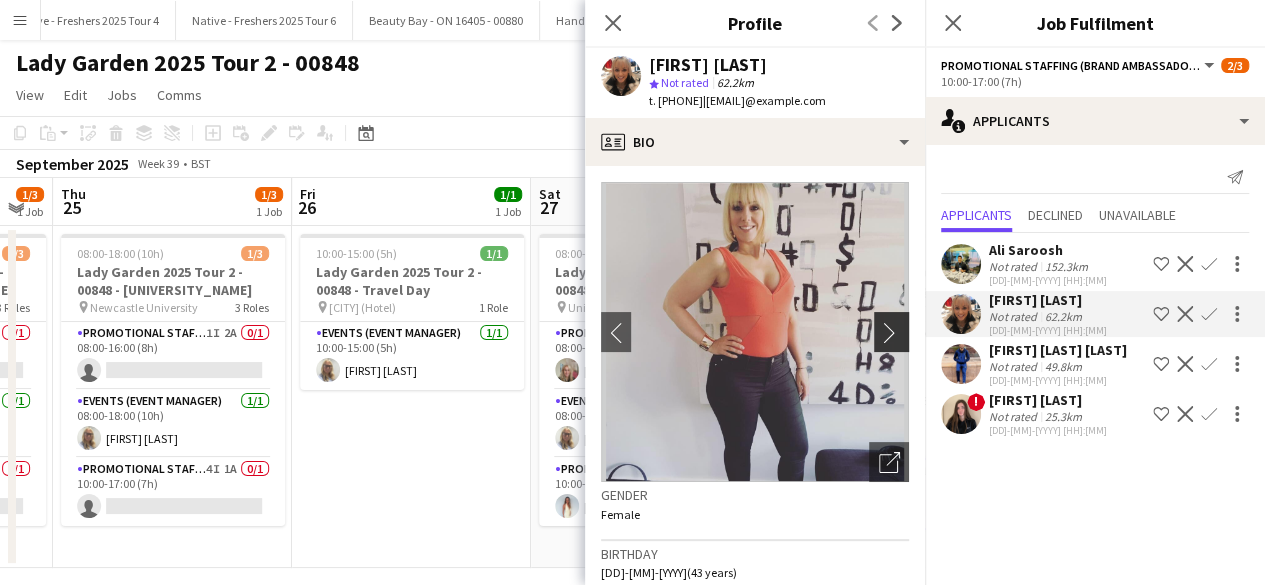 click on "chevron-right" 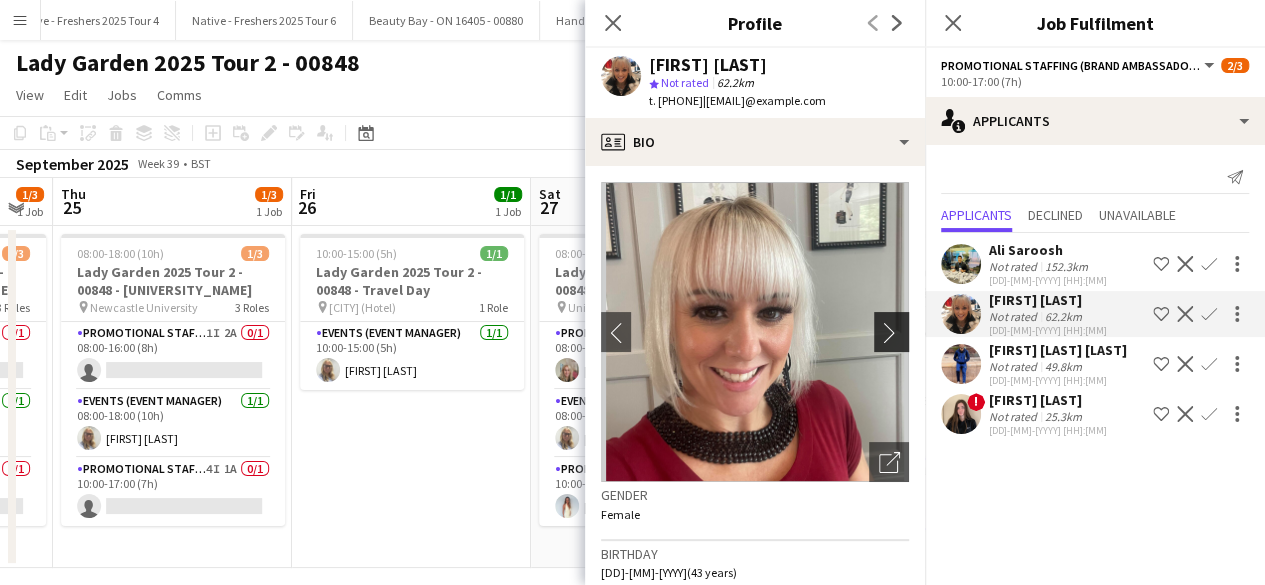 click on "chevron-right" 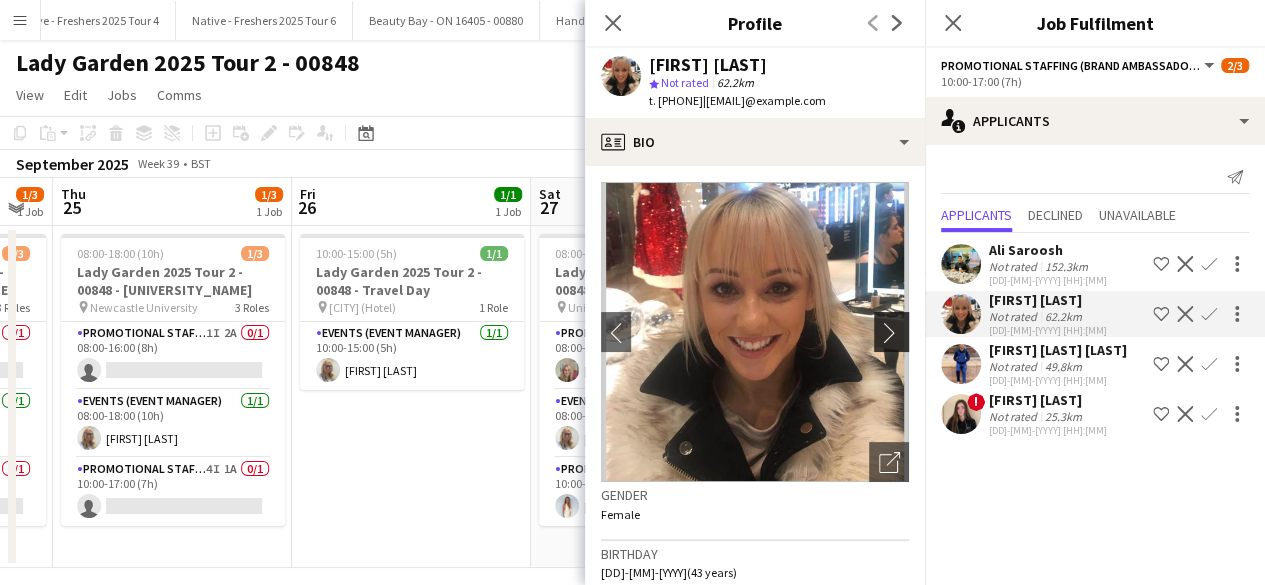 click on "chevron-right" 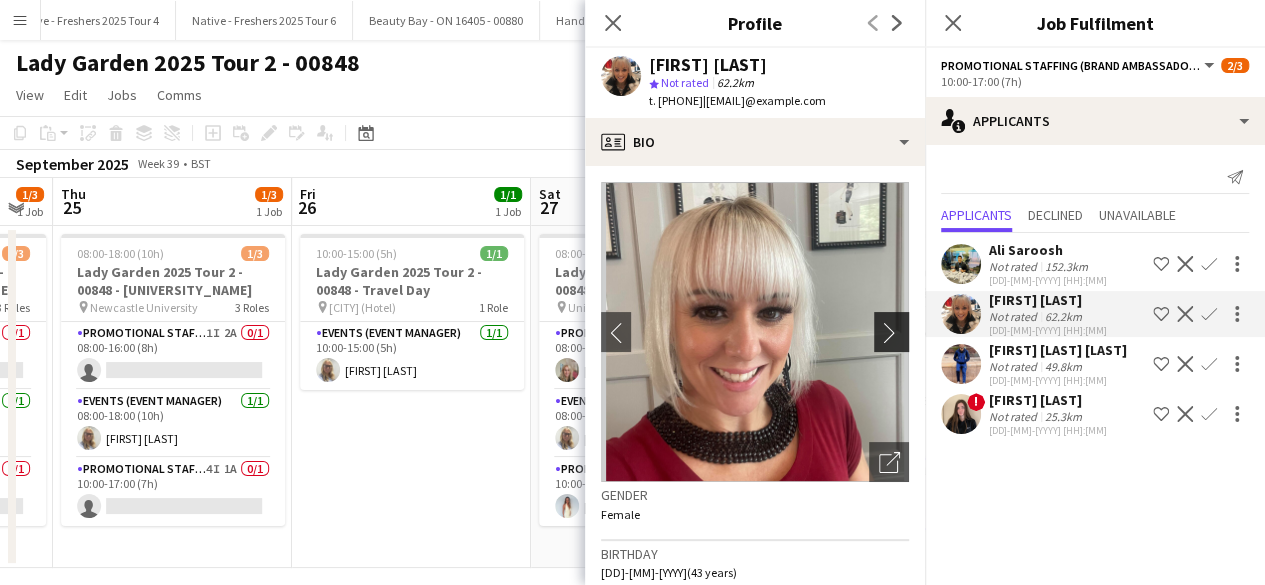 click on "chevron-right" 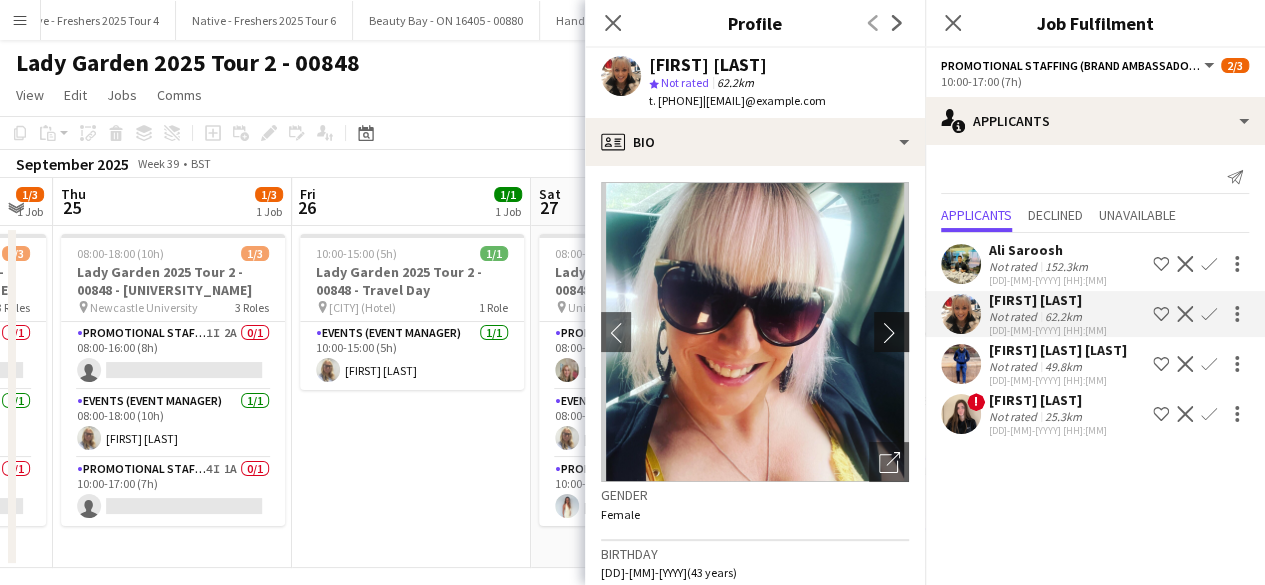 click on "chevron-right" 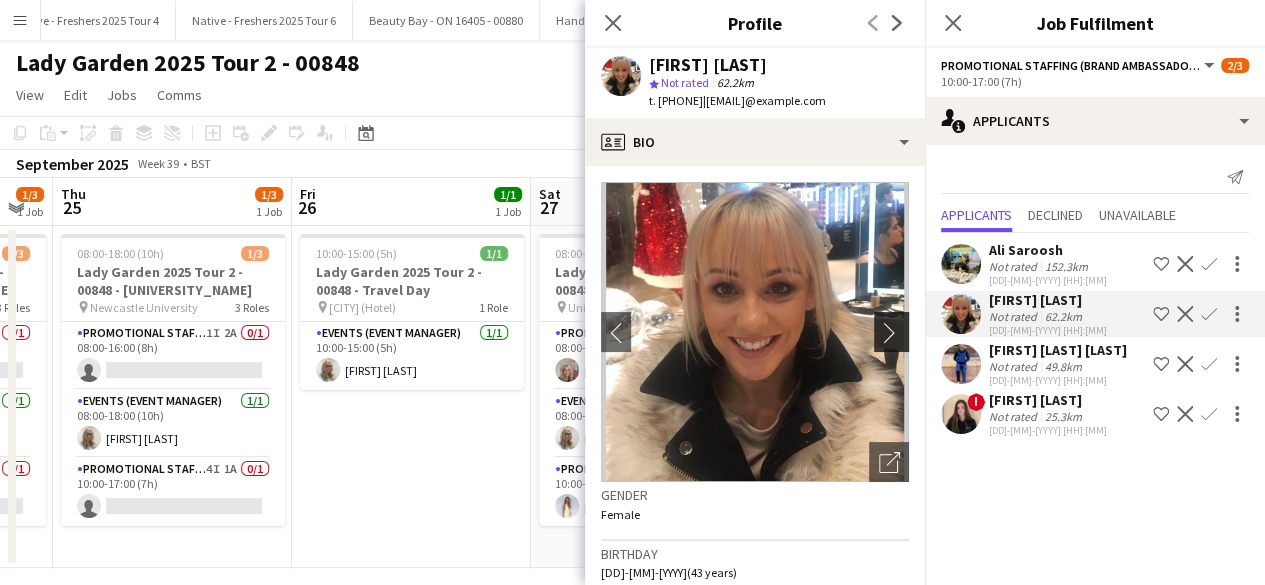 click on "chevron-right" 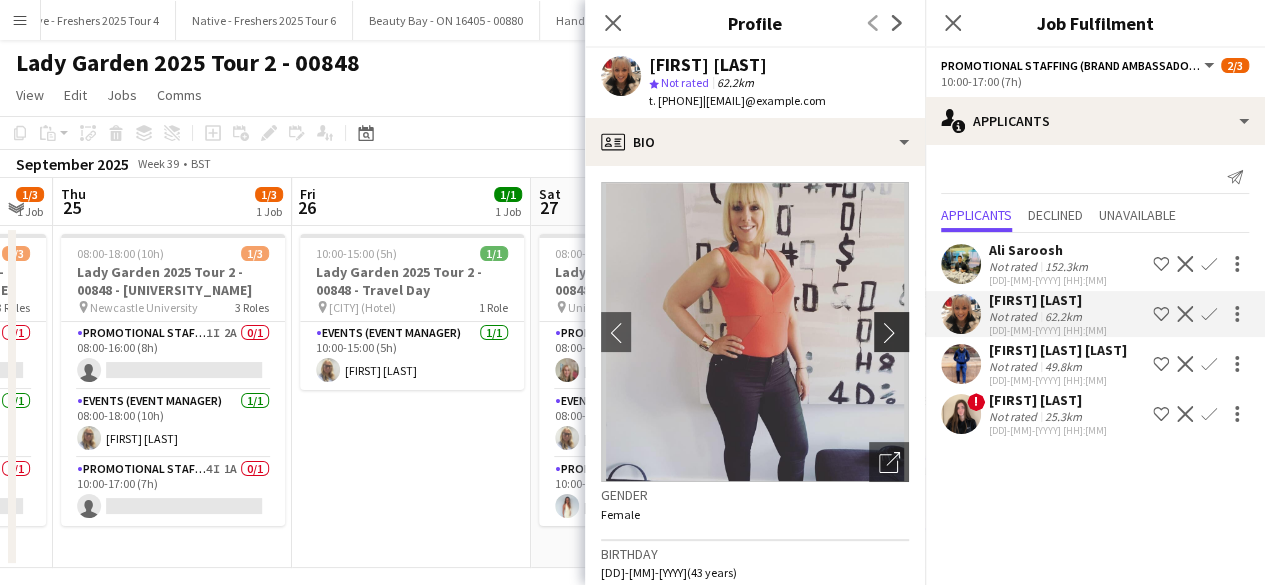click on "chevron-right" 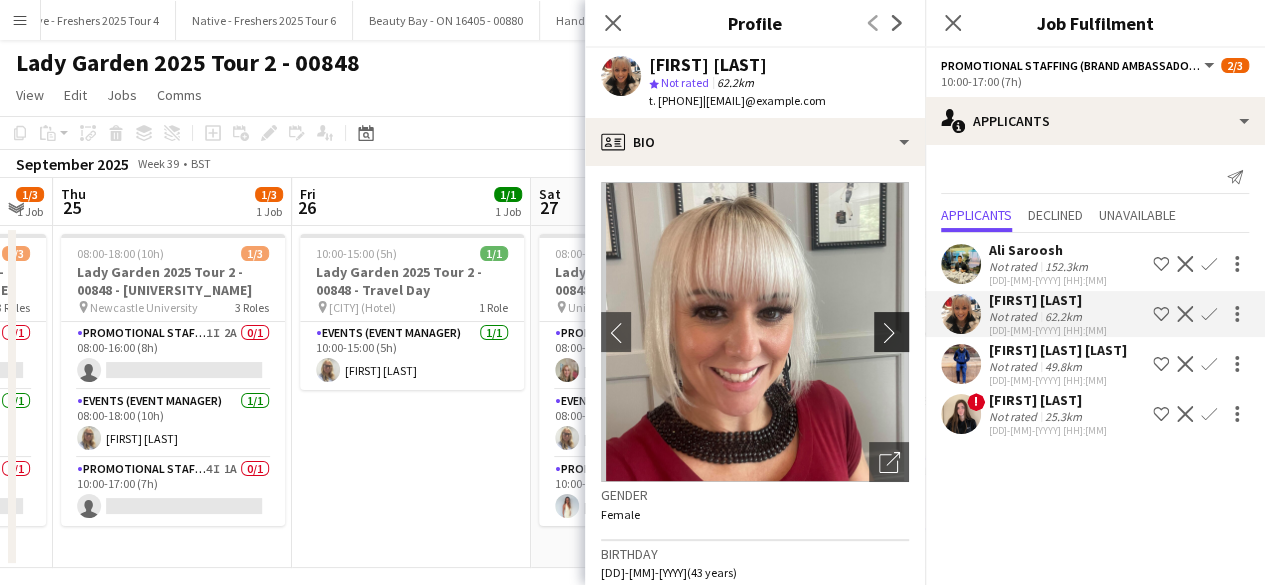 click on "chevron-right" 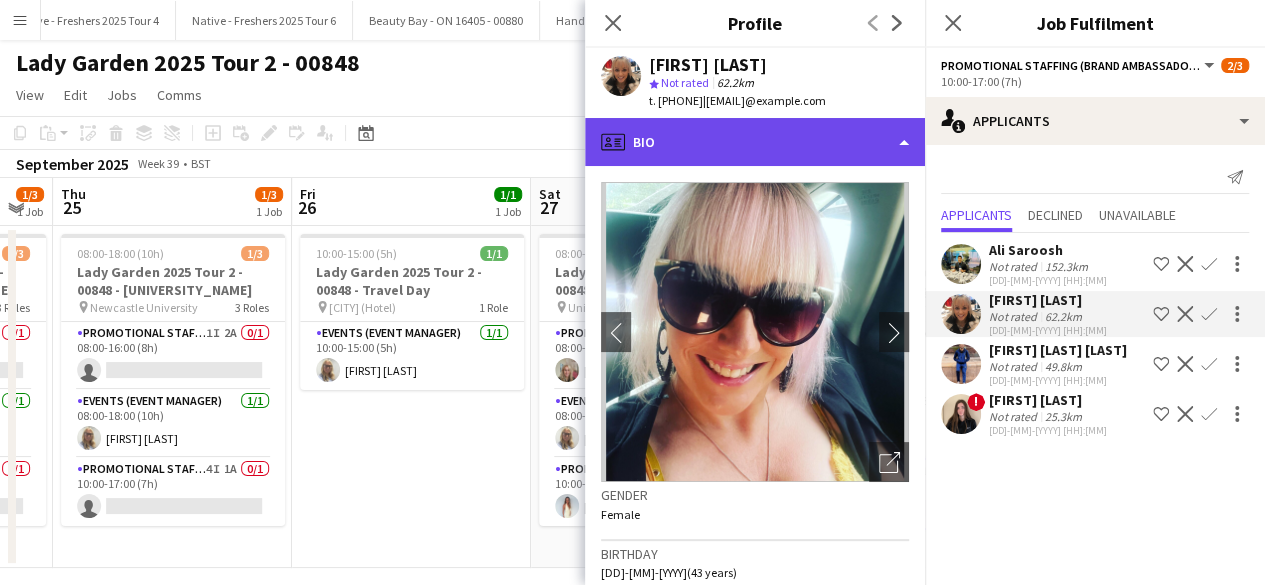 click on "profile
Bio" 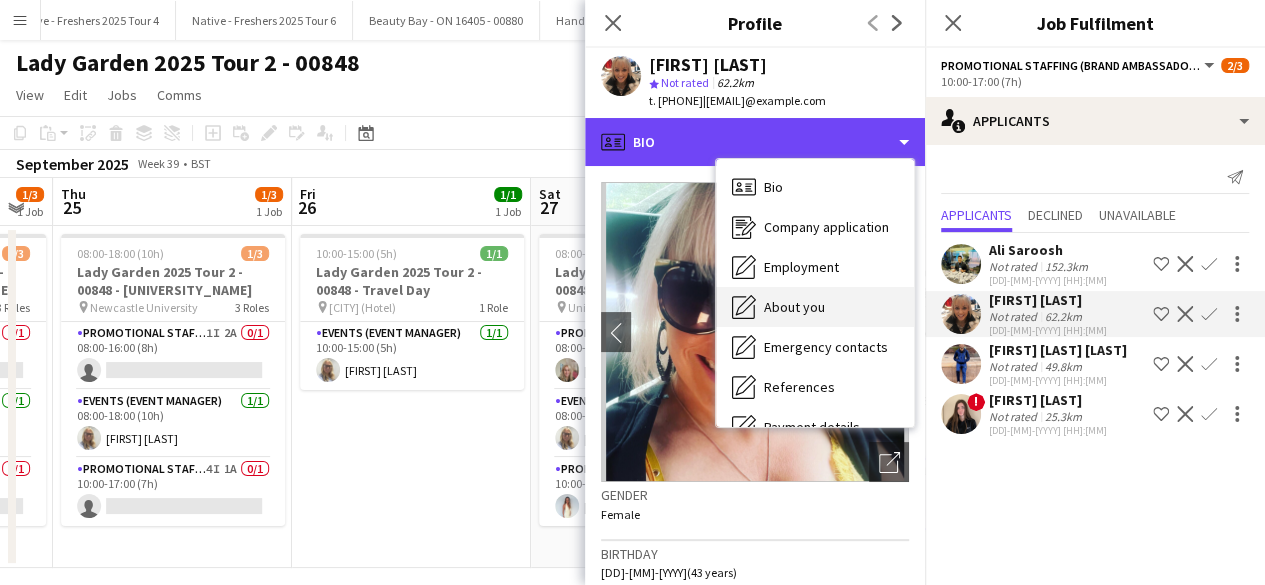 scroll, scrollTop: 188, scrollLeft: 0, axis: vertical 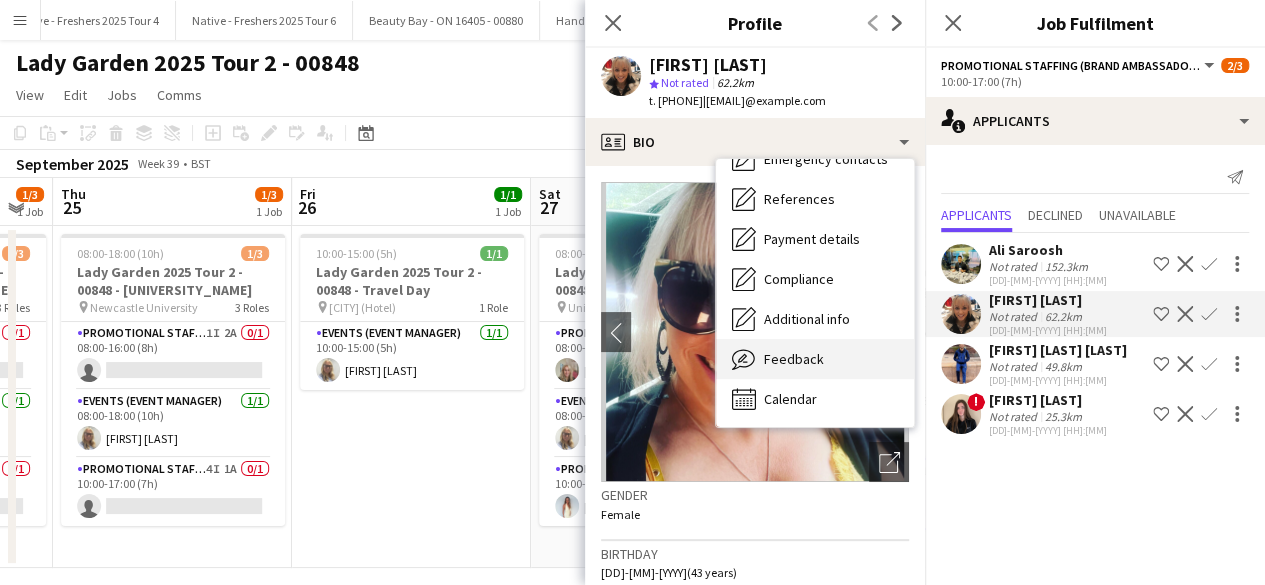 click on "Feedback" at bounding box center (794, 359) 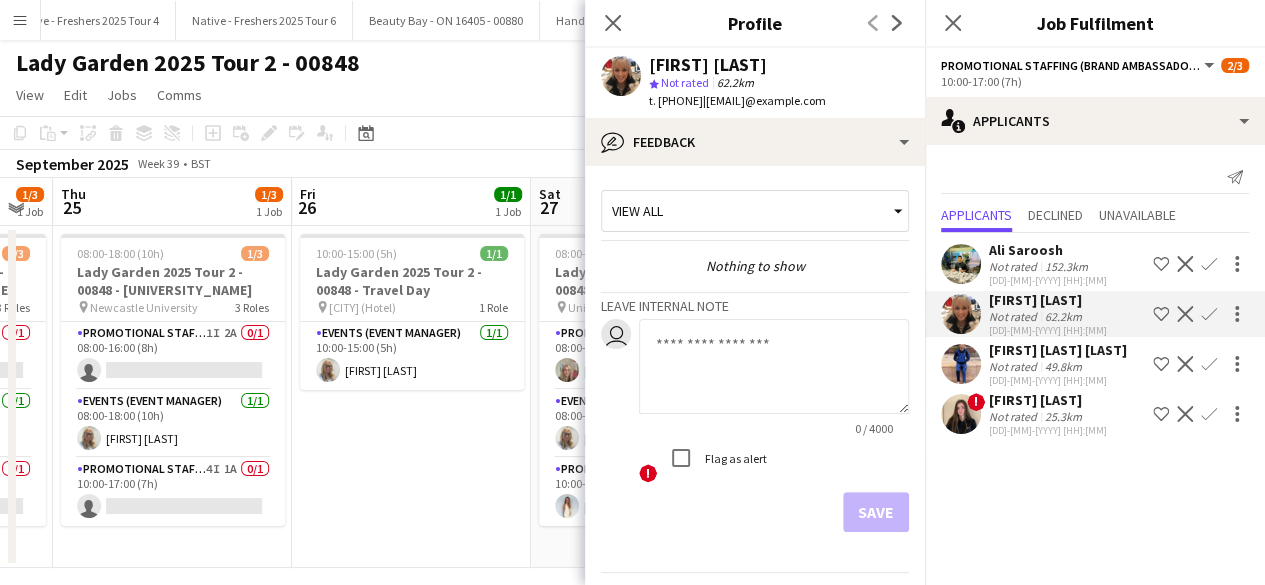 click on "Close pop-in" 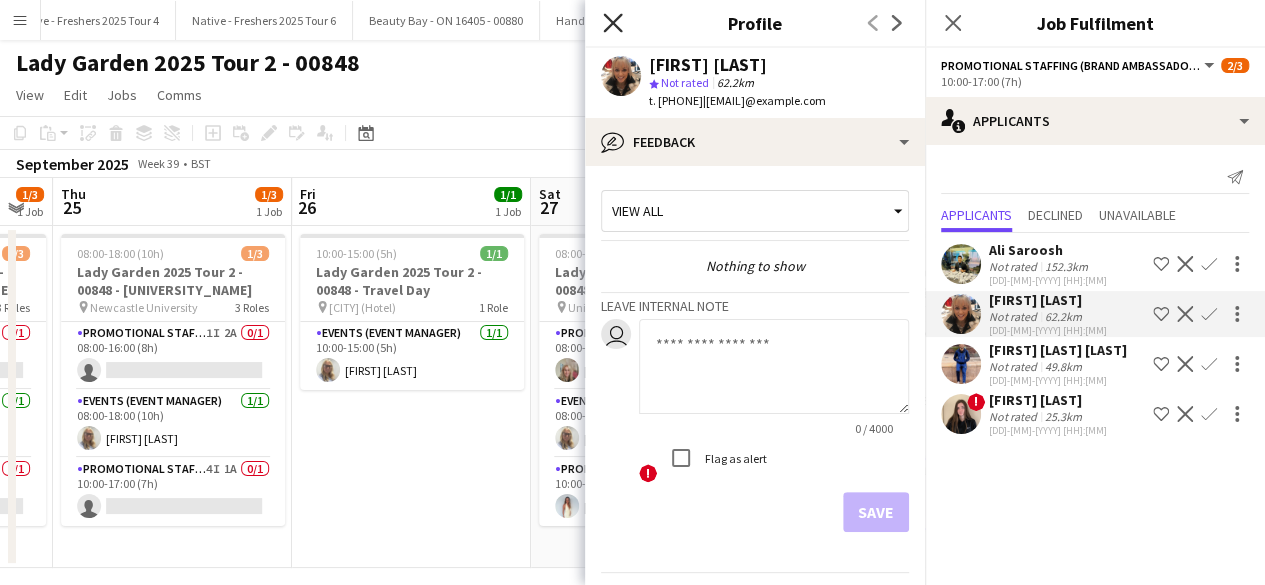 click on "Close pop-in" 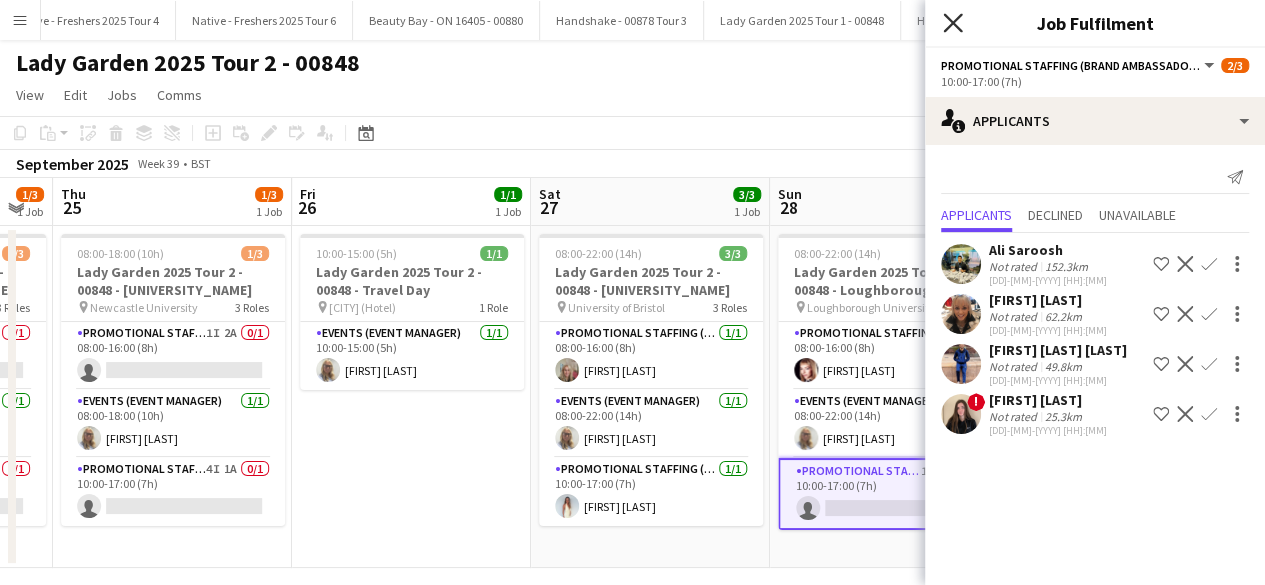 click on "Close pop-in" 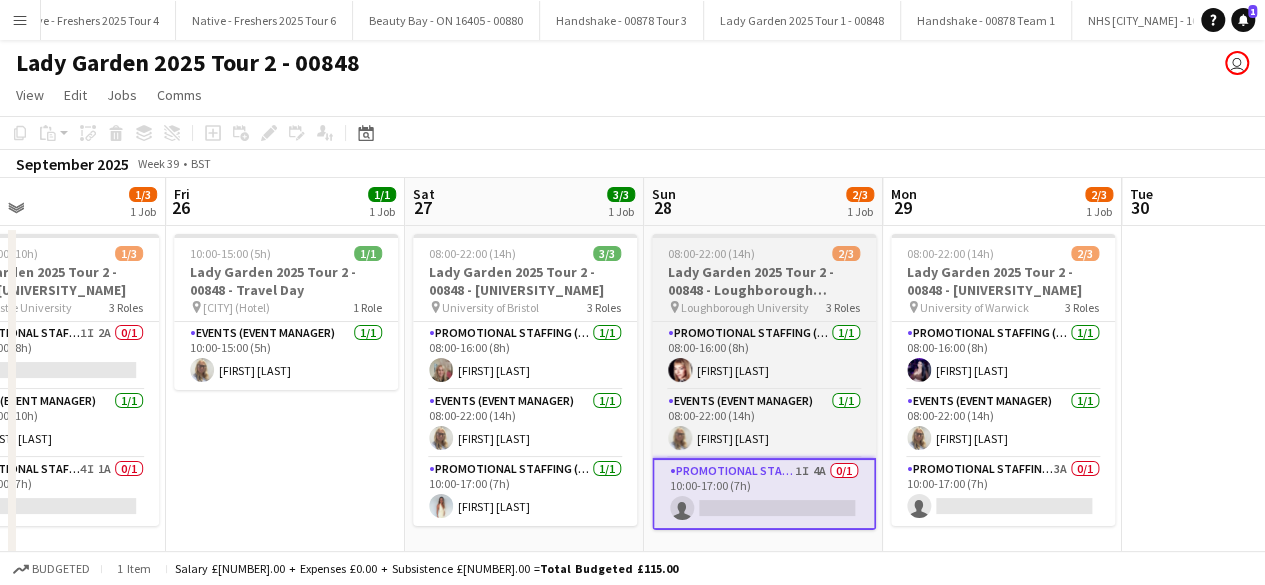 scroll, scrollTop: 0, scrollLeft: 558, axis: horizontal 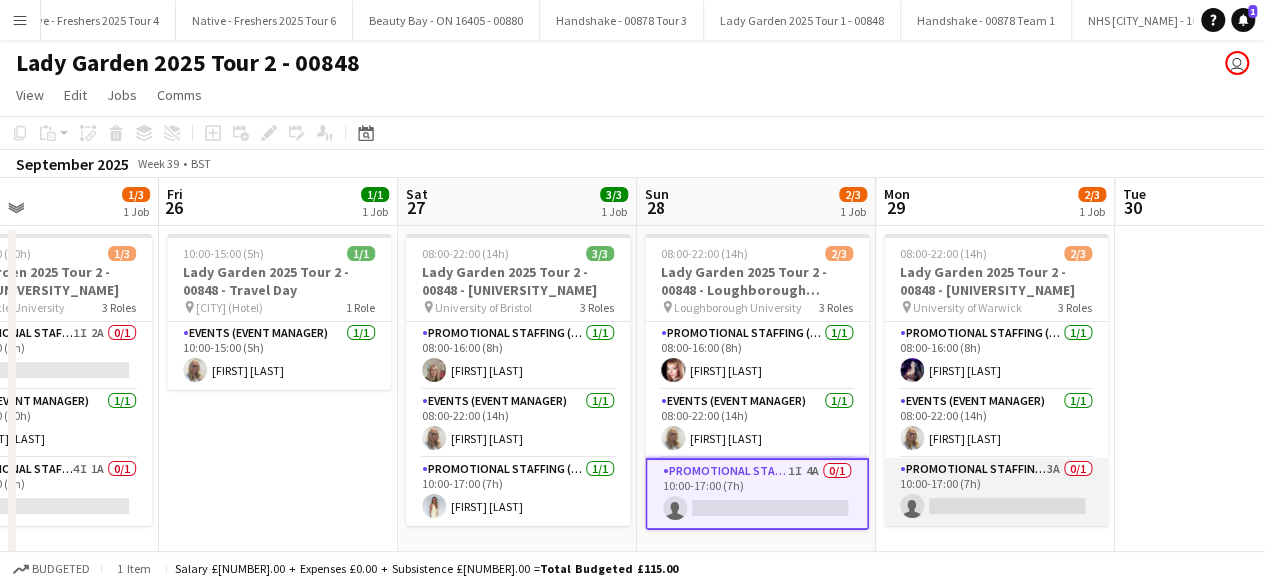click on "Promotional Staffing (Brand Ambassadors)   3A   0/1   10:00-17:00 (7h)
single-neutral-actions" at bounding box center [996, 492] 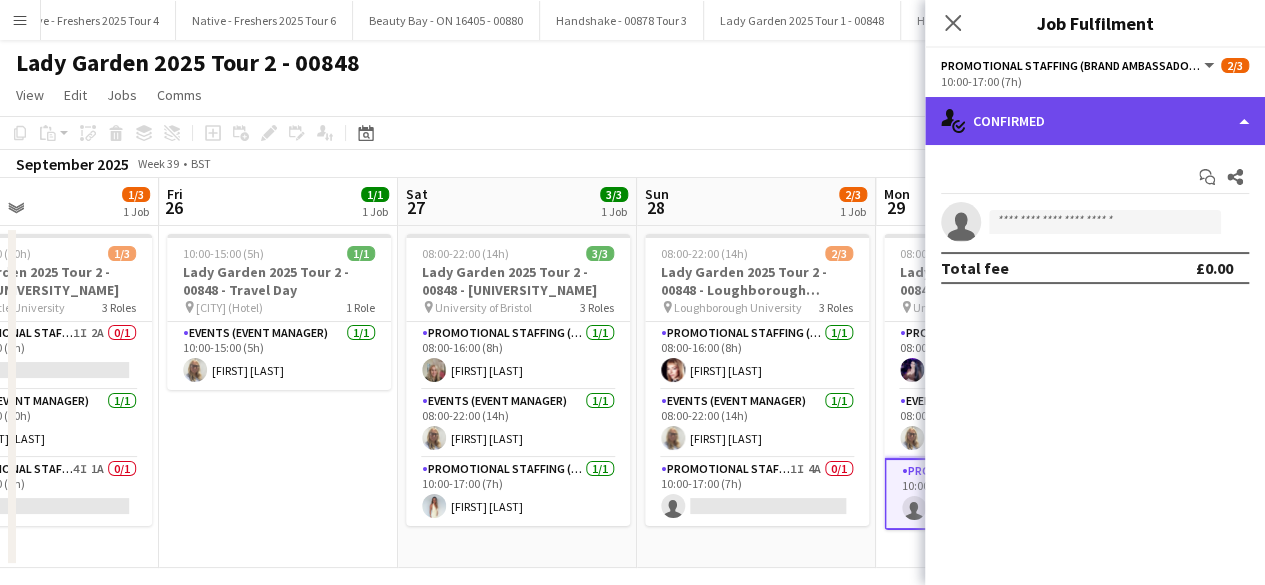 click on "single-neutral-actions-check-2
Confirmed" 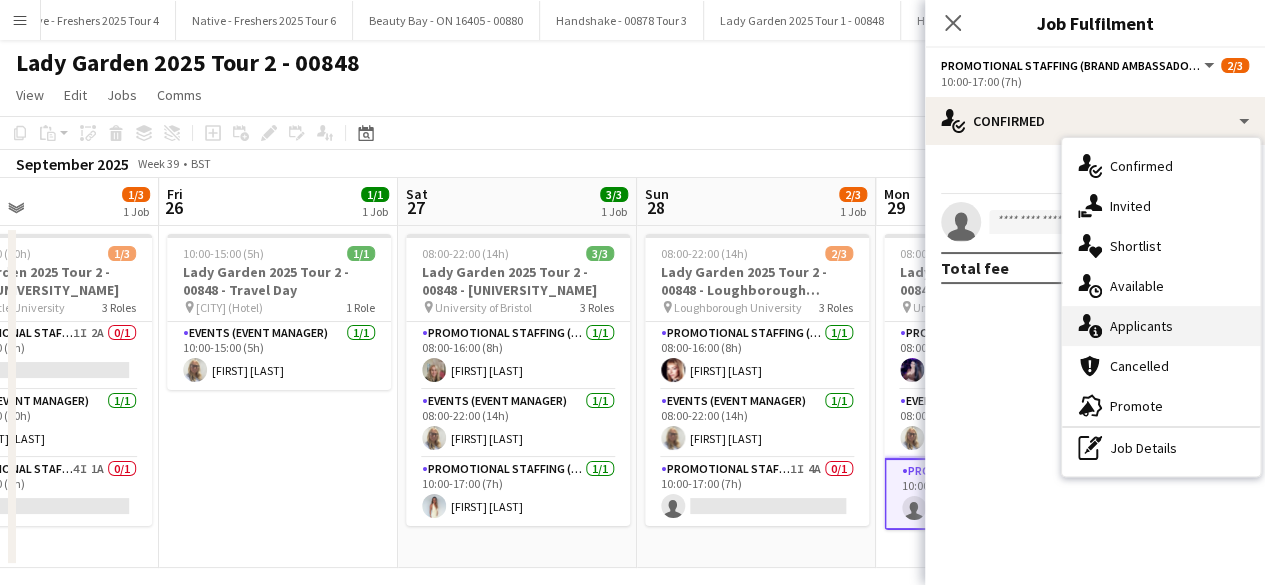 click on "single-neutral-actions-information
Applicants" at bounding box center (1161, 326) 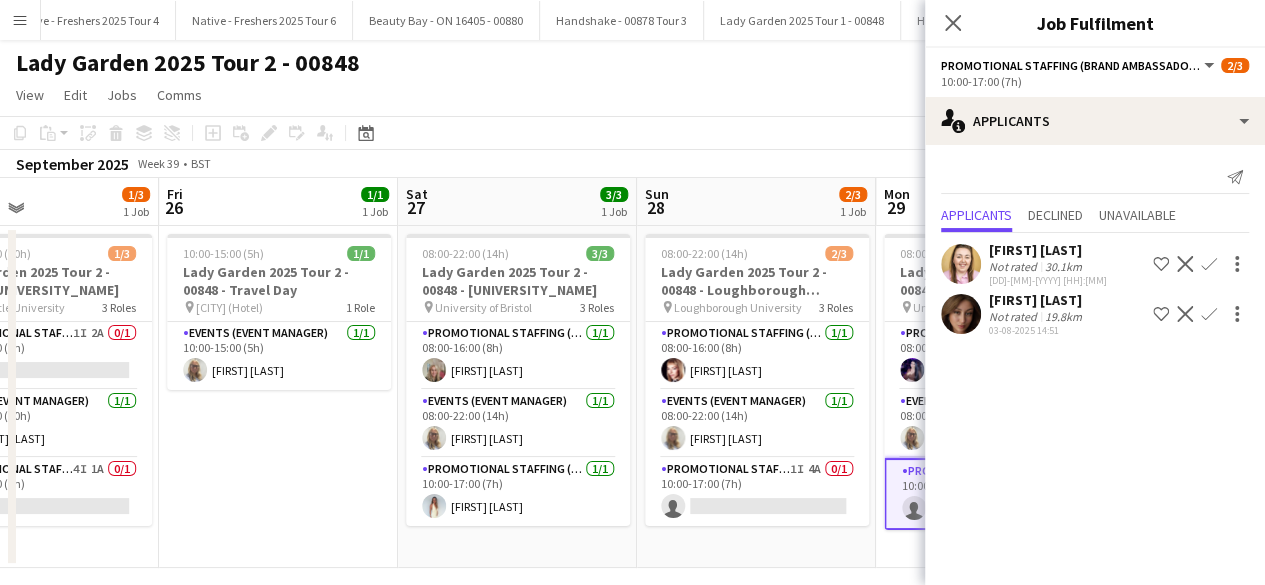 click 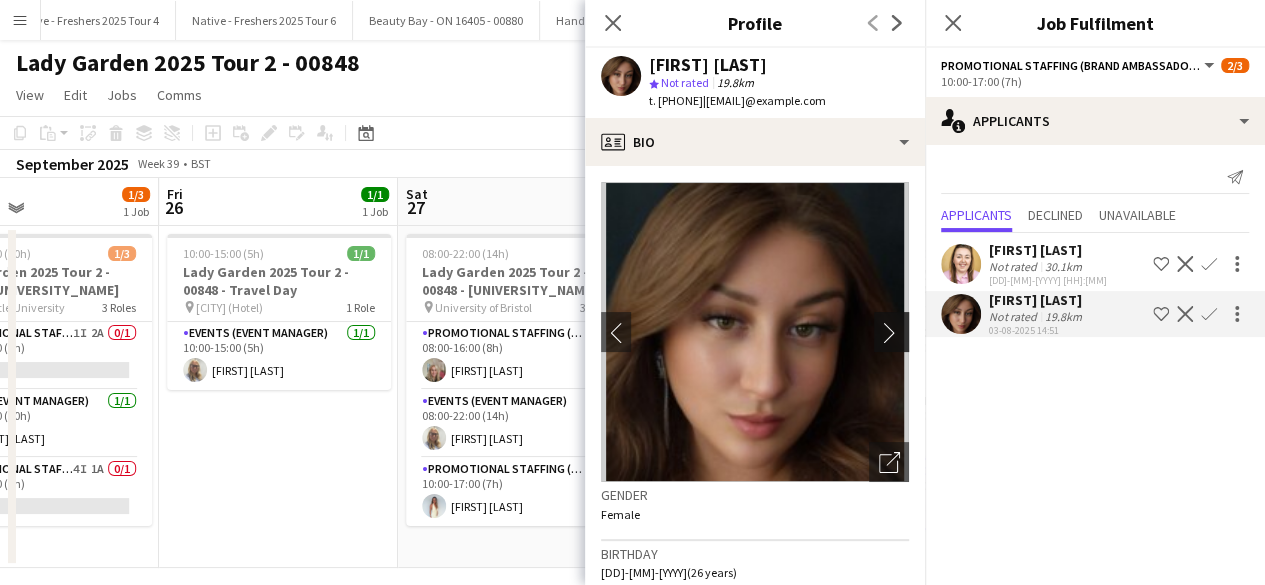 click on "chevron-right" 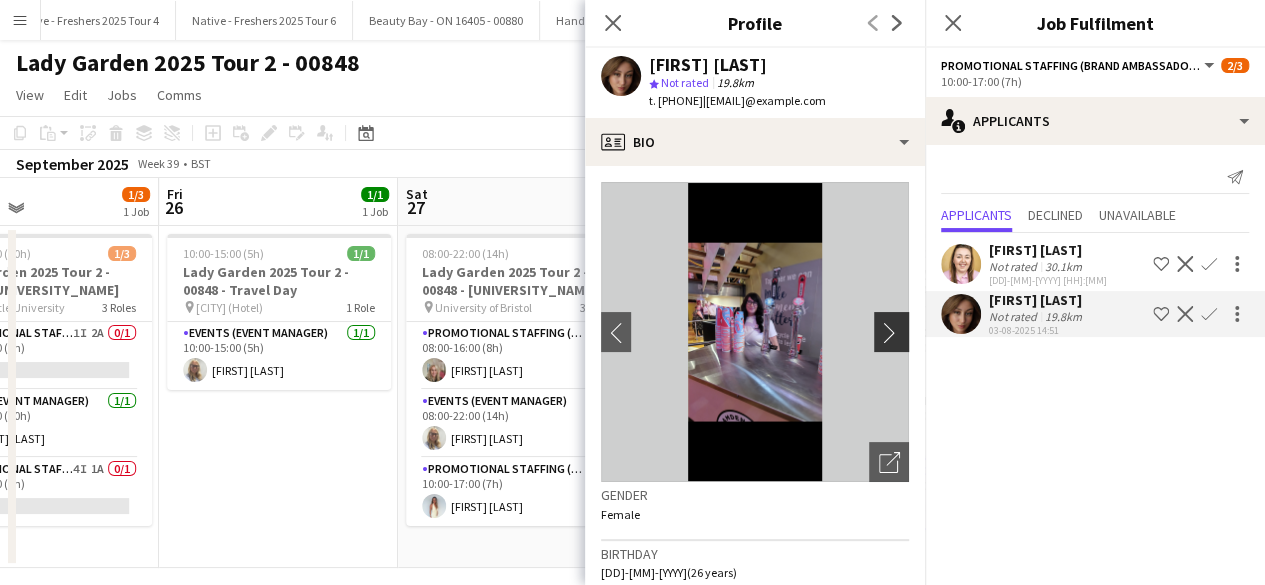 click on "chevron-right" 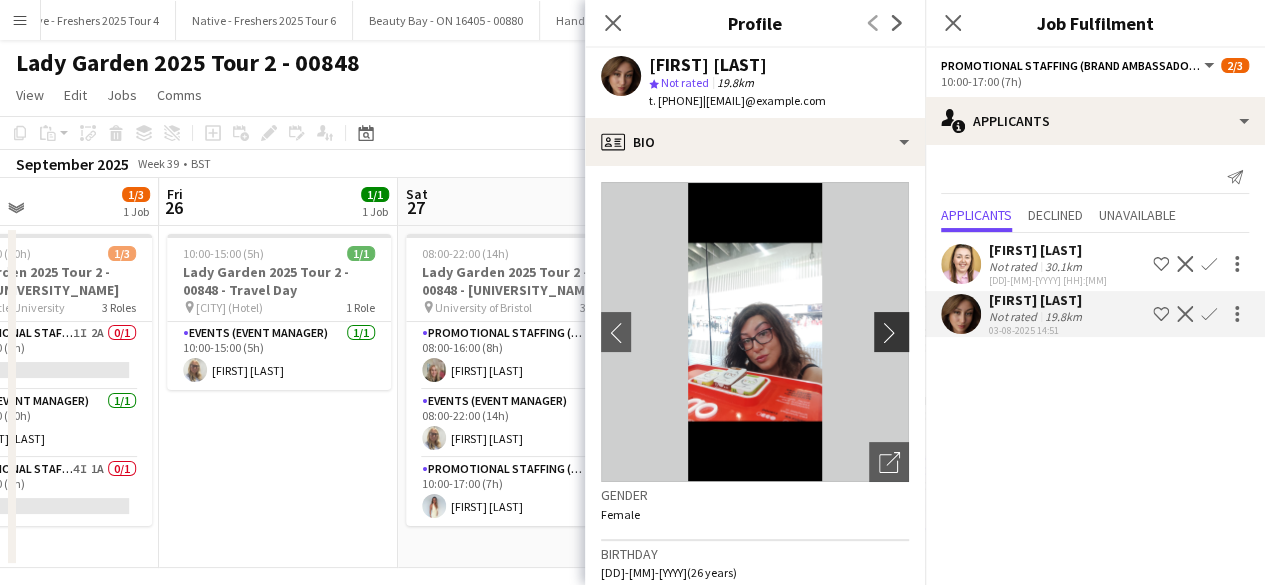 click on "chevron-right" 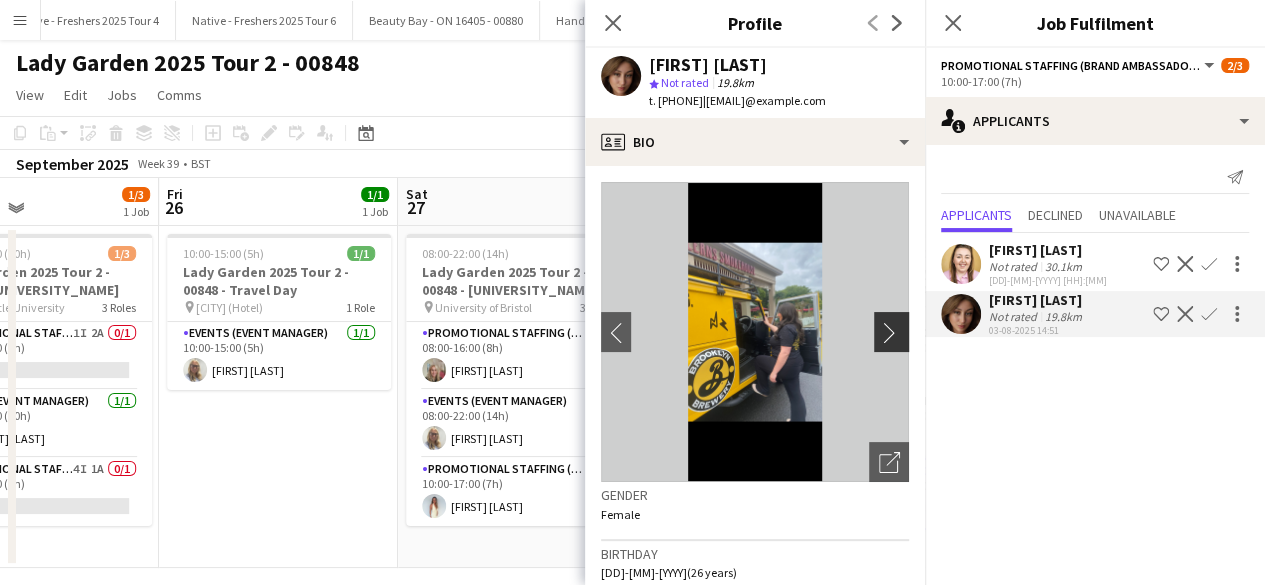 click on "chevron-right" 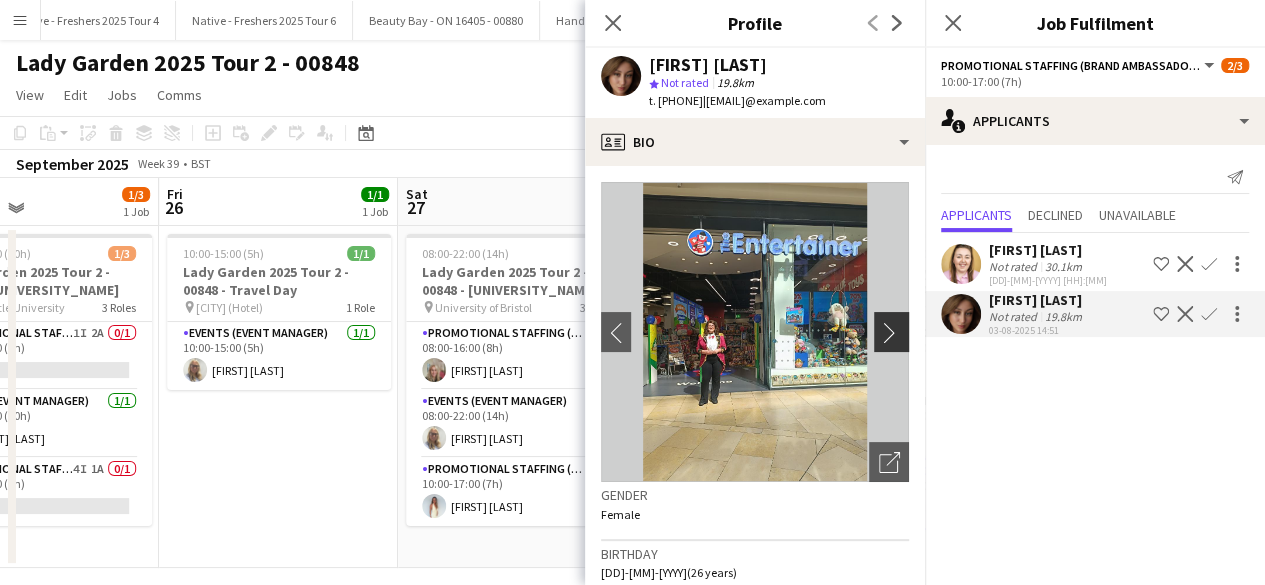 click on "chevron-right" 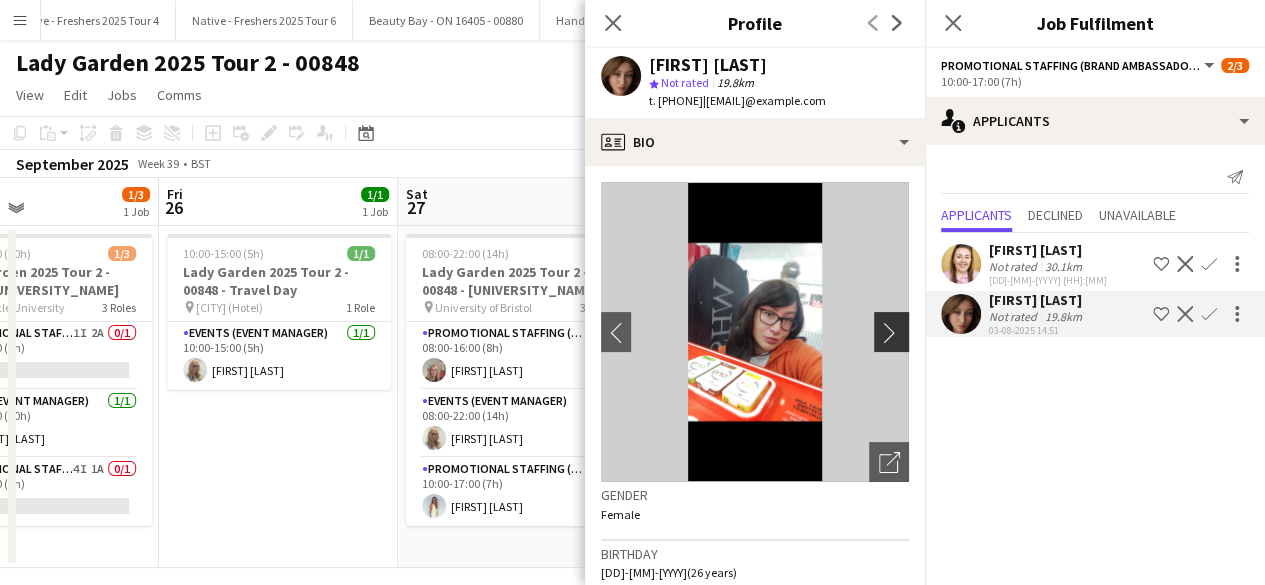 click on "chevron-right" 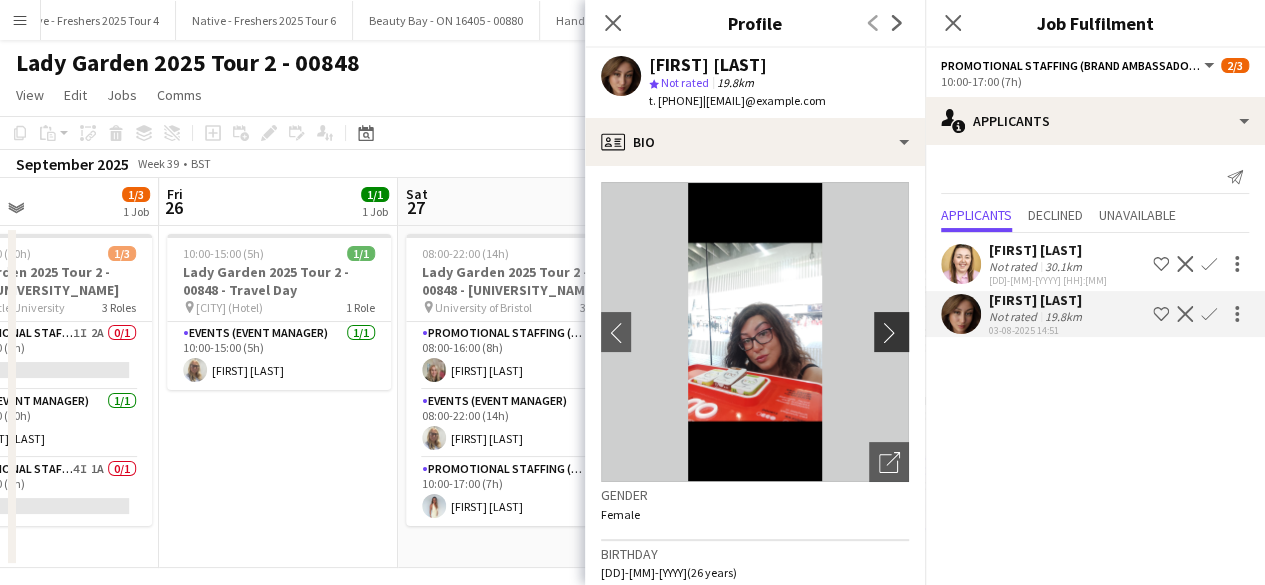 click on "chevron-right" 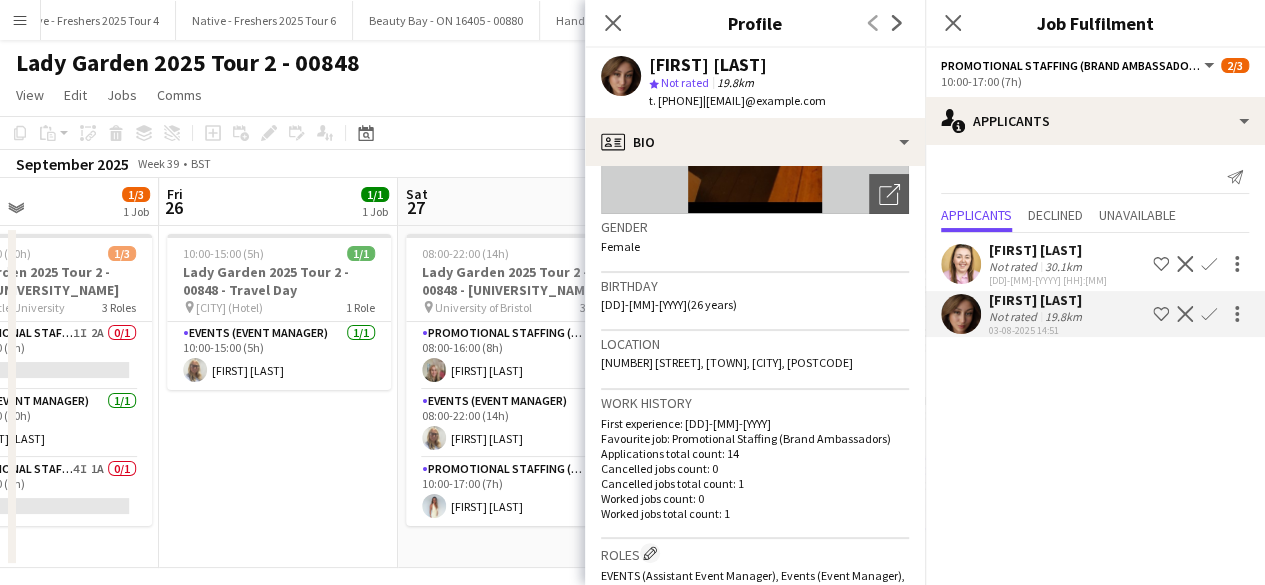 scroll, scrollTop: 270, scrollLeft: 0, axis: vertical 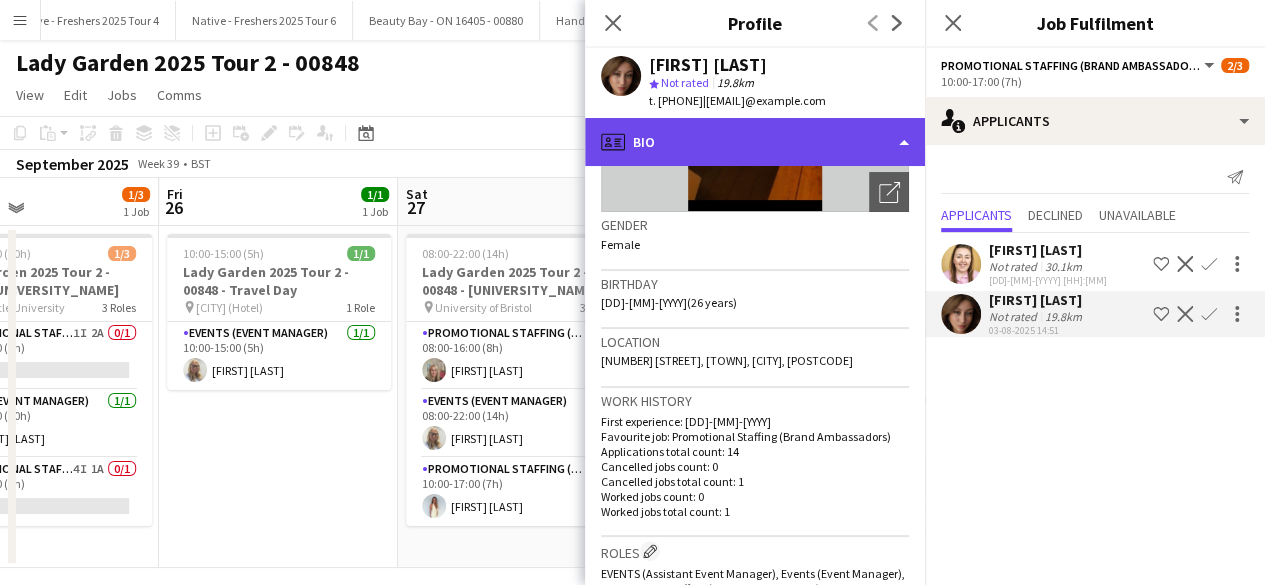 click on "profile
Bio" 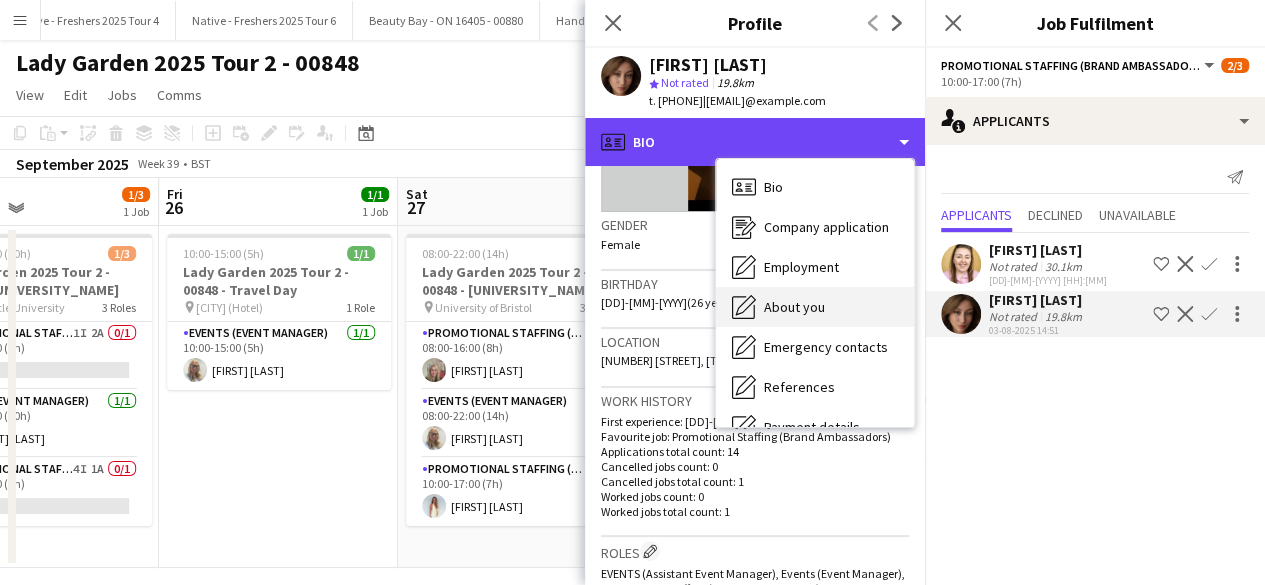 scroll, scrollTop: 188, scrollLeft: 0, axis: vertical 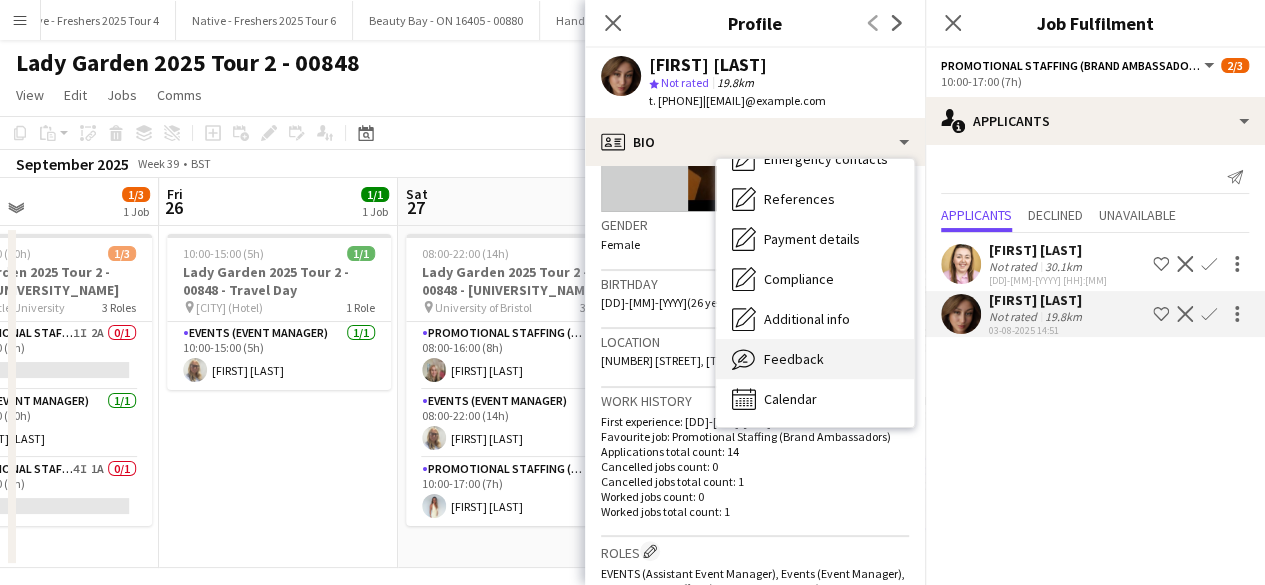 click on "Feedback" at bounding box center (794, 359) 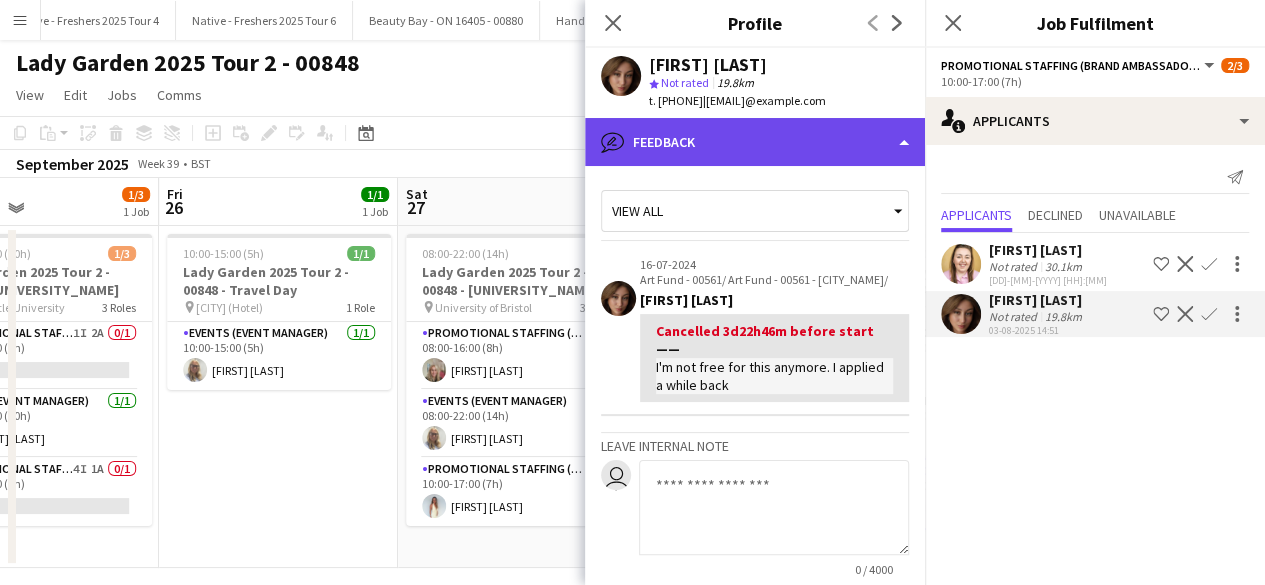 click on "bubble-pencil
Feedback" 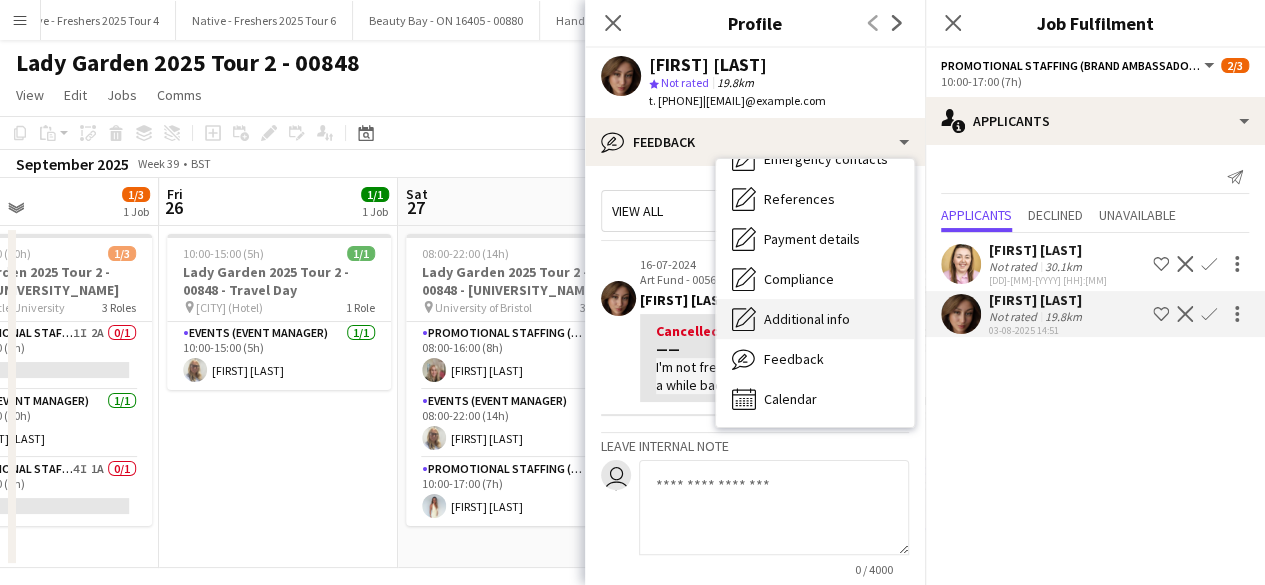 click on "Additional info" at bounding box center (807, 319) 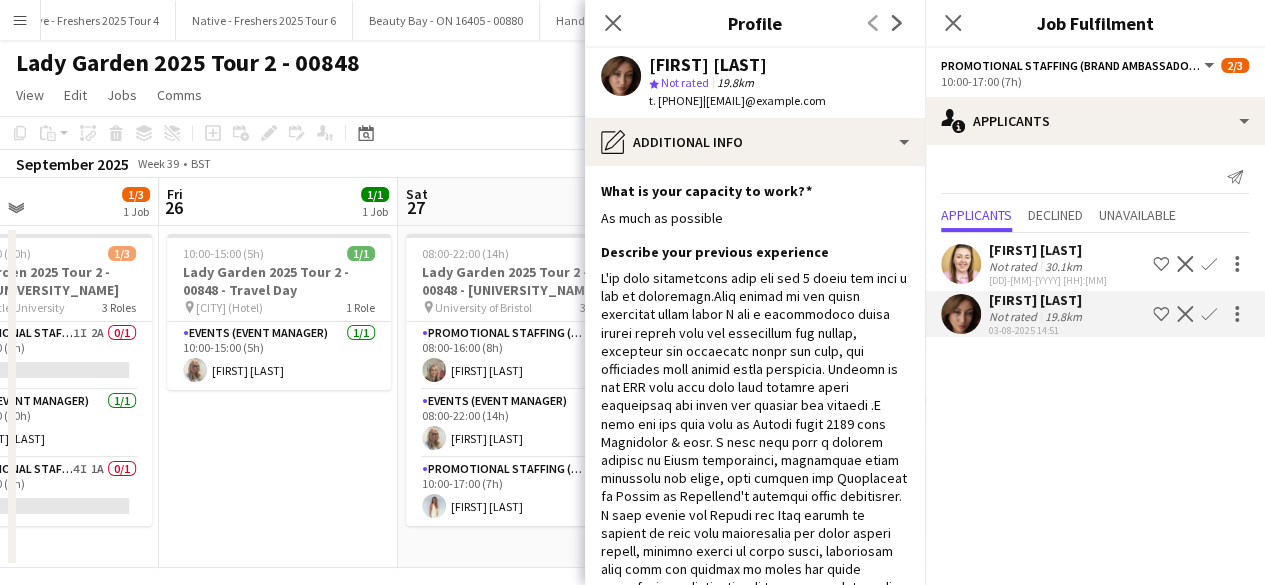 scroll, scrollTop: 48, scrollLeft: 0, axis: vertical 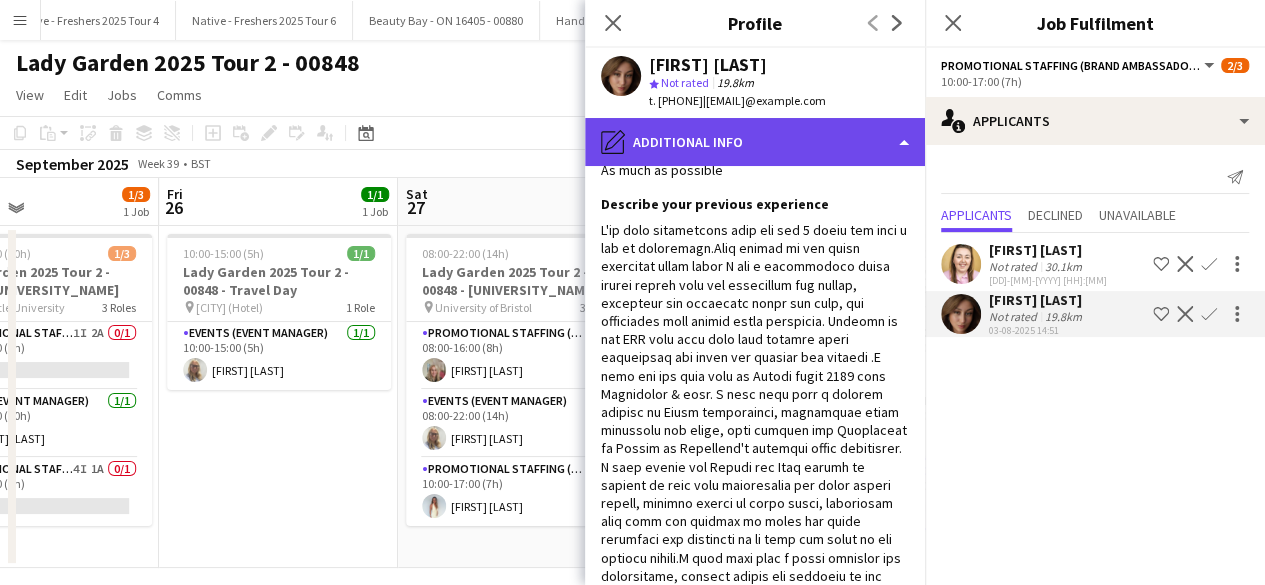 click on "pencil4
Additional info" 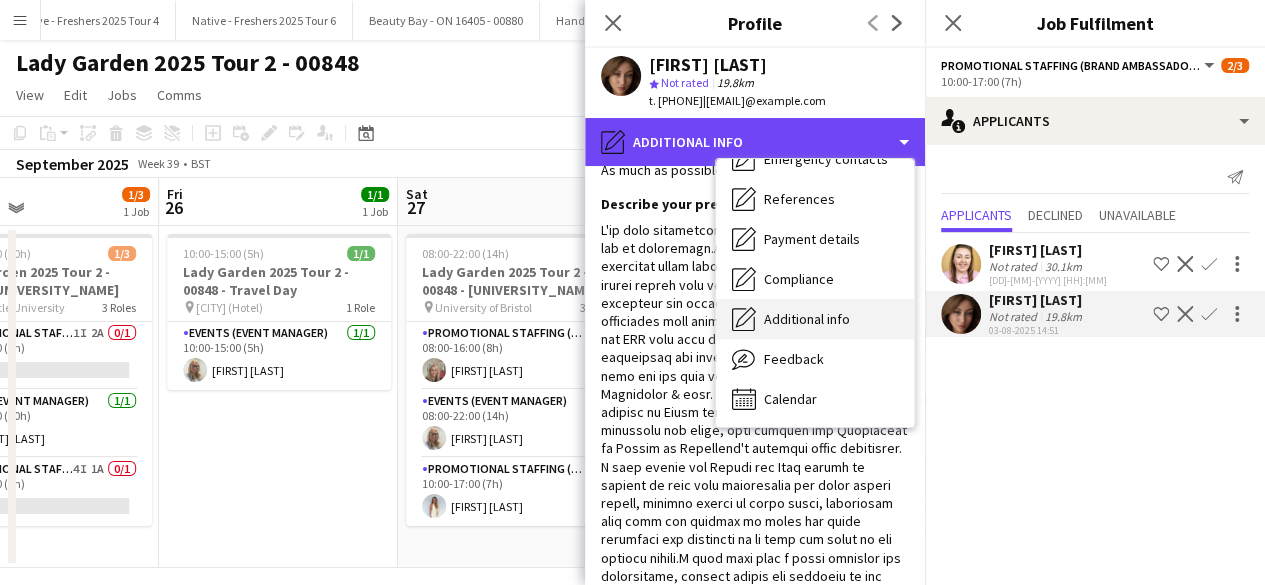 scroll, scrollTop: 0, scrollLeft: 0, axis: both 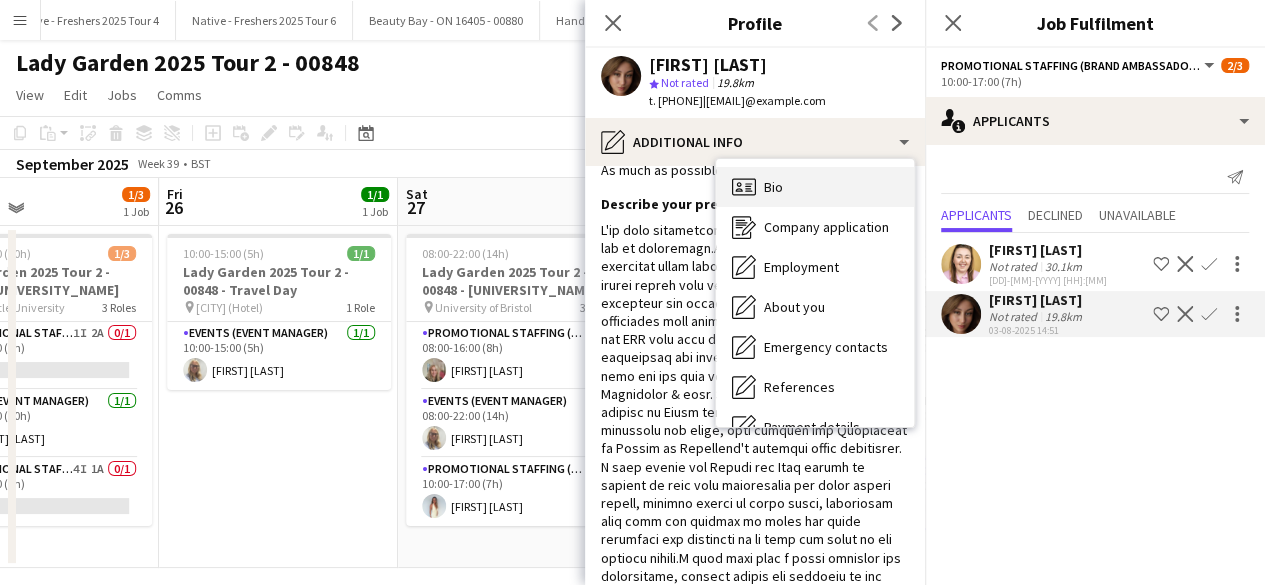 click on "Bio
Bio" at bounding box center [815, 187] 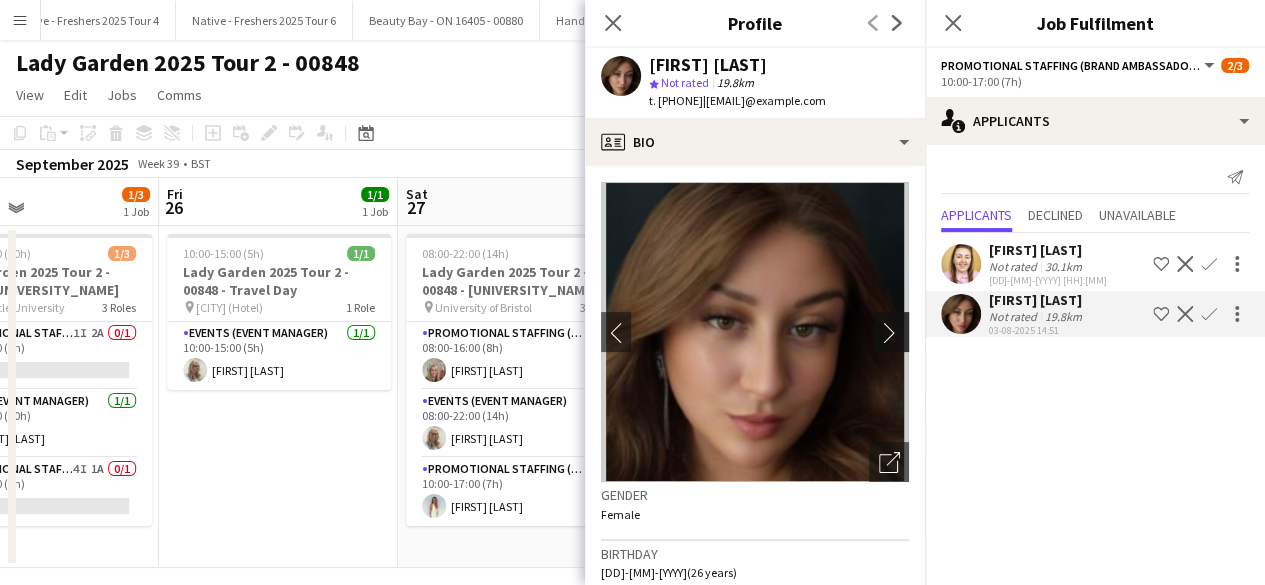 click on "chevron-right" 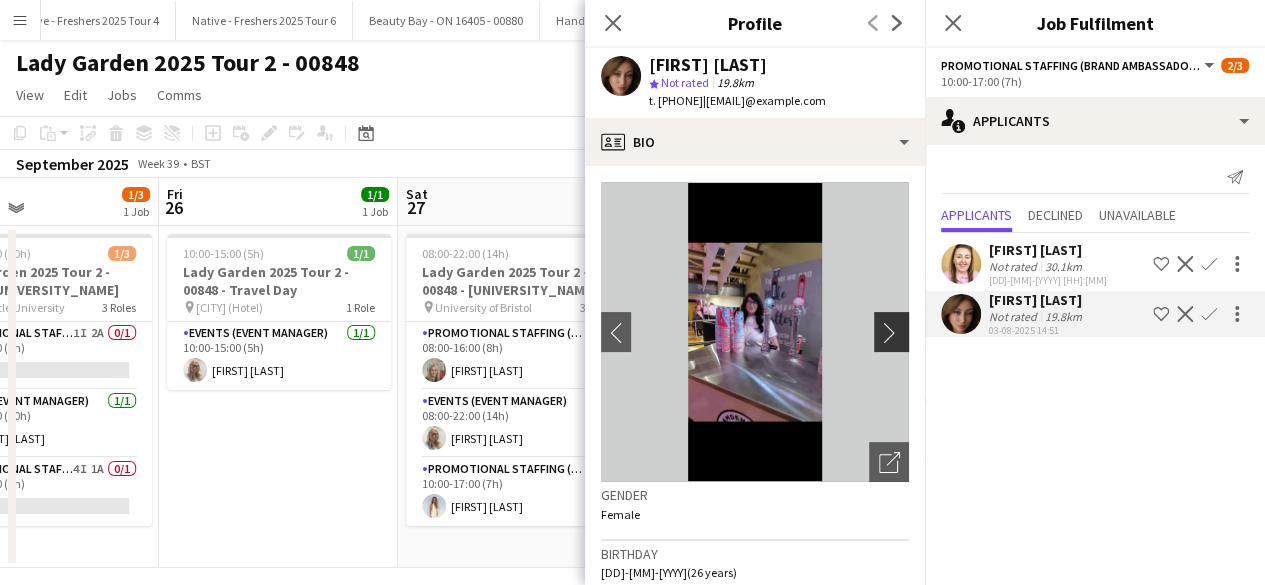 click on "chevron-right" 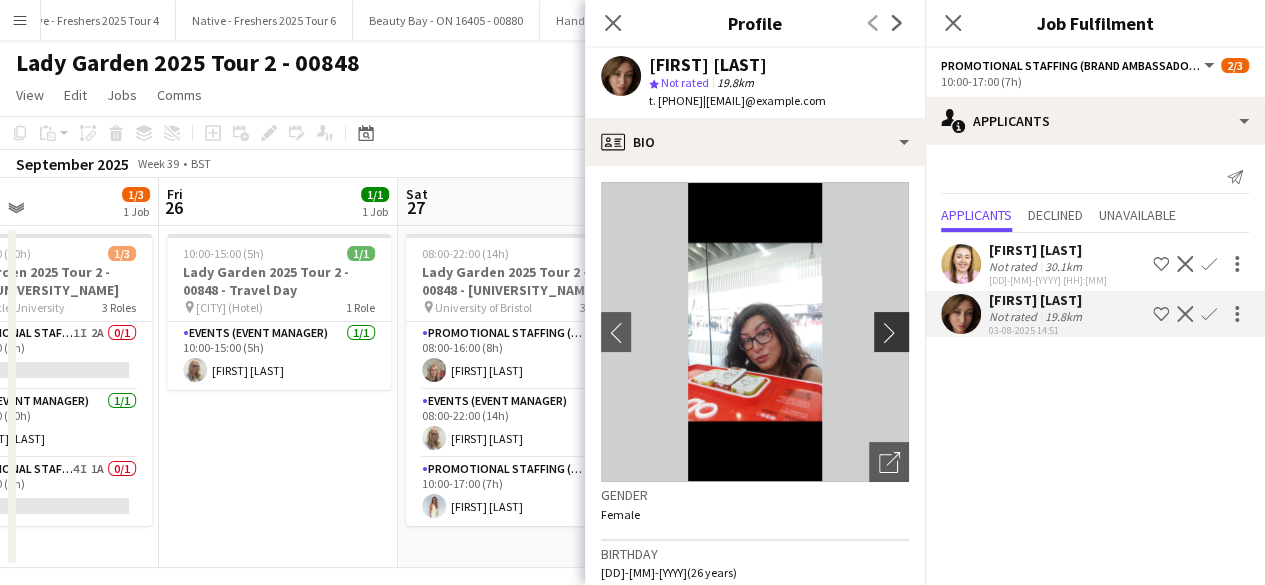 click on "chevron-right" 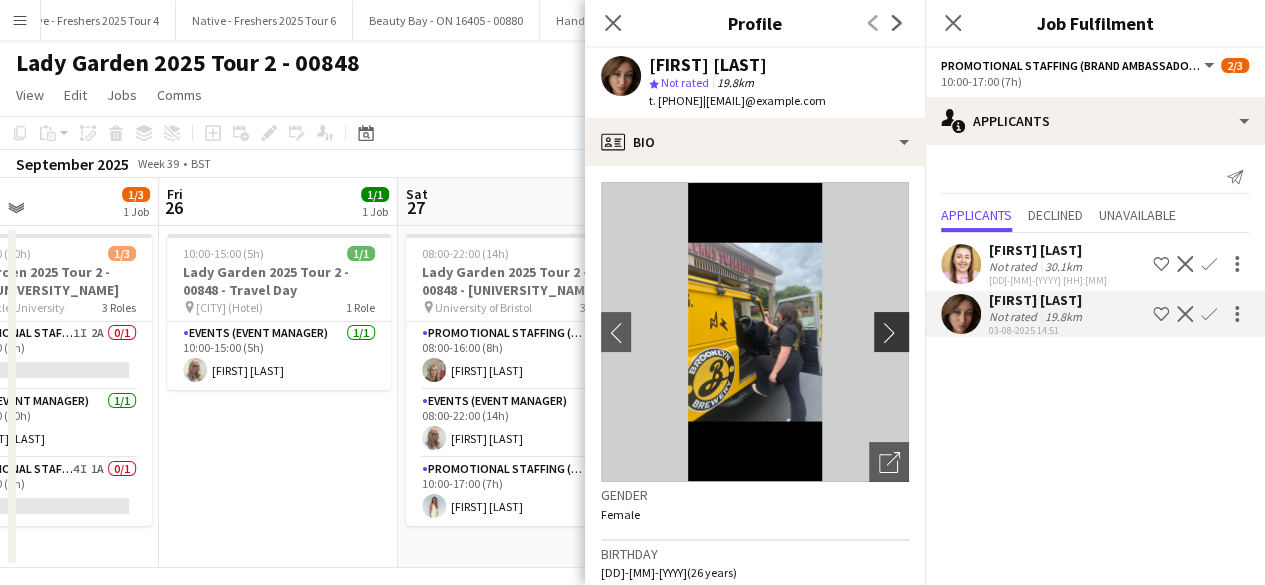 click on "chevron-right" 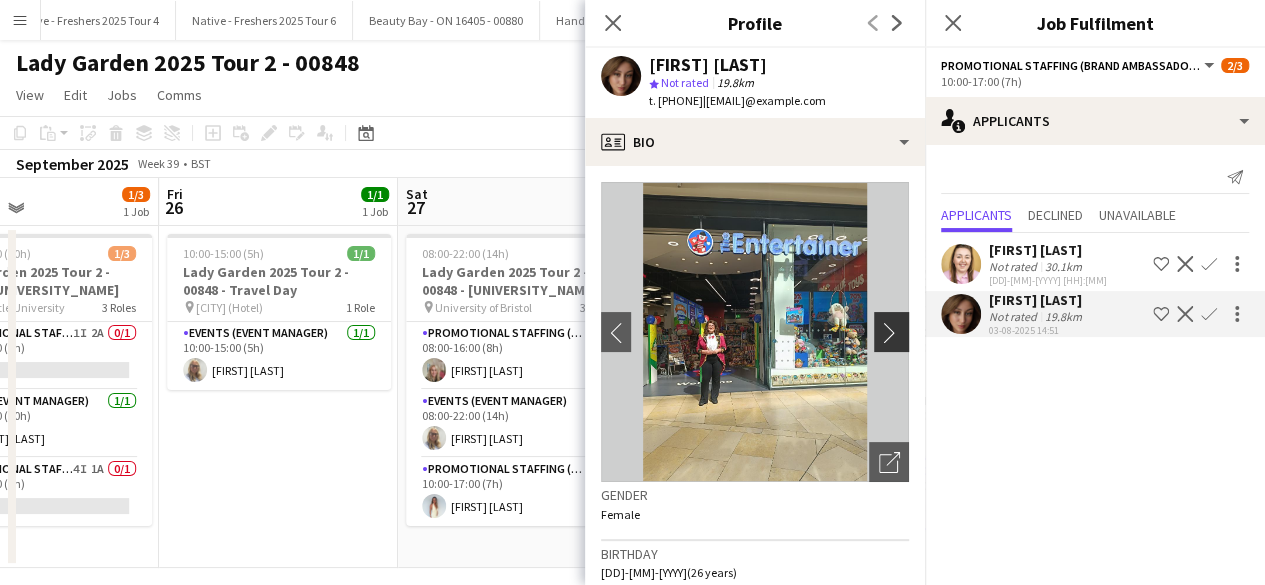 click on "chevron-right" 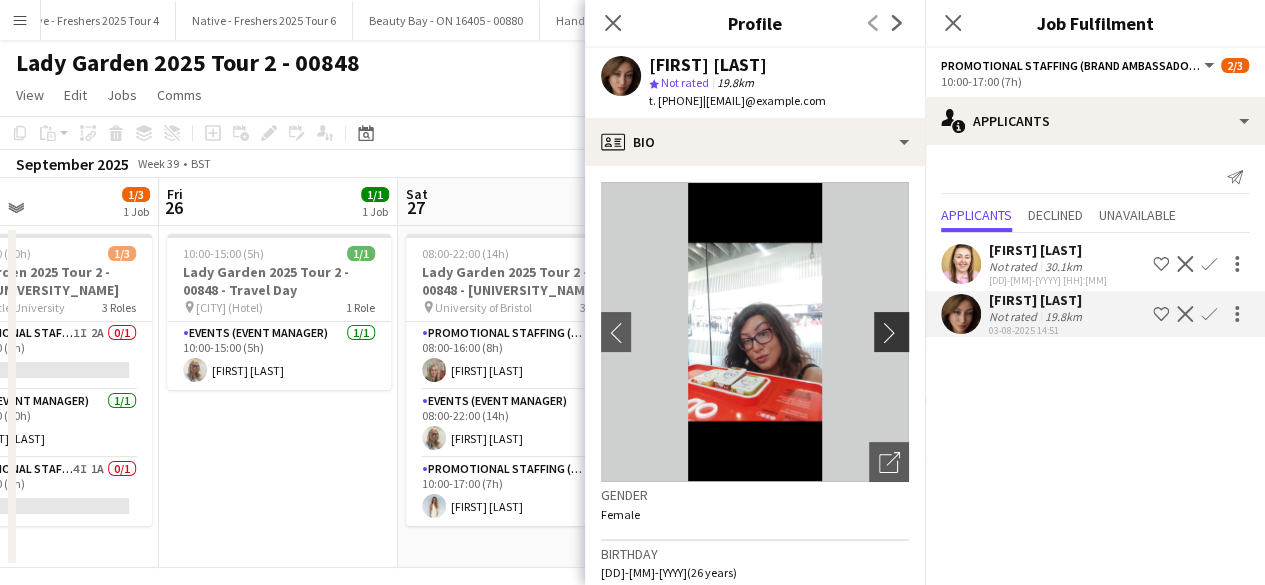 click on "chevron-right" 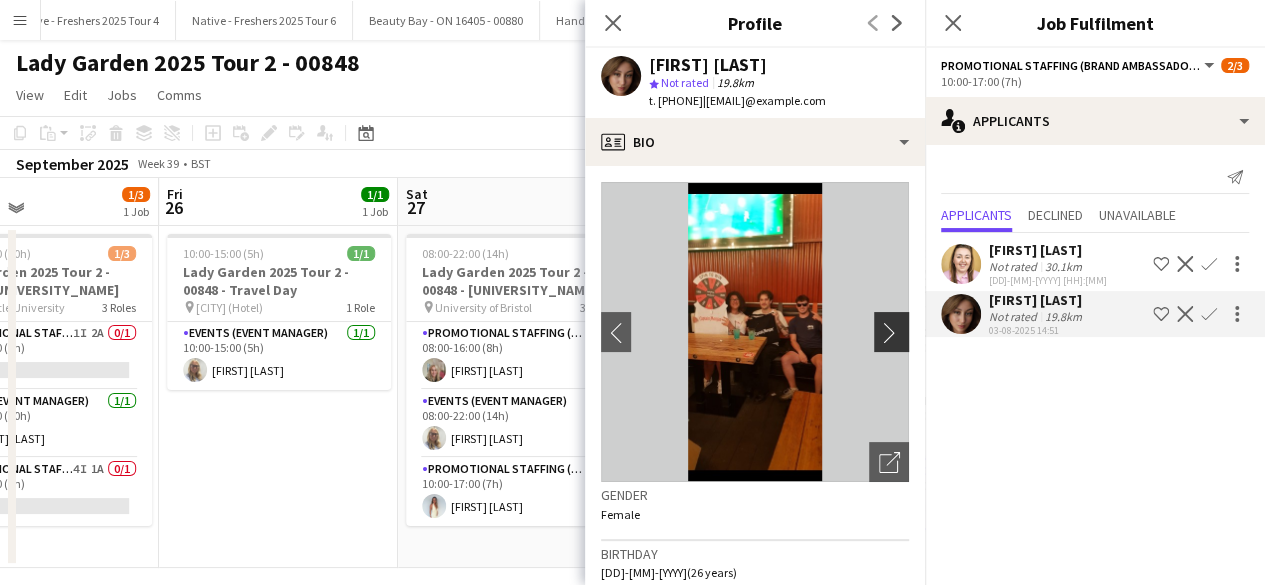 click on "chevron-right" 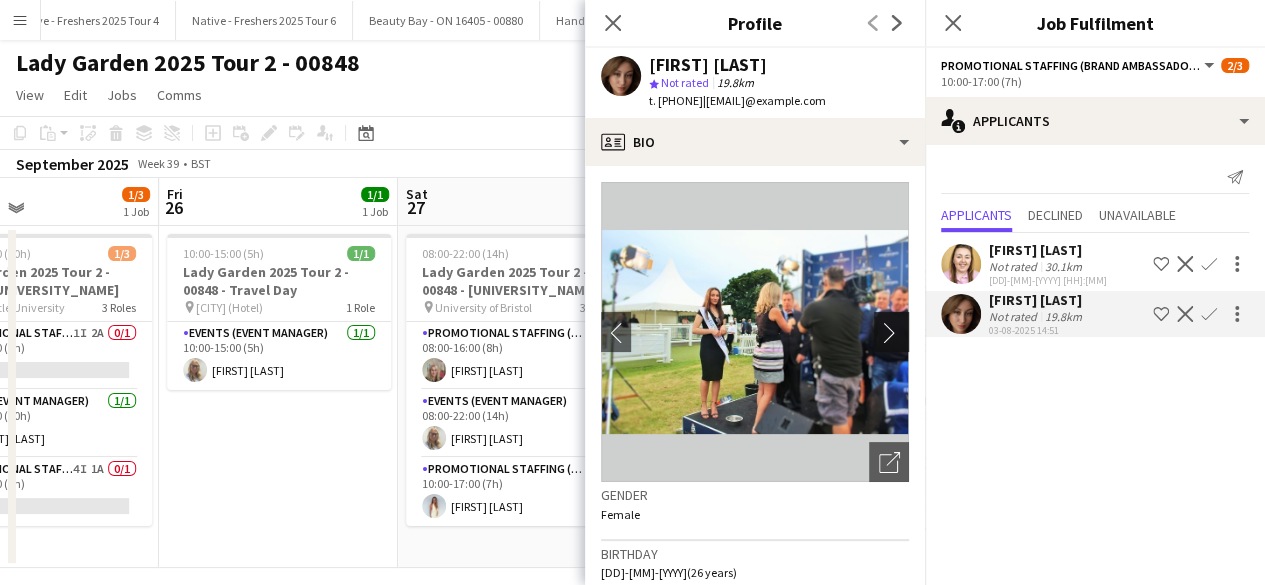 click on "chevron-right" 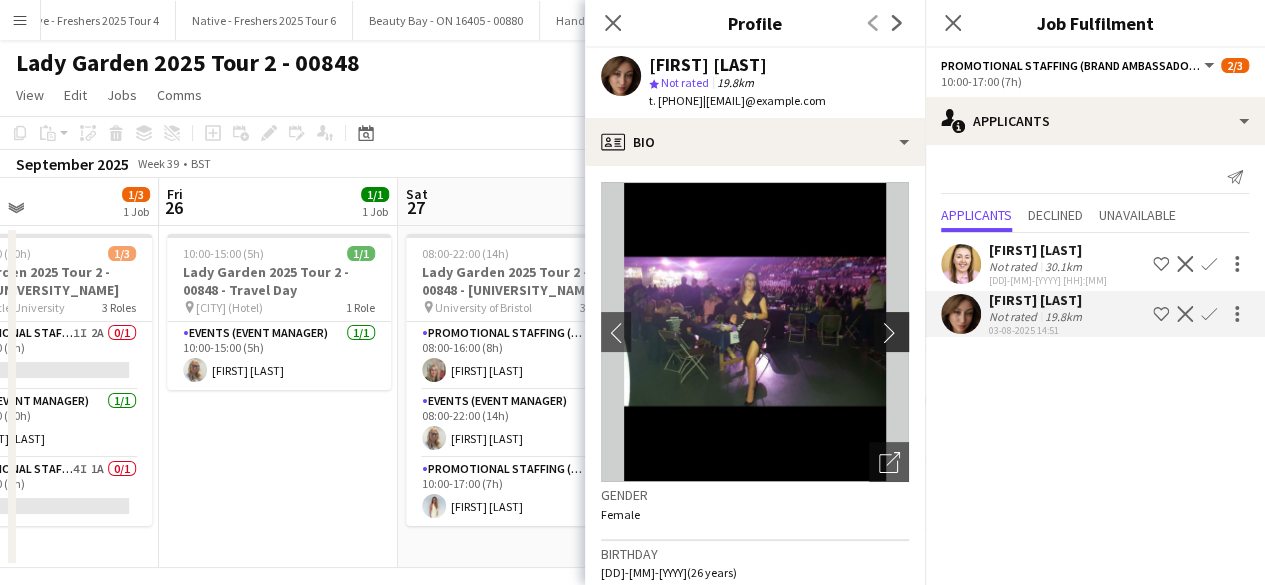 click on "chevron-right" 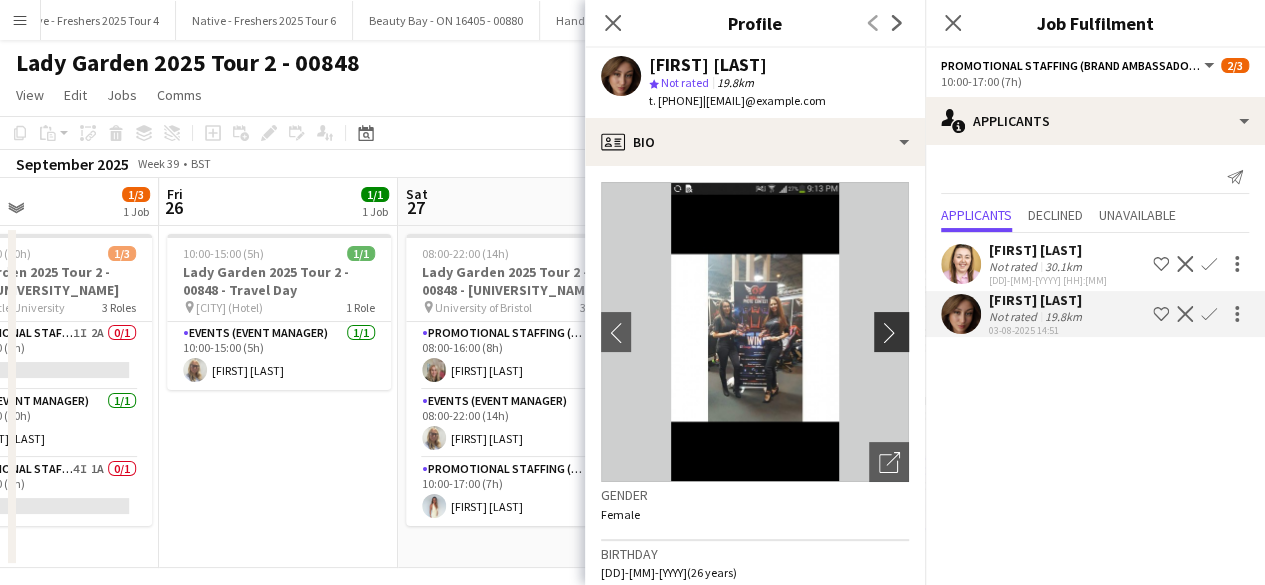 click on "chevron-right" 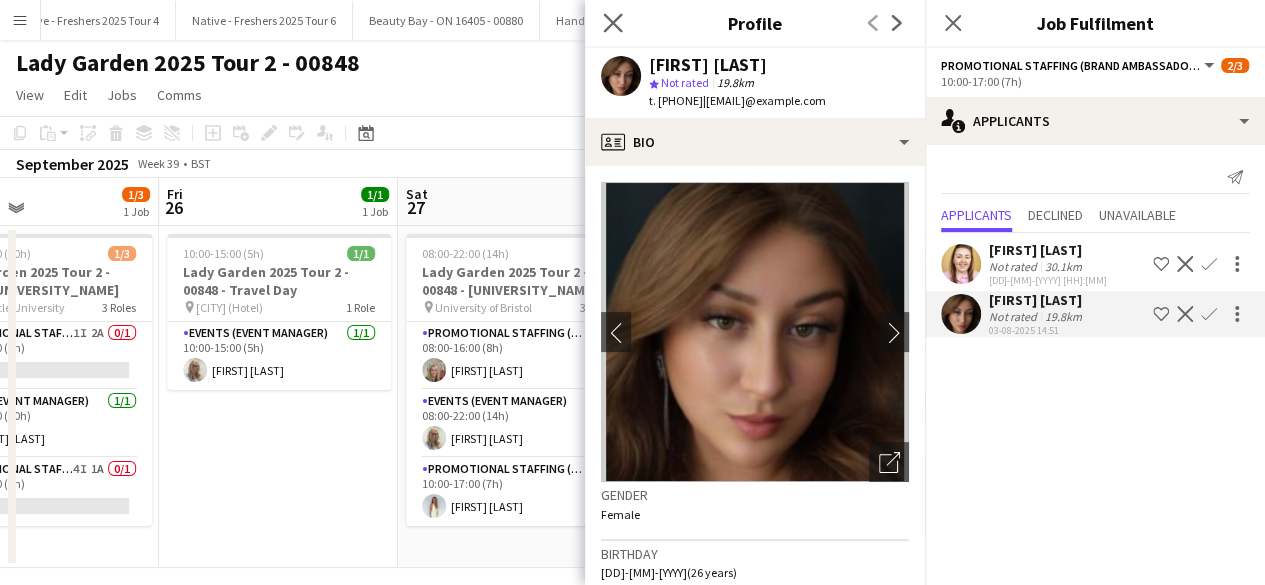 click on "Close pop-in" 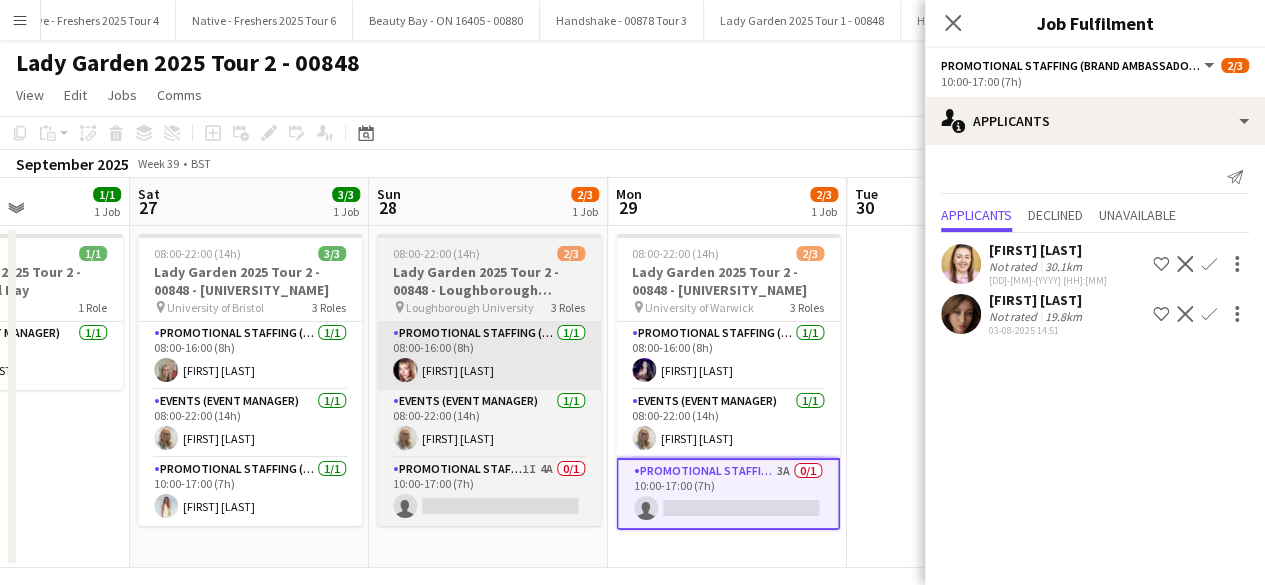 scroll, scrollTop: 0, scrollLeft: 828, axis: horizontal 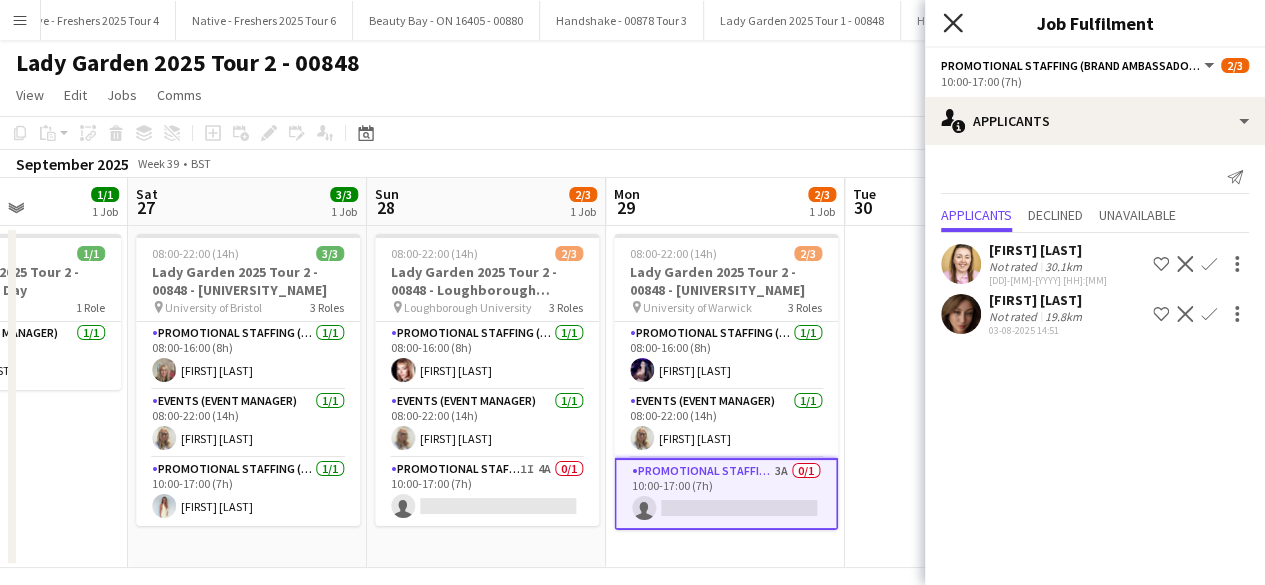 click 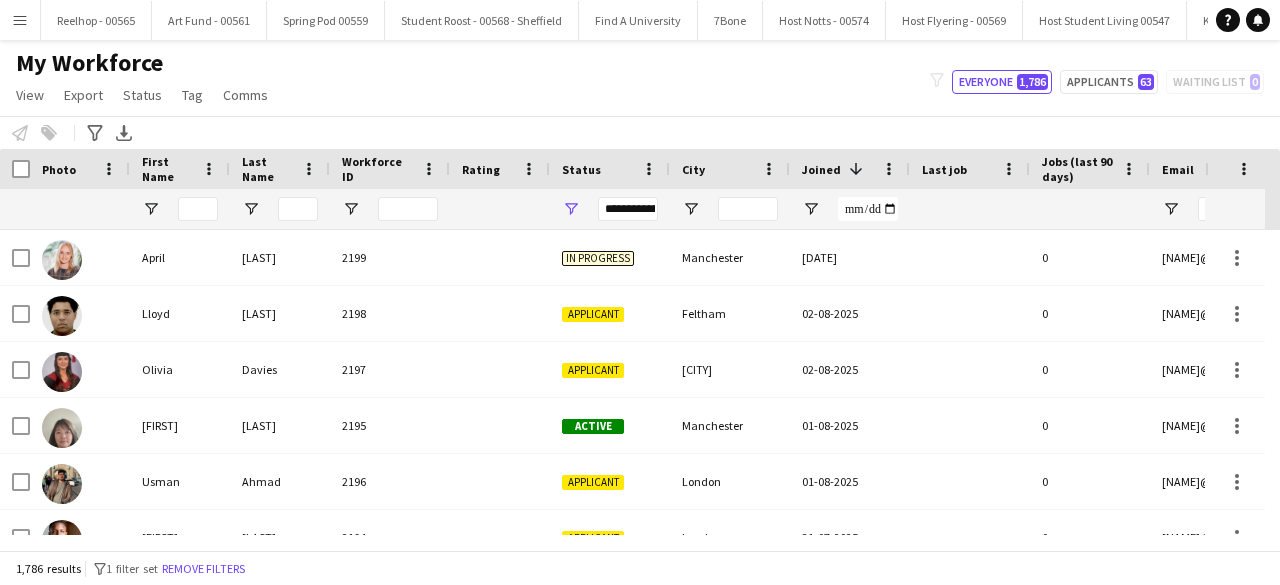 scroll, scrollTop: 0, scrollLeft: 0, axis: both 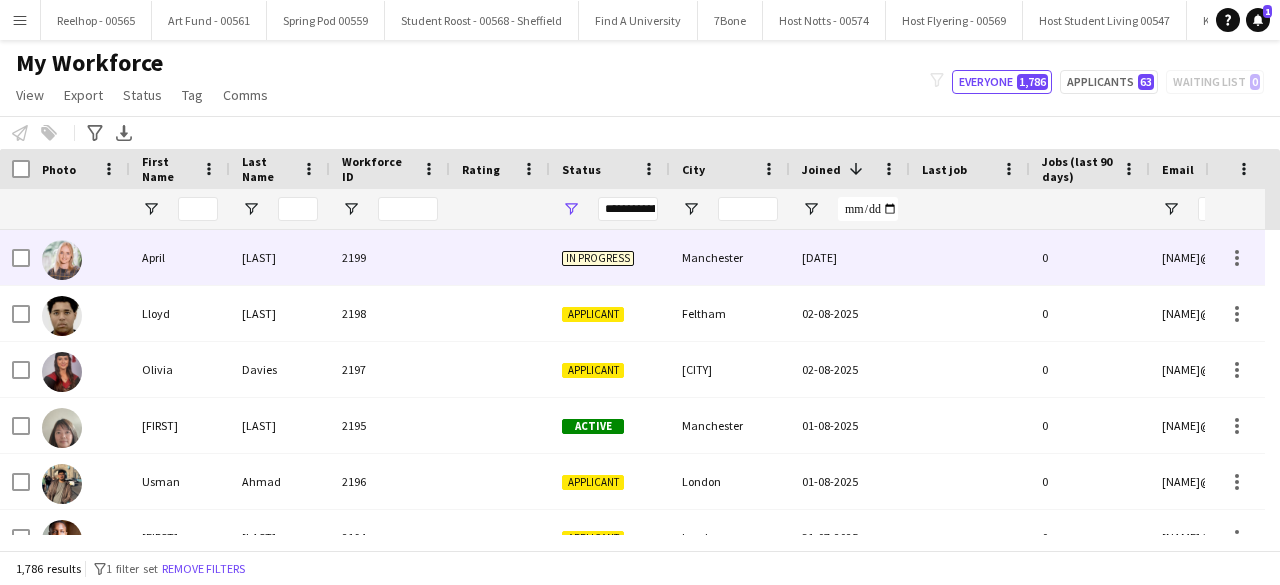 click on "2199" at bounding box center [390, 257] 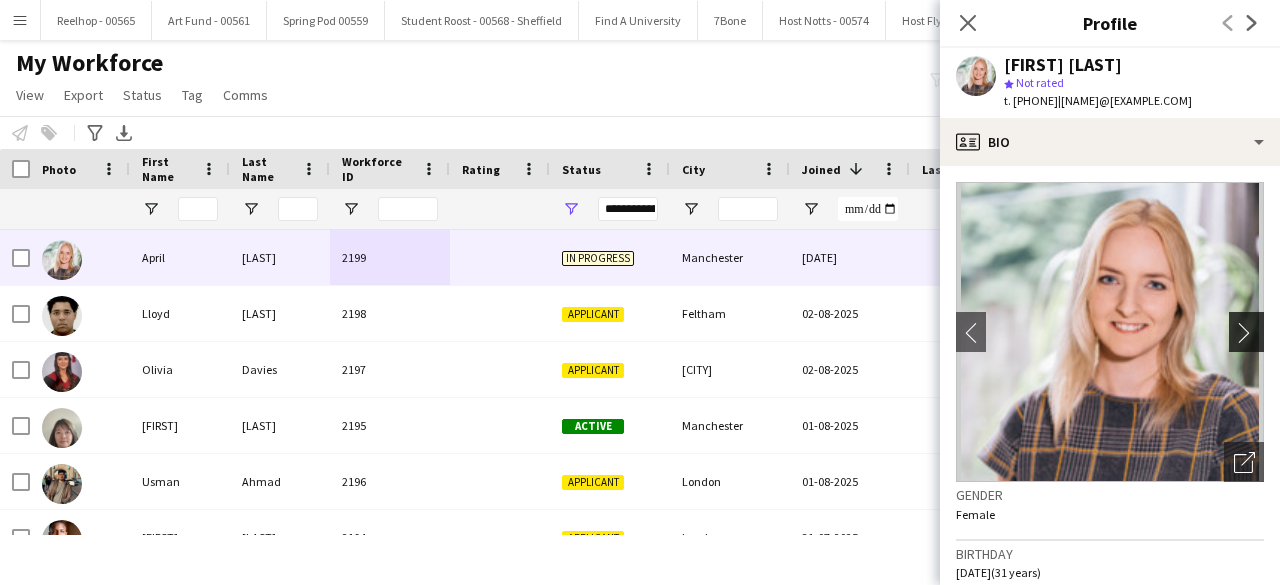 click on "chevron-right" 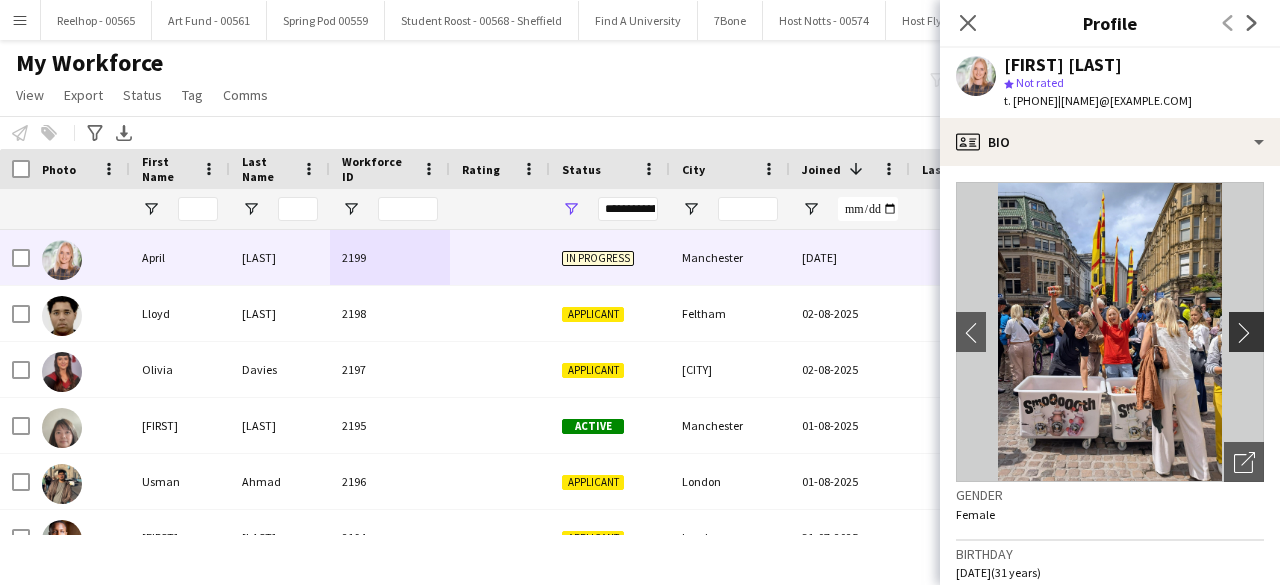 scroll, scrollTop: 0, scrollLeft: 0, axis: both 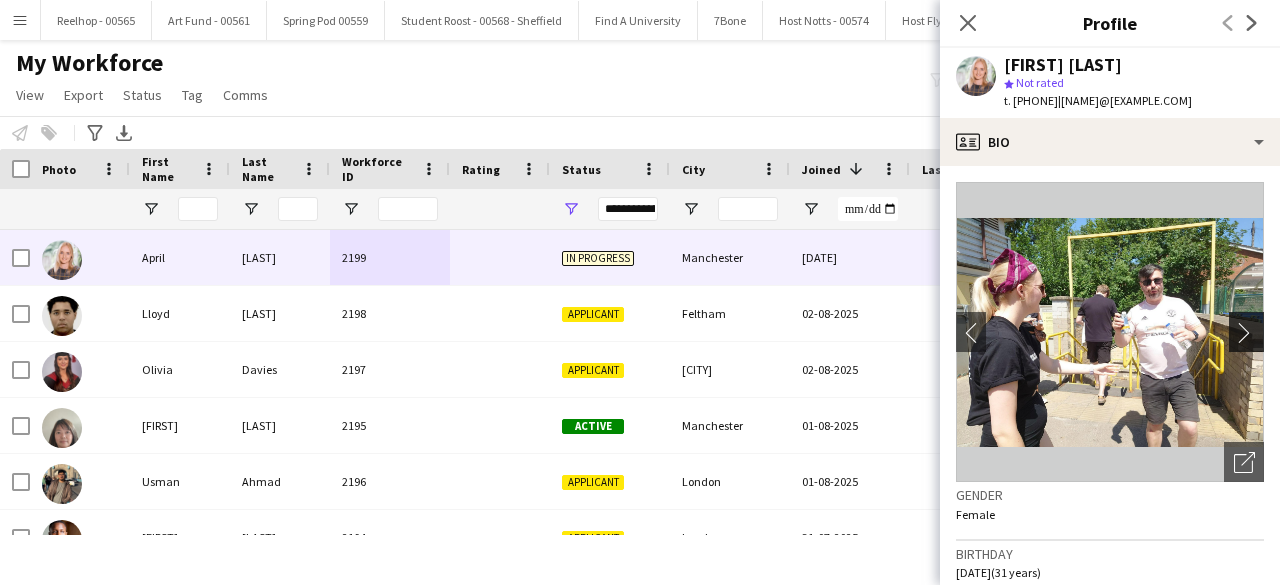 click on "chevron-right" 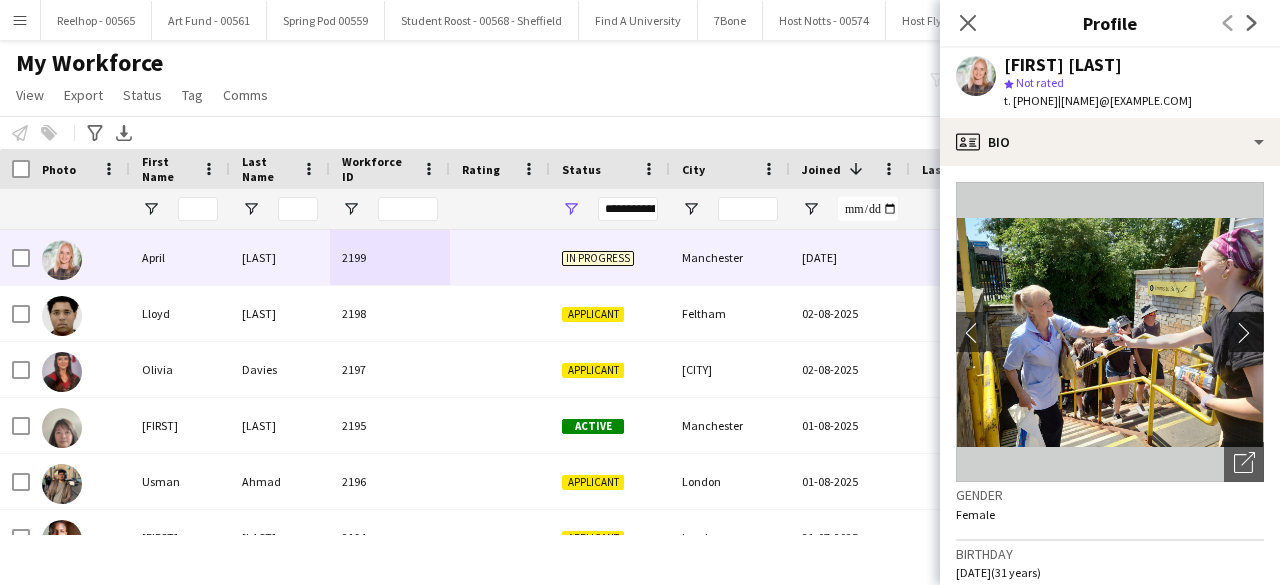 click on "chevron-right" 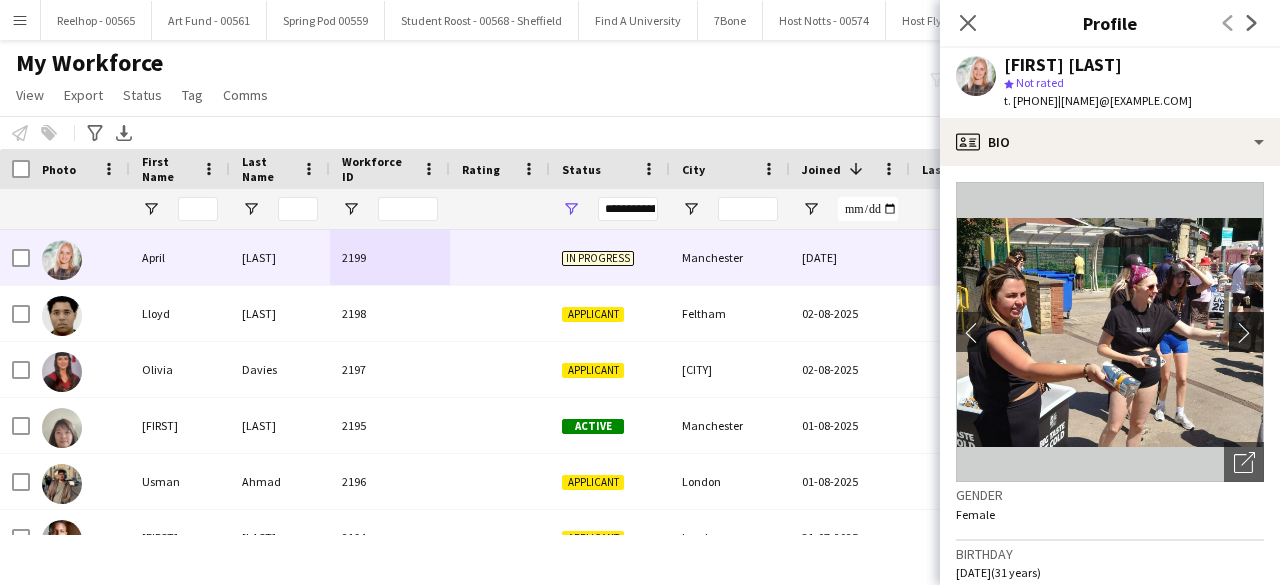 click on "chevron-right" 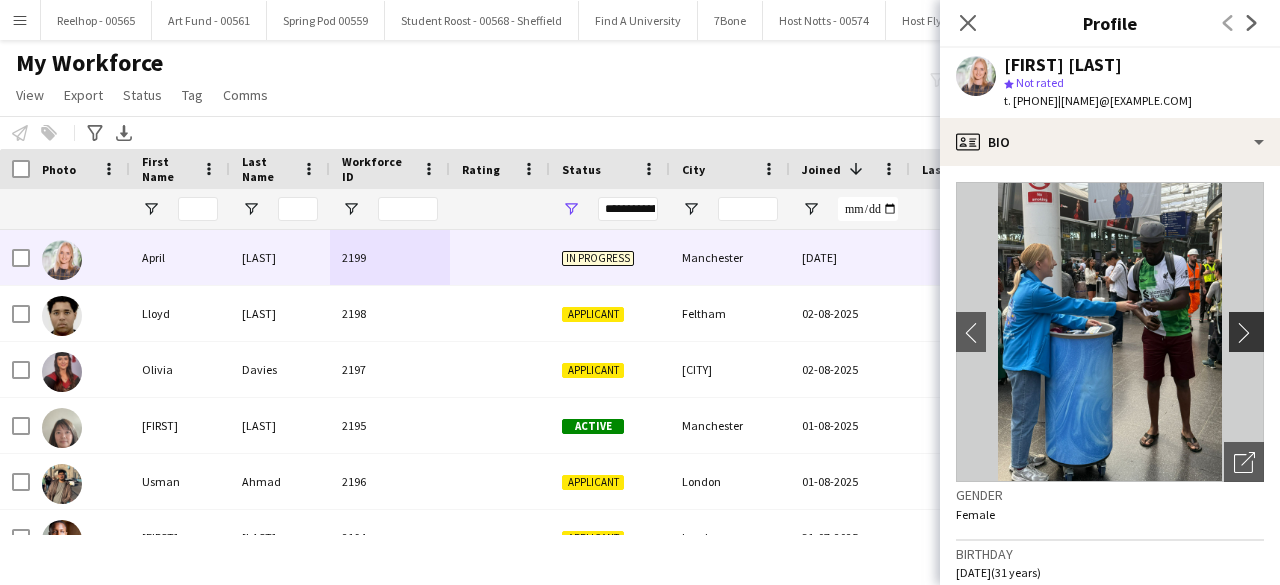click on "chevron-right" 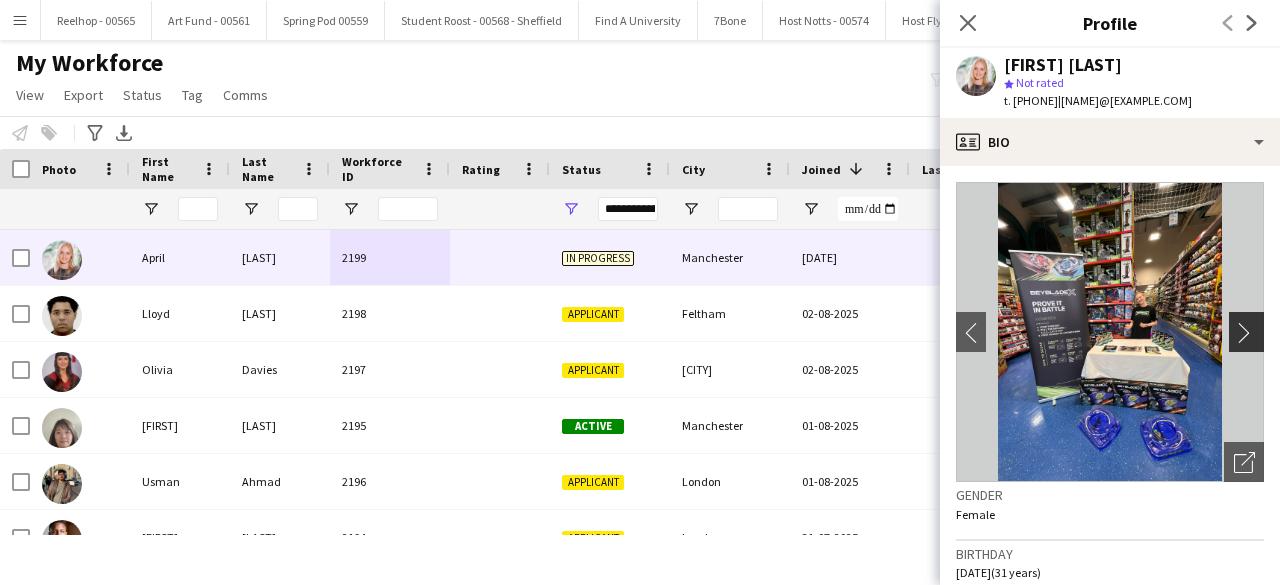 click on "chevron-right" 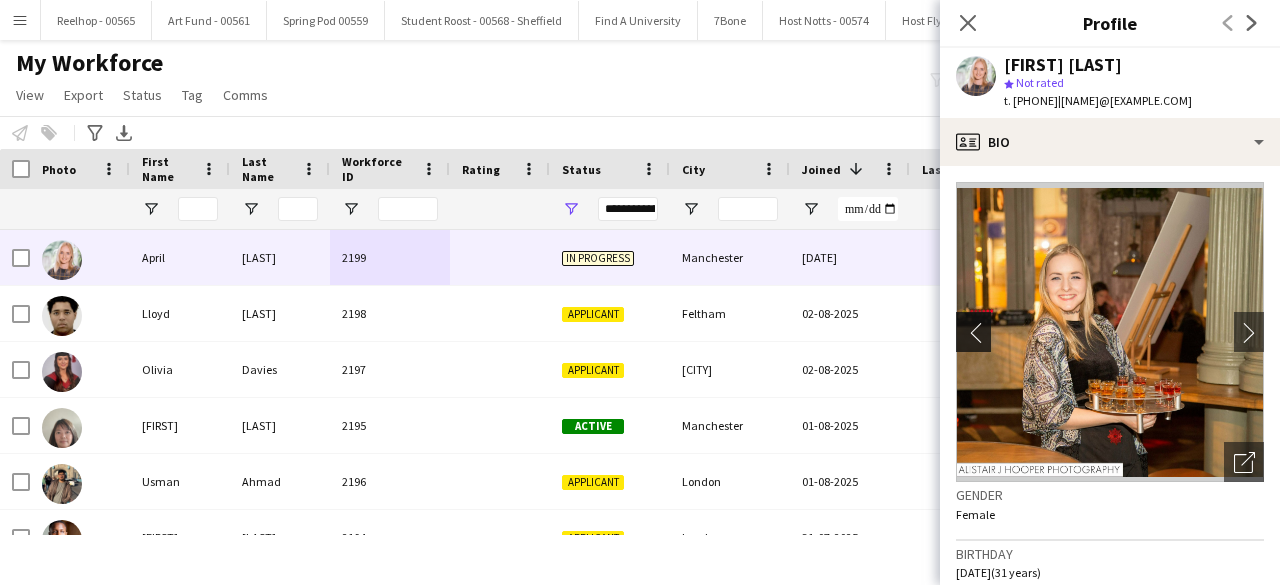 click on "chevron-left" 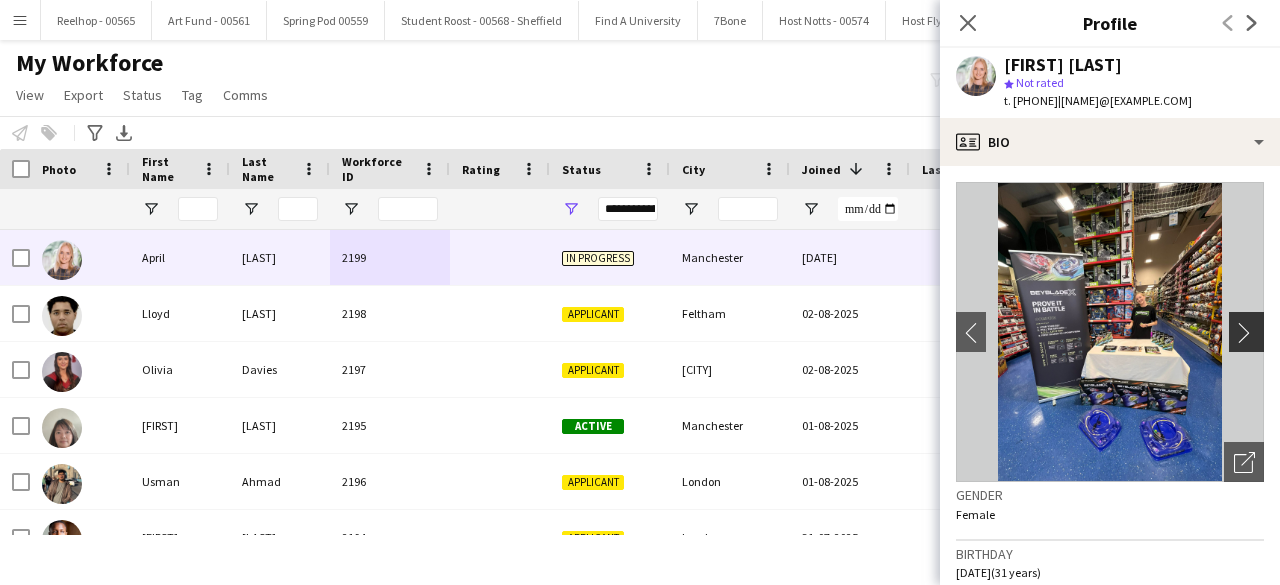click on "chevron-right" 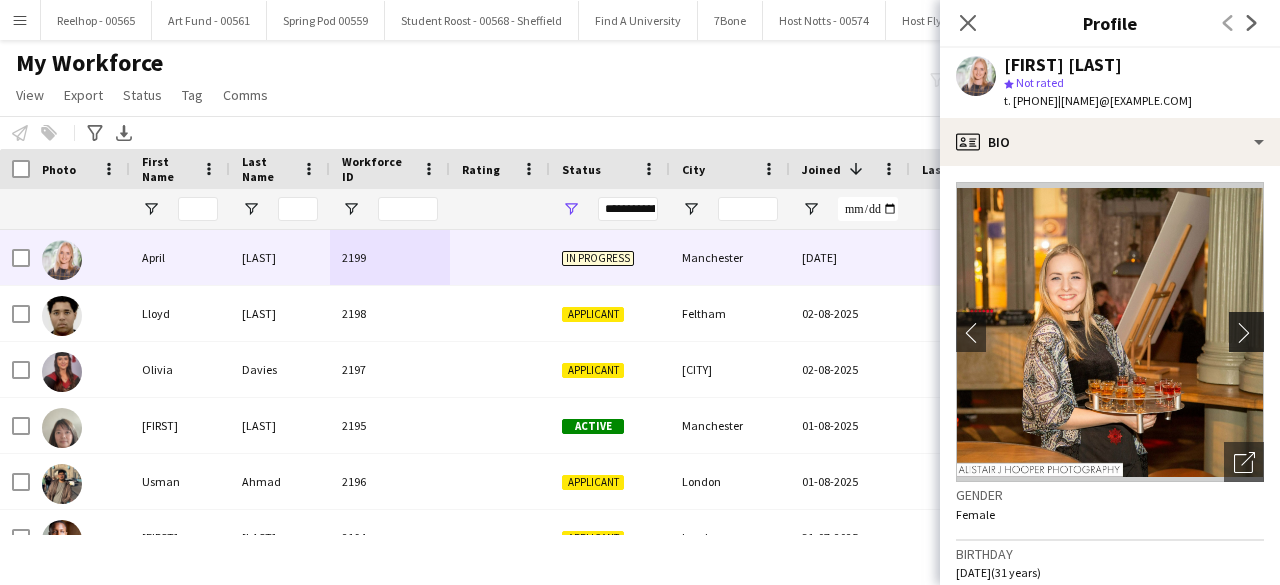 click on "chevron-right" 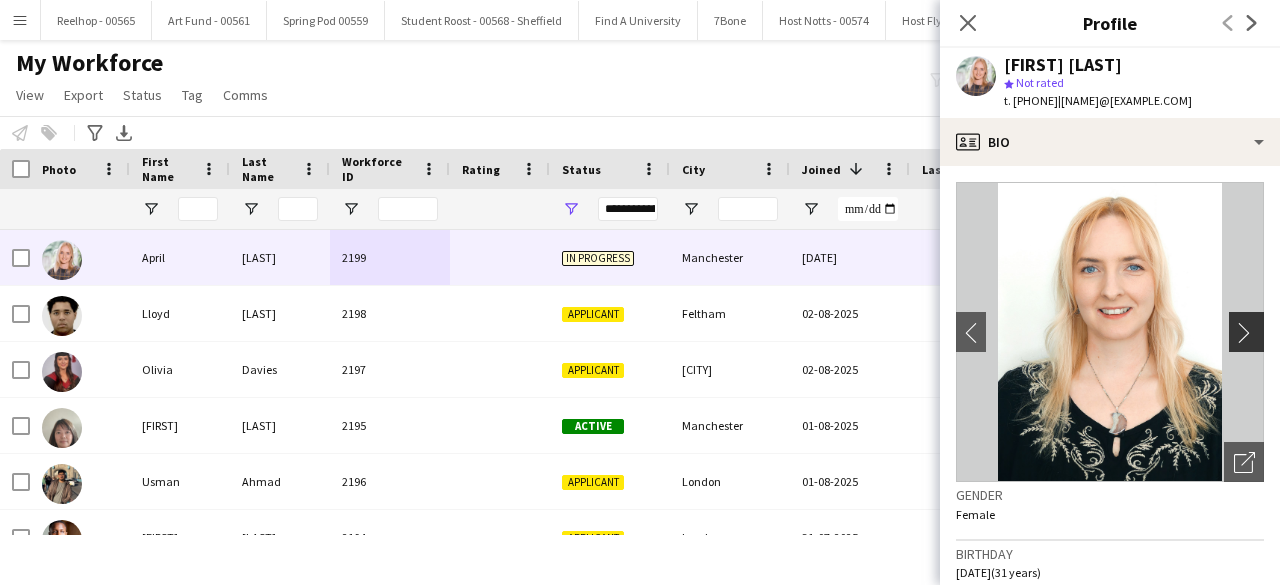 click on "chevron-right" 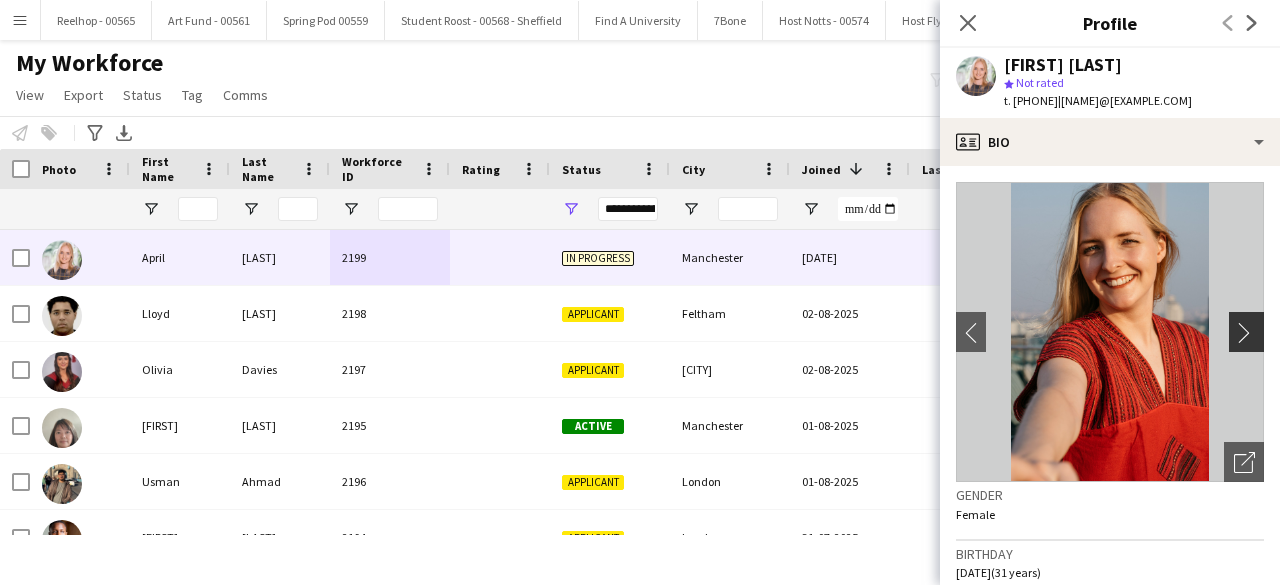 click on "chevron-right" 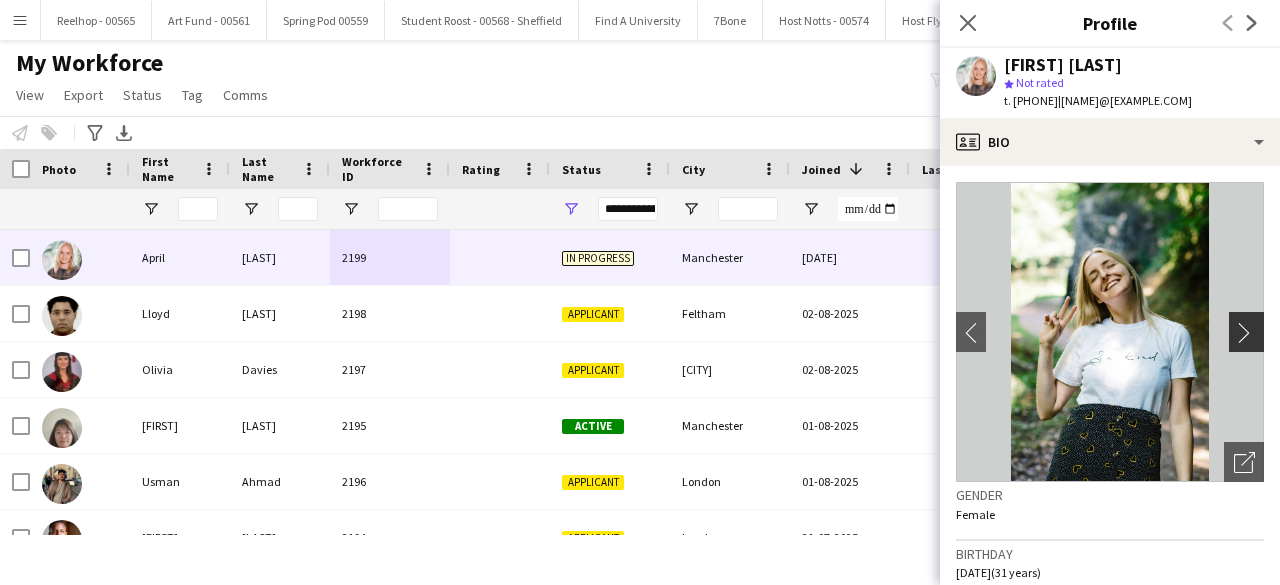click on "chevron-right" 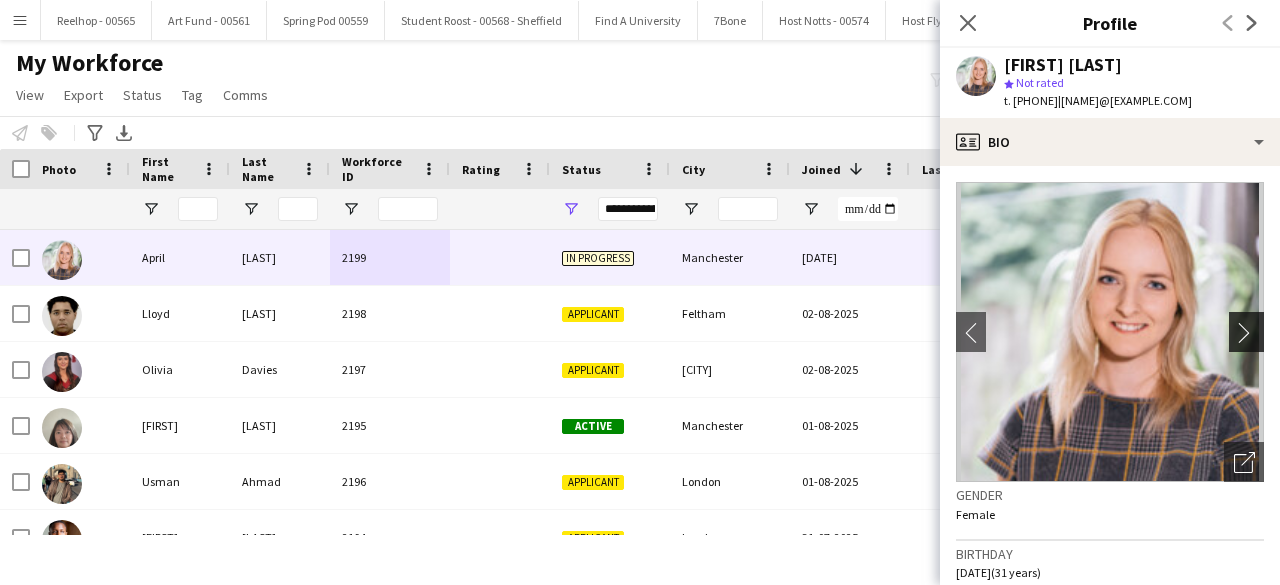 click on "chevron-right" 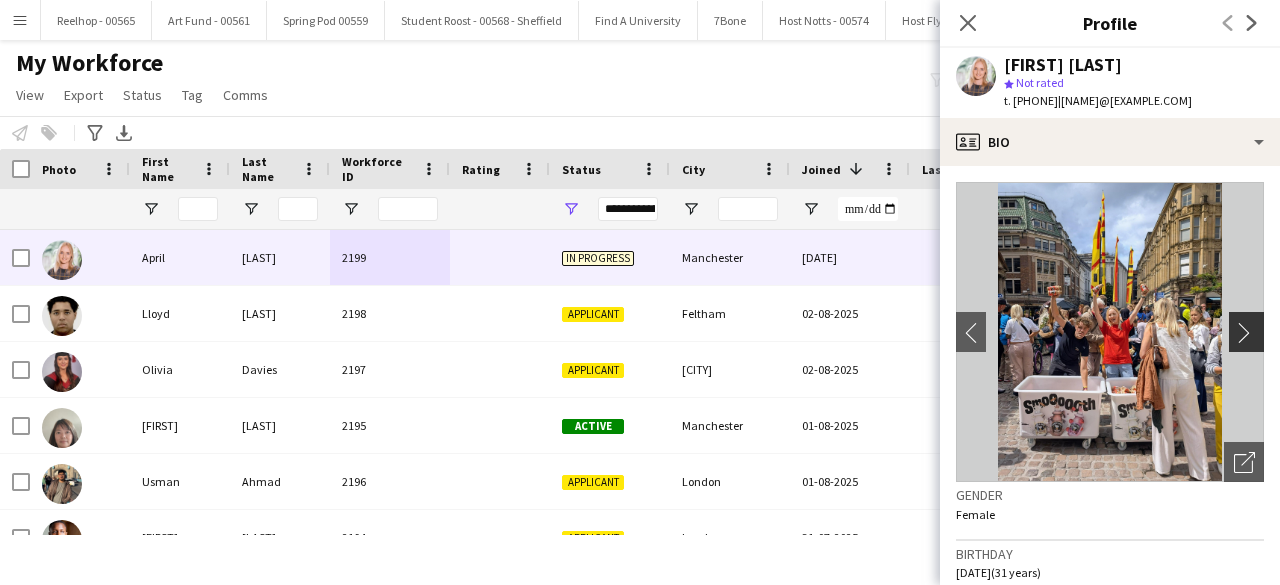 click on "chevron-right" 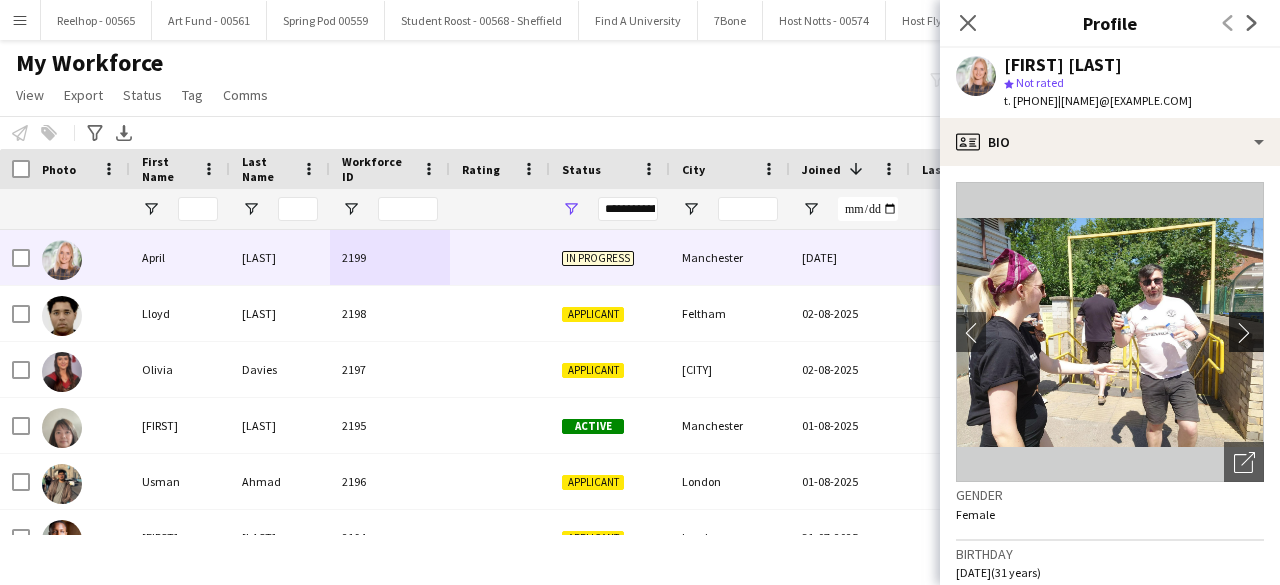 click on "chevron-right" 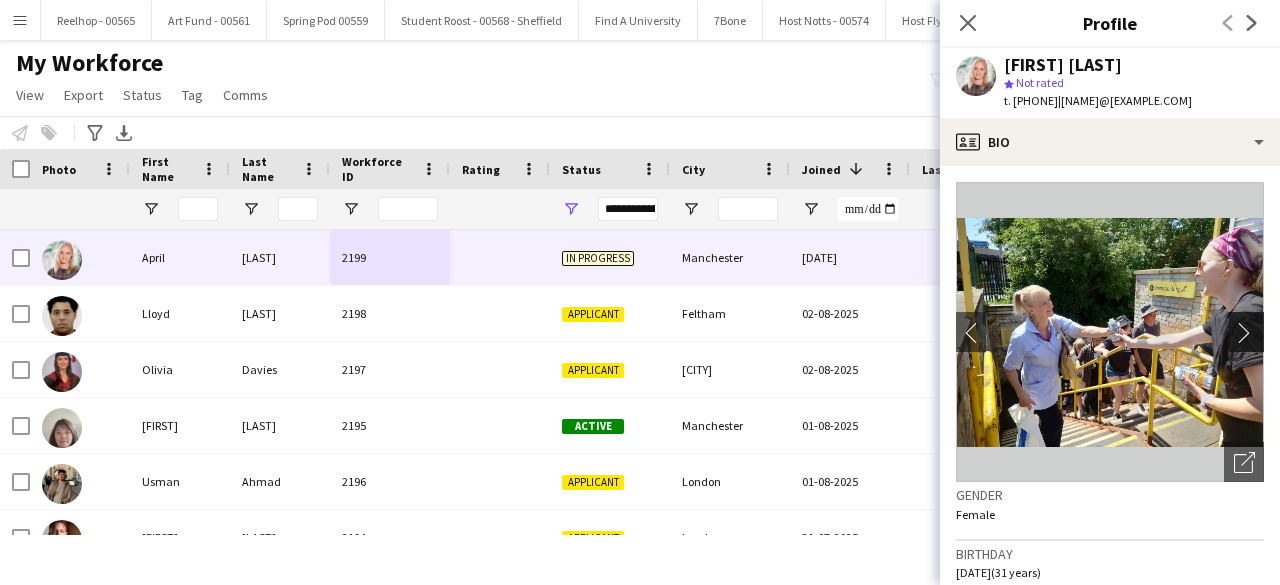 click on "chevron-right" 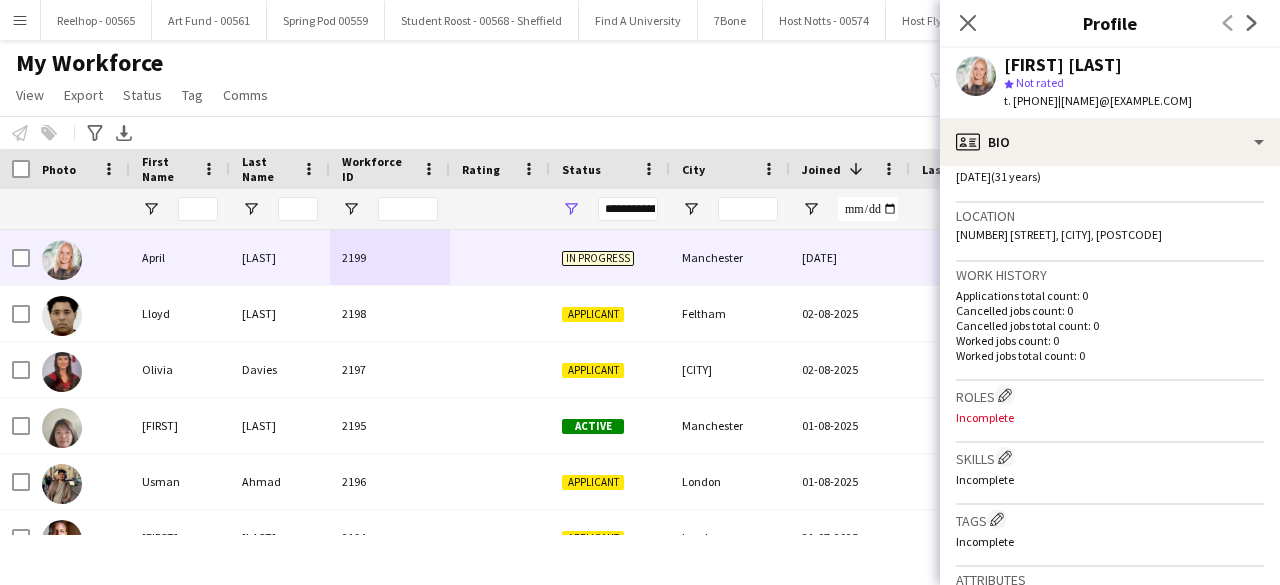 scroll, scrollTop: 397, scrollLeft: 0, axis: vertical 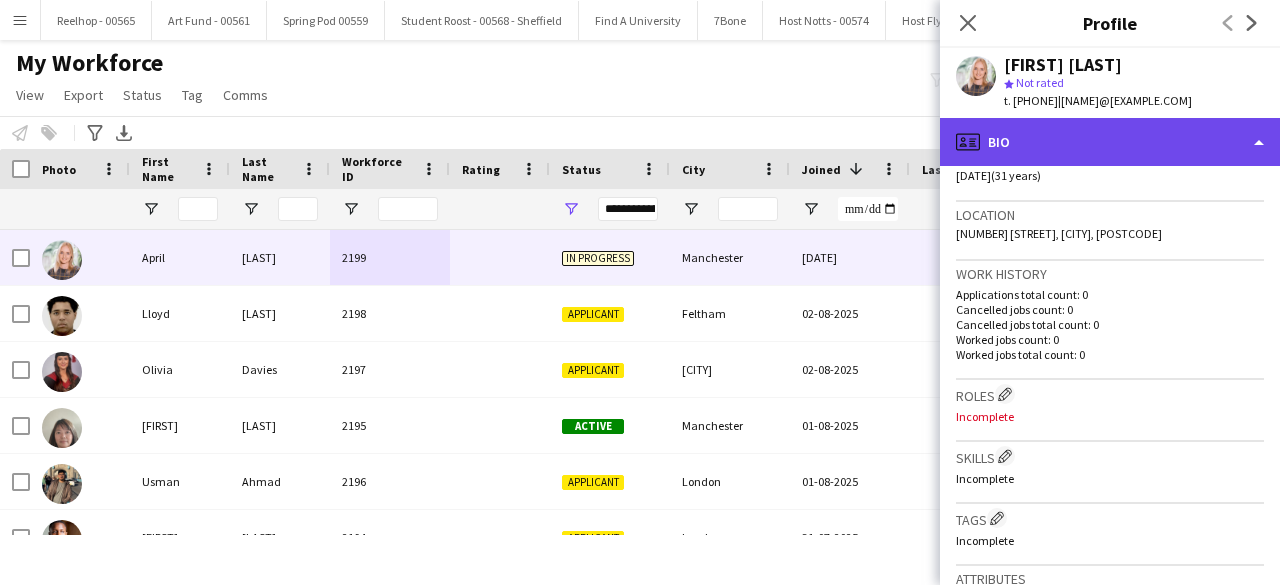 click on "profile
Bio" 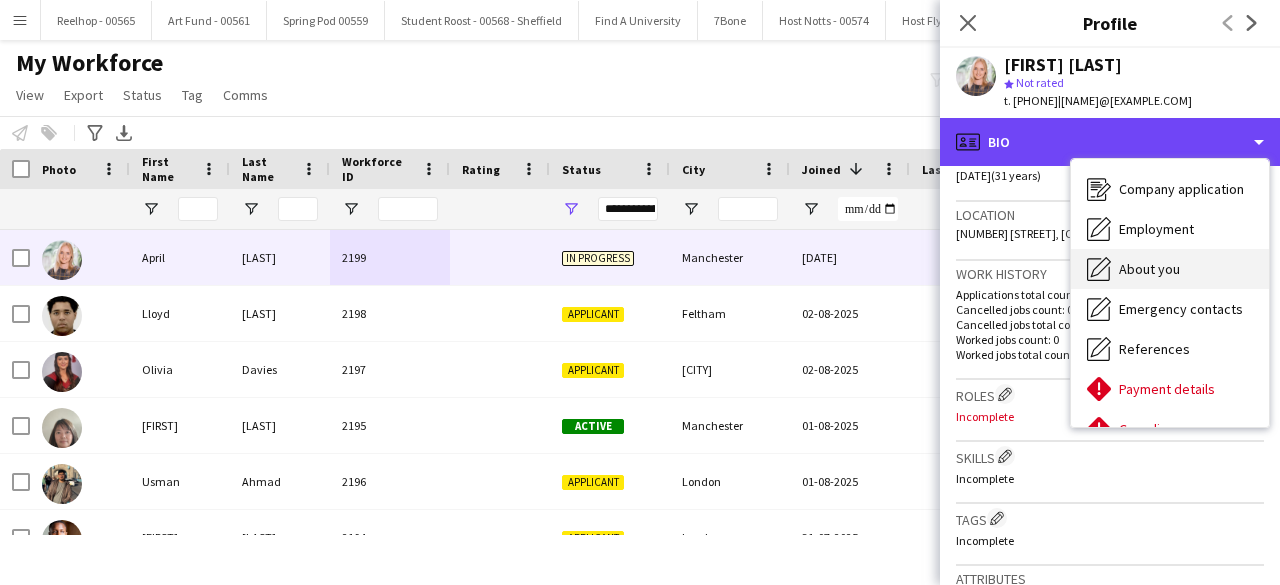 scroll, scrollTop: 0, scrollLeft: 0, axis: both 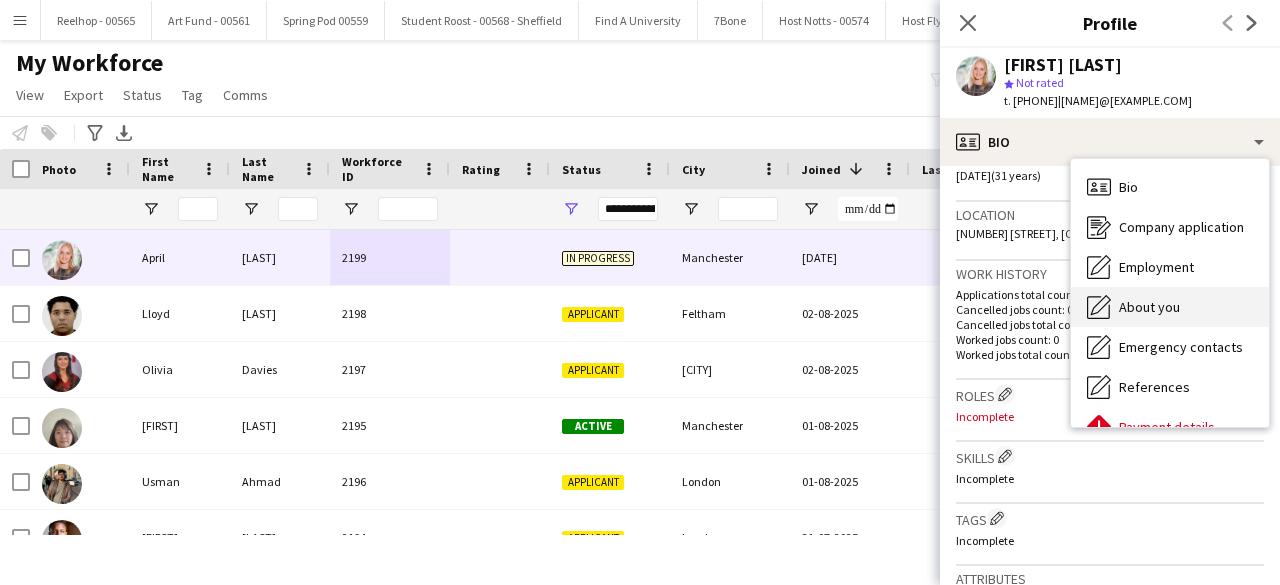 click on "About you
About you" at bounding box center (1170, 307) 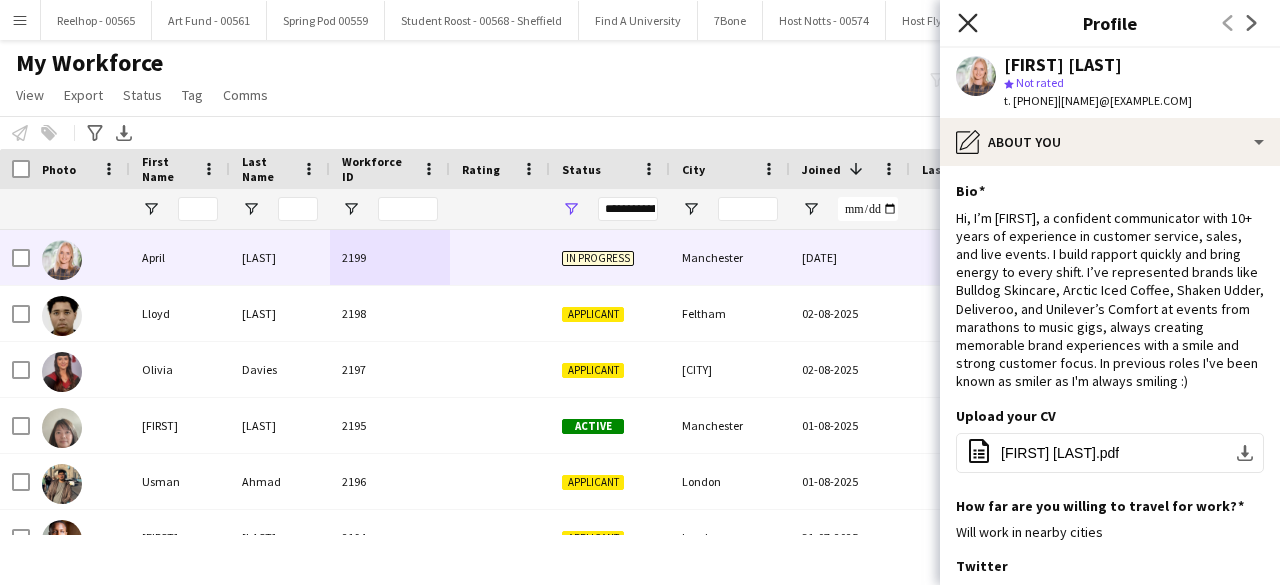 click on "Close pop-in" 